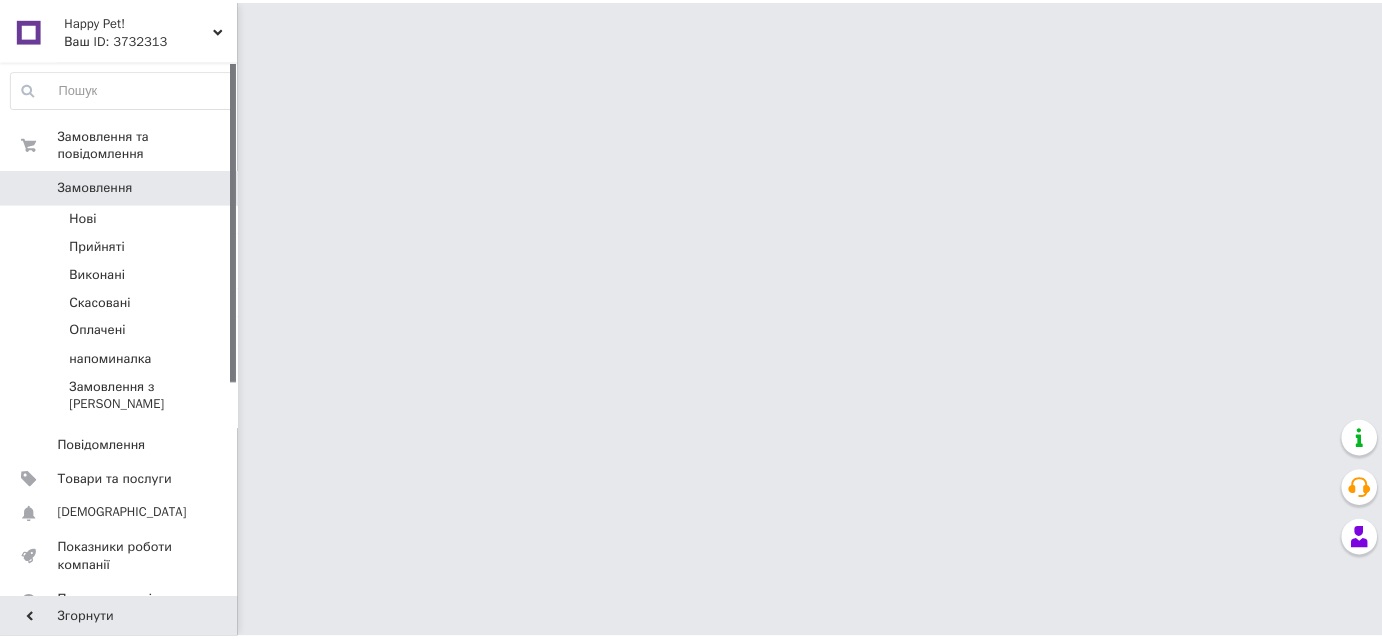 scroll, scrollTop: 0, scrollLeft: 0, axis: both 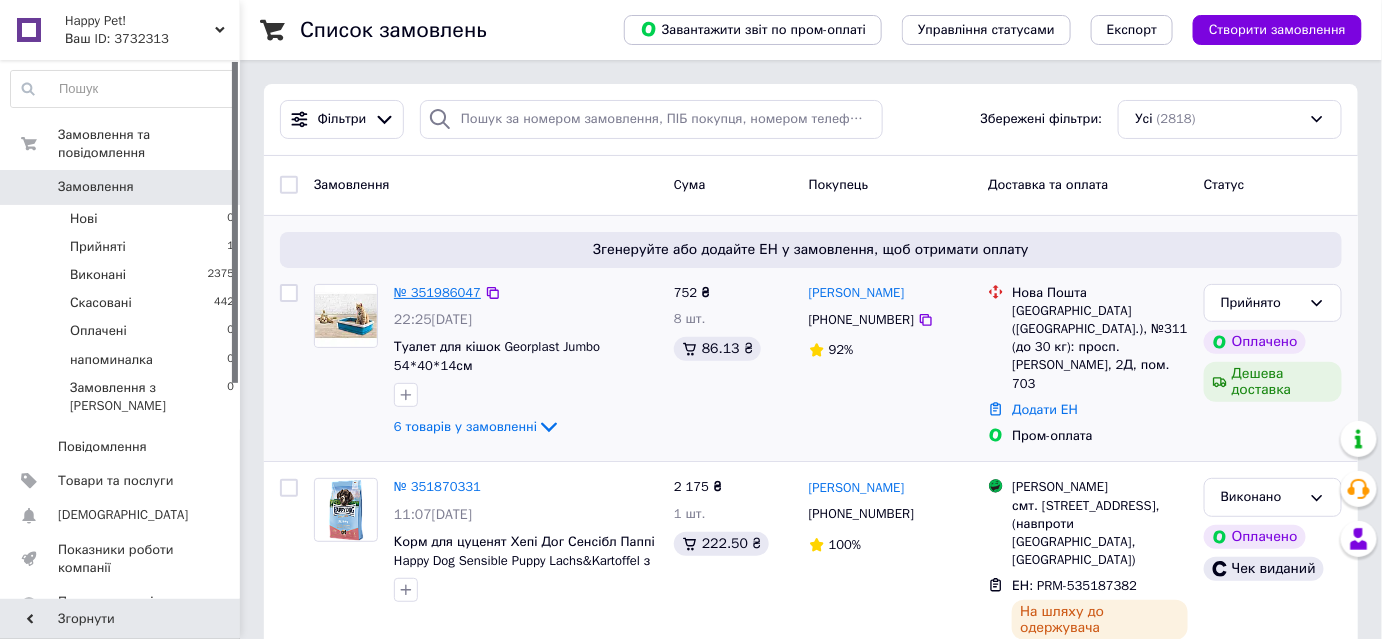 click on "№ 351986047" at bounding box center (437, 292) 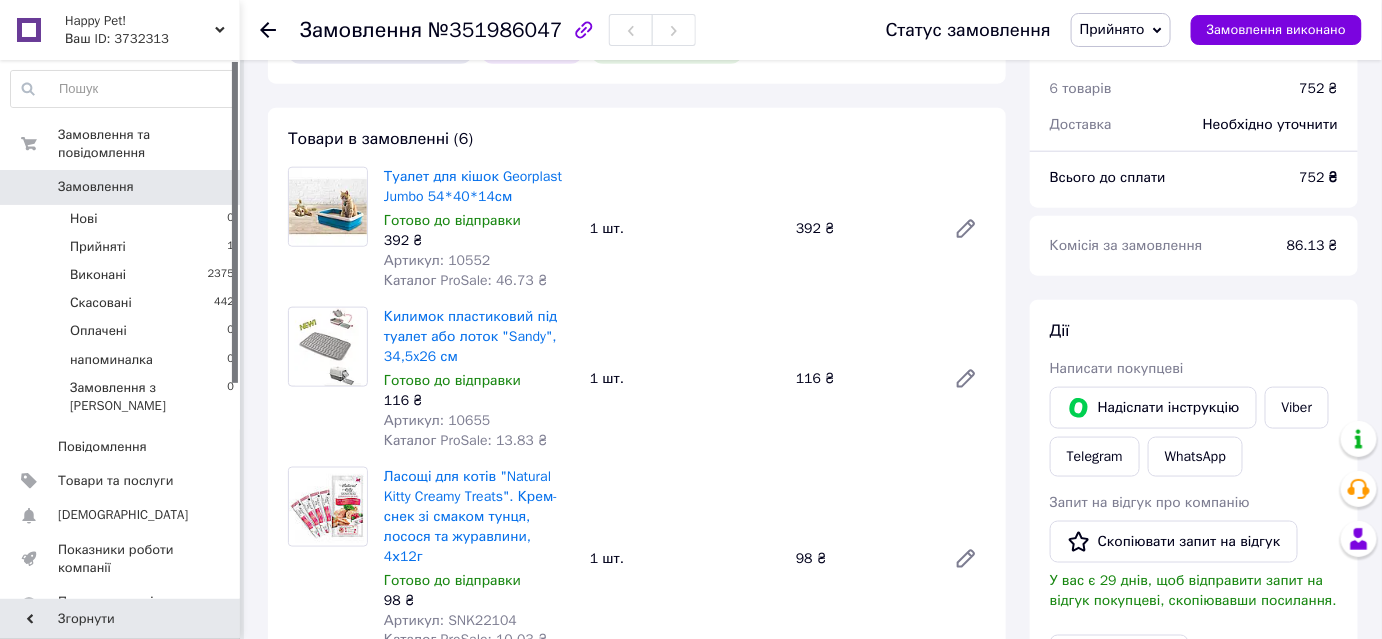 scroll, scrollTop: 682, scrollLeft: 0, axis: vertical 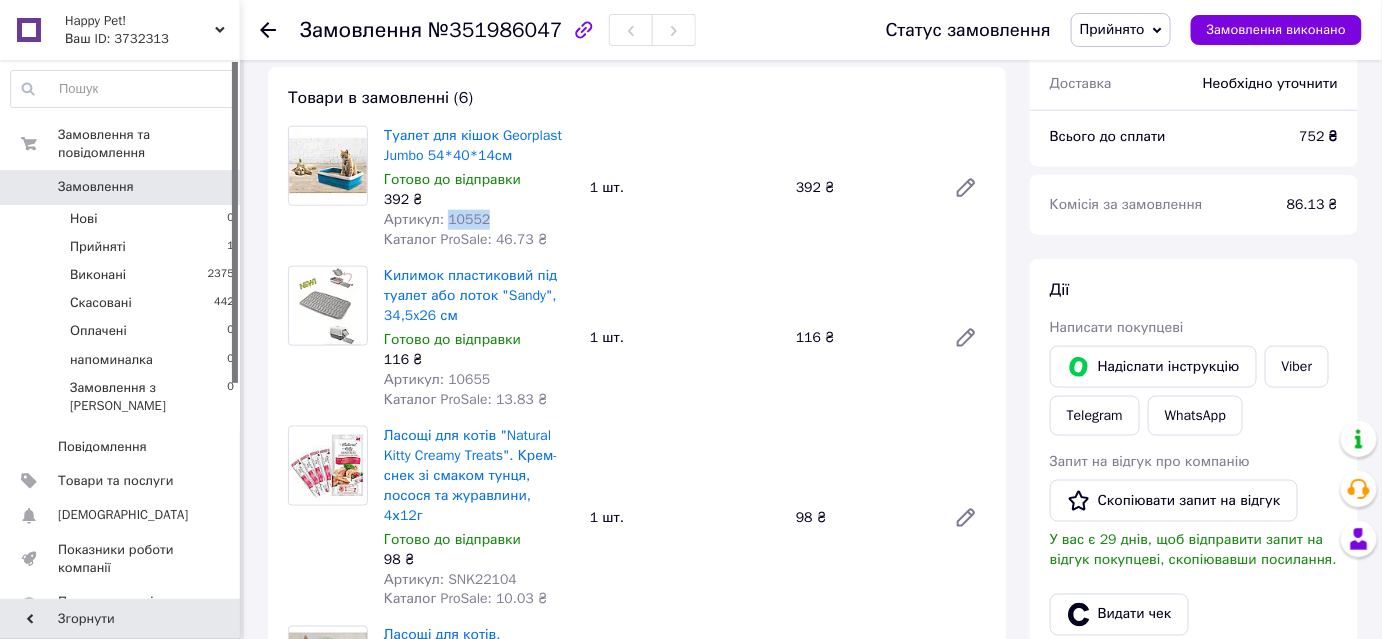 drag, startPoint x: 444, startPoint y: 200, endPoint x: 480, endPoint y: 197, distance: 36.124783 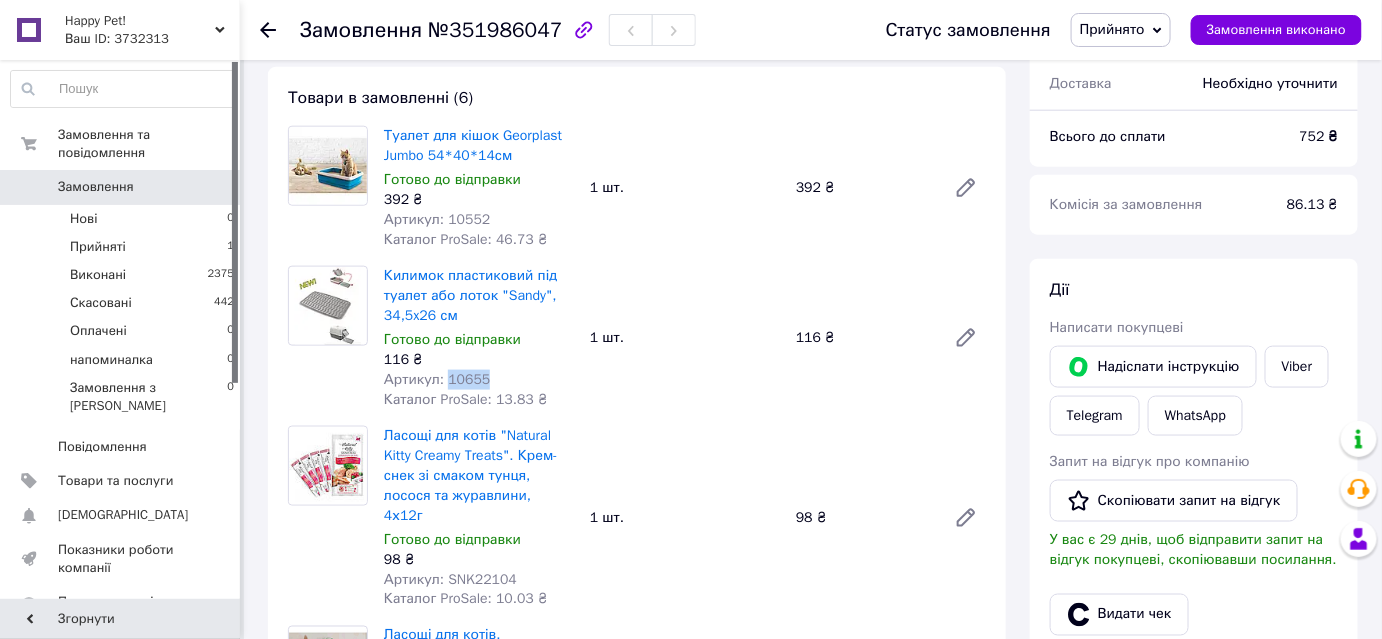 drag, startPoint x: 443, startPoint y: 358, endPoint x: 483, endPoint y: 357, distance: 40.012497 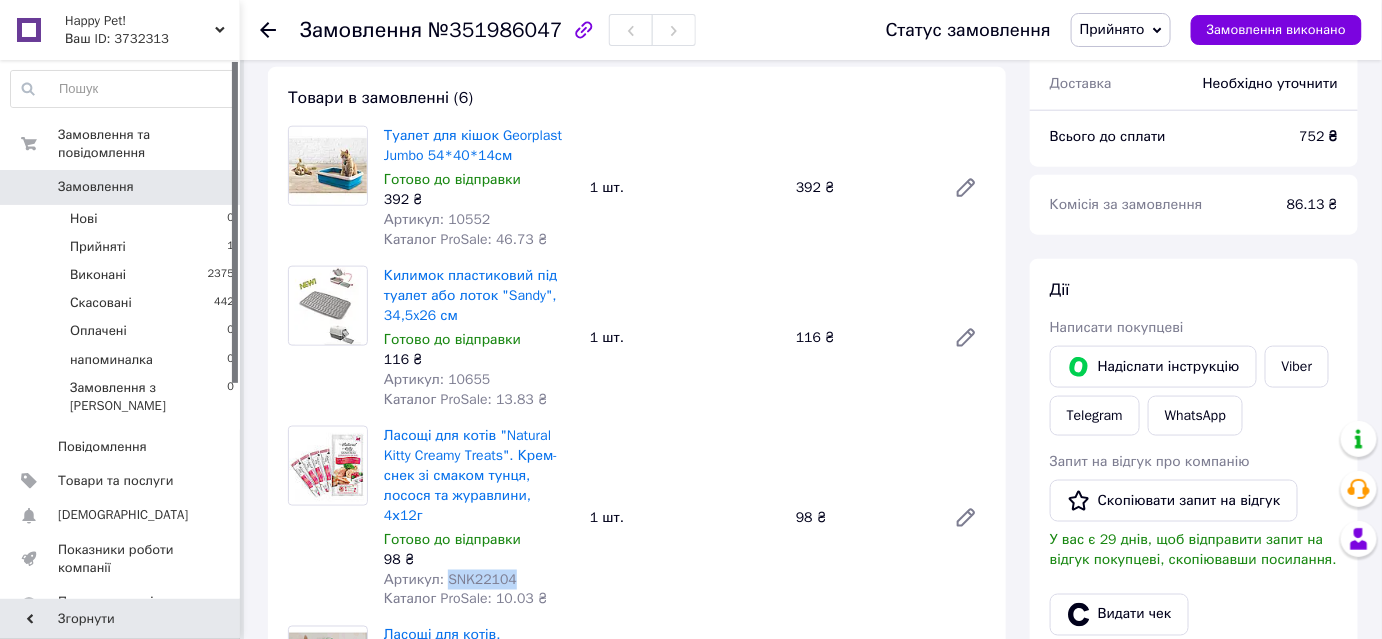 drag, startPoint x: 442, startPoint y: 543, endPoint x: 523, endPoint y: 549, distance: 81.22192 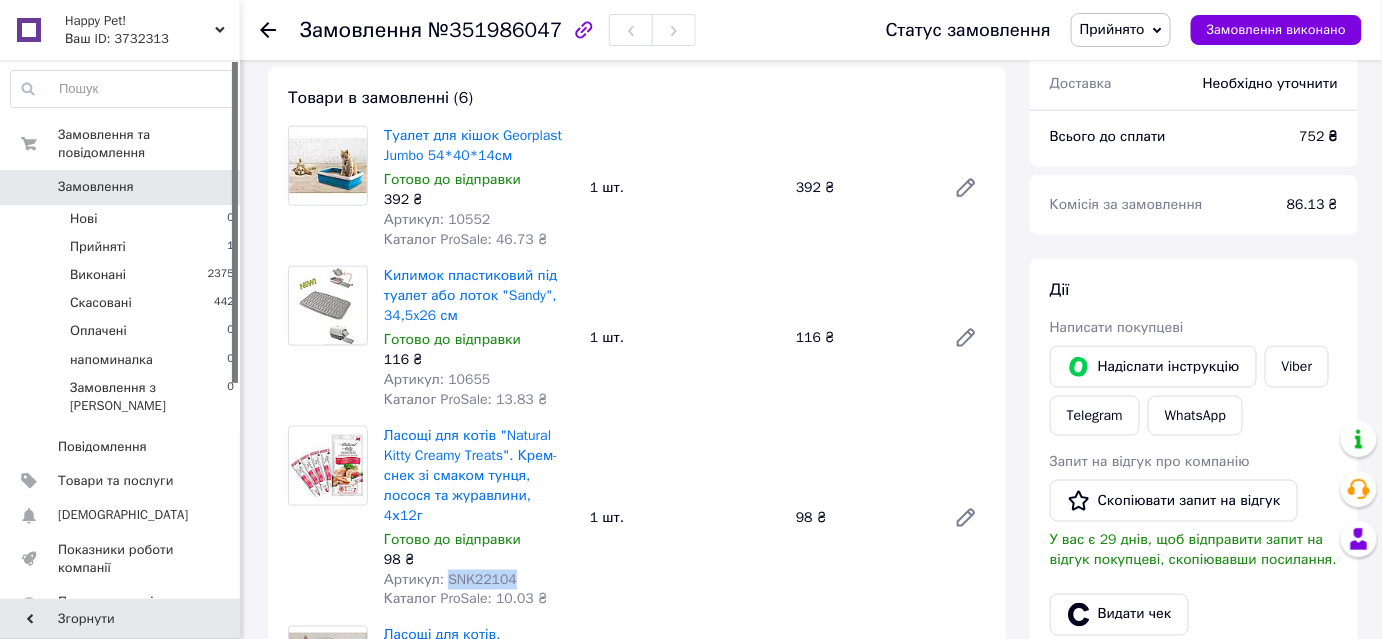 copy on "SNK22104" 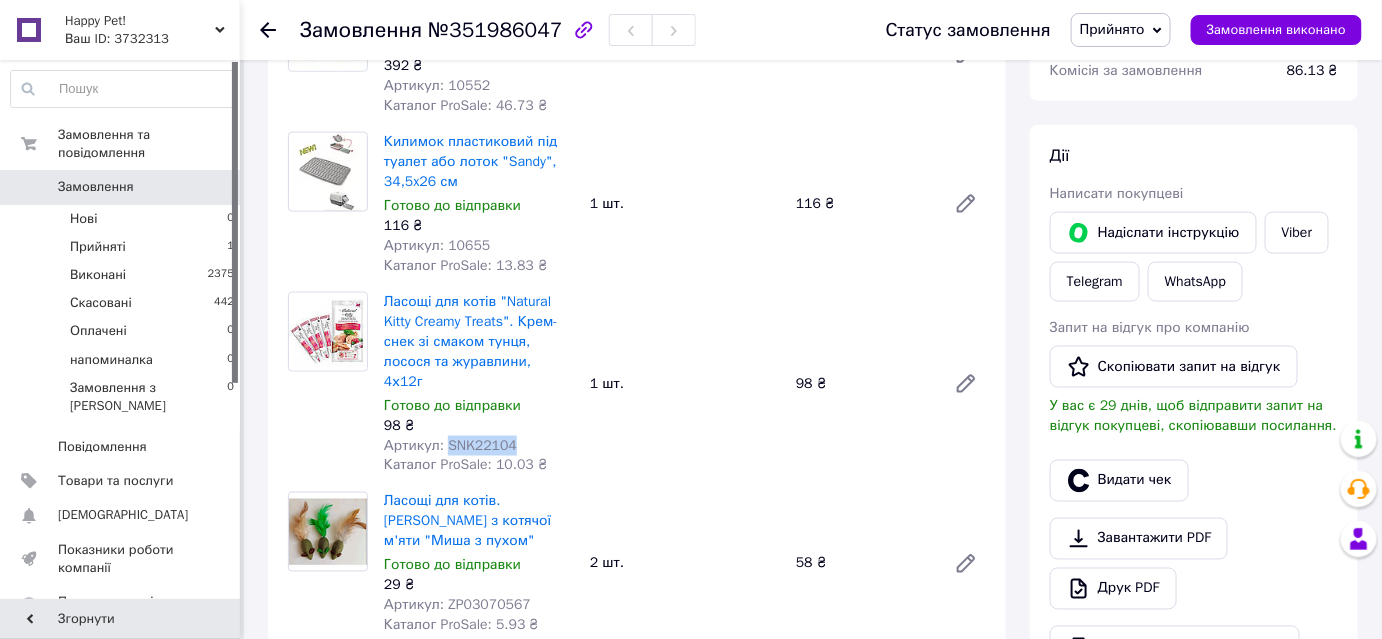 scroll, scrollTop: 864, scrollLeft: 0, axis: vertical 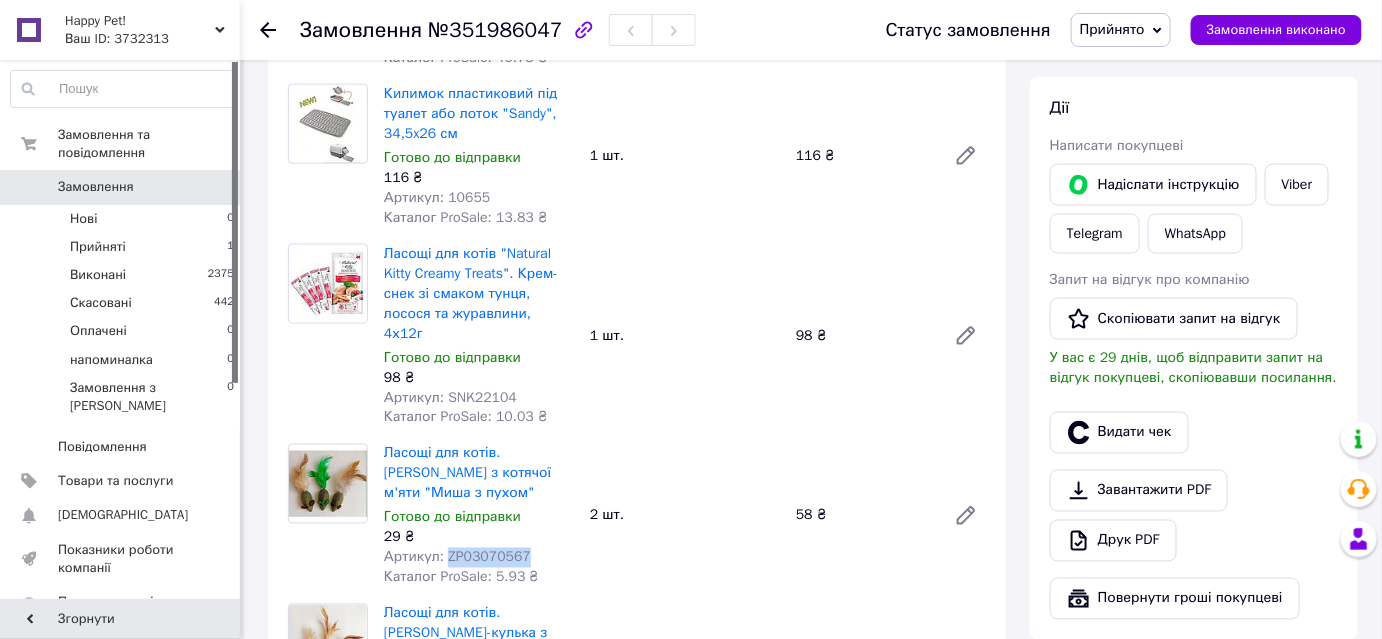 drag, startPoint x: 442, startPoint y: 521, endPoint x: 566, endPoint y: 518, distance: 124.036285 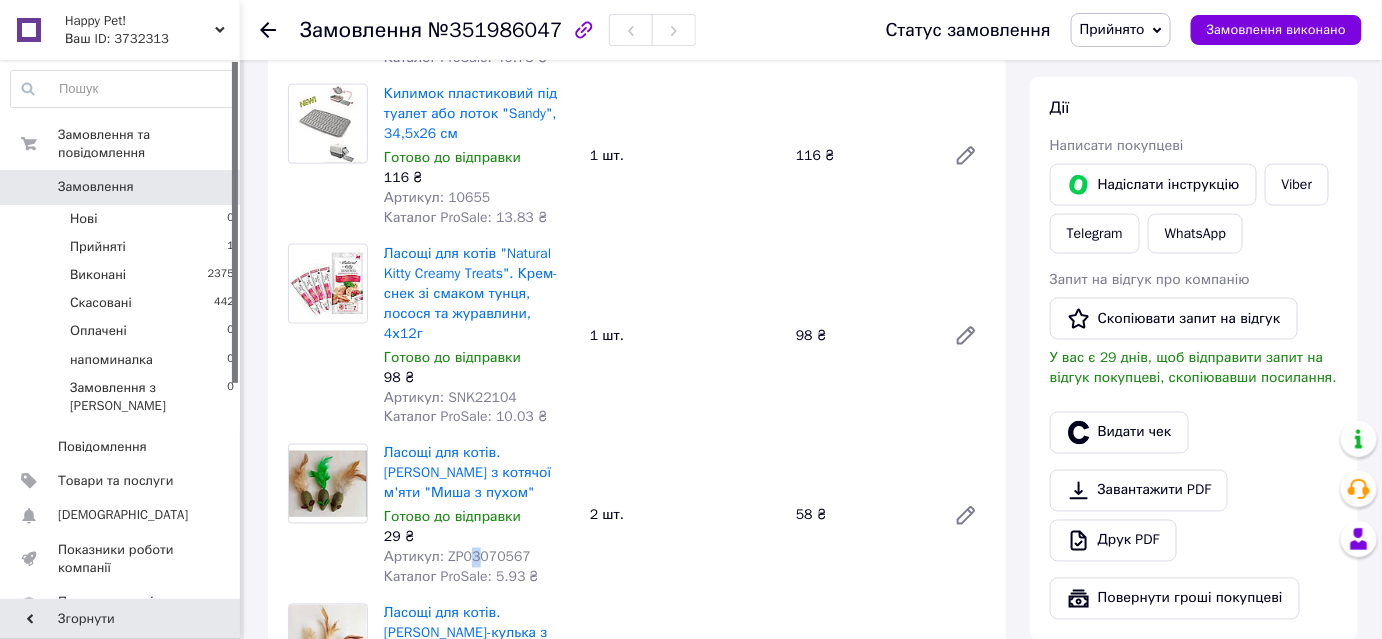 drag, startPoint x: 491, startPoint y: 504, endPoint x: 470, endPoint y: 516, distance: 24.186773 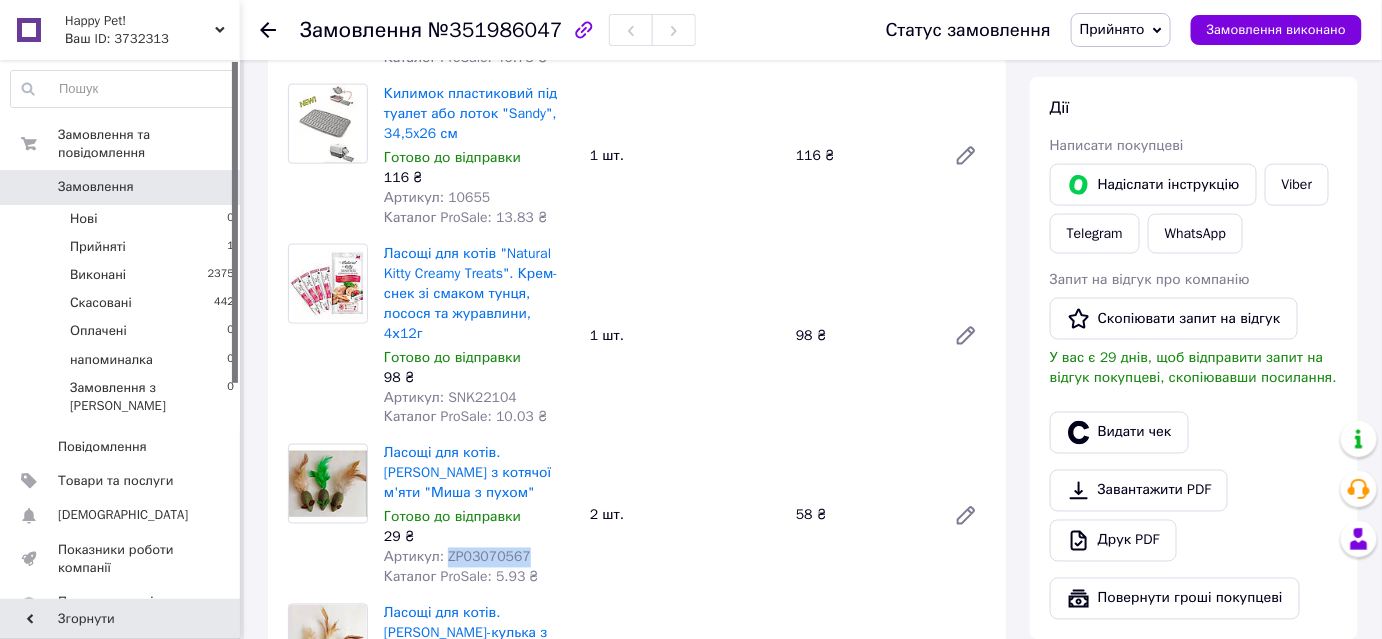 drag, startPoint x: 442, startPoint y: 516, endPoint x: 546, endPoint y: 519, distance: 104.04326 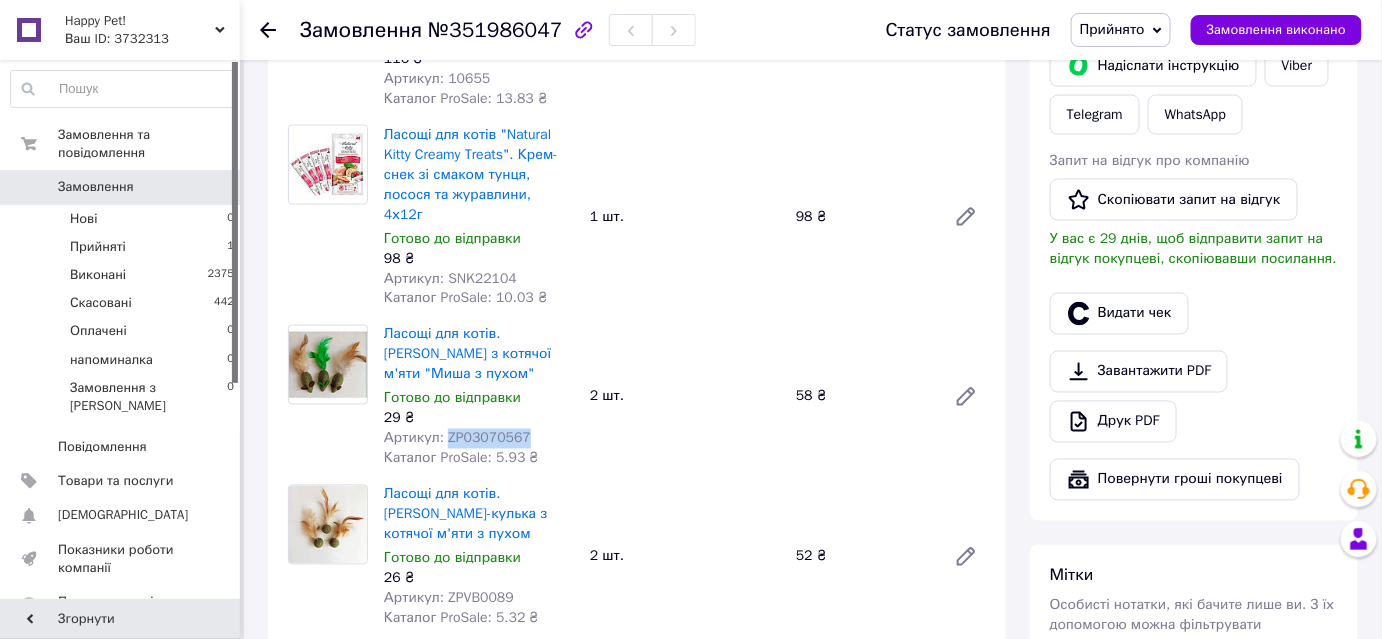 scroll, scrollTop: 1136, scrollLeft: 0, axis: vertical 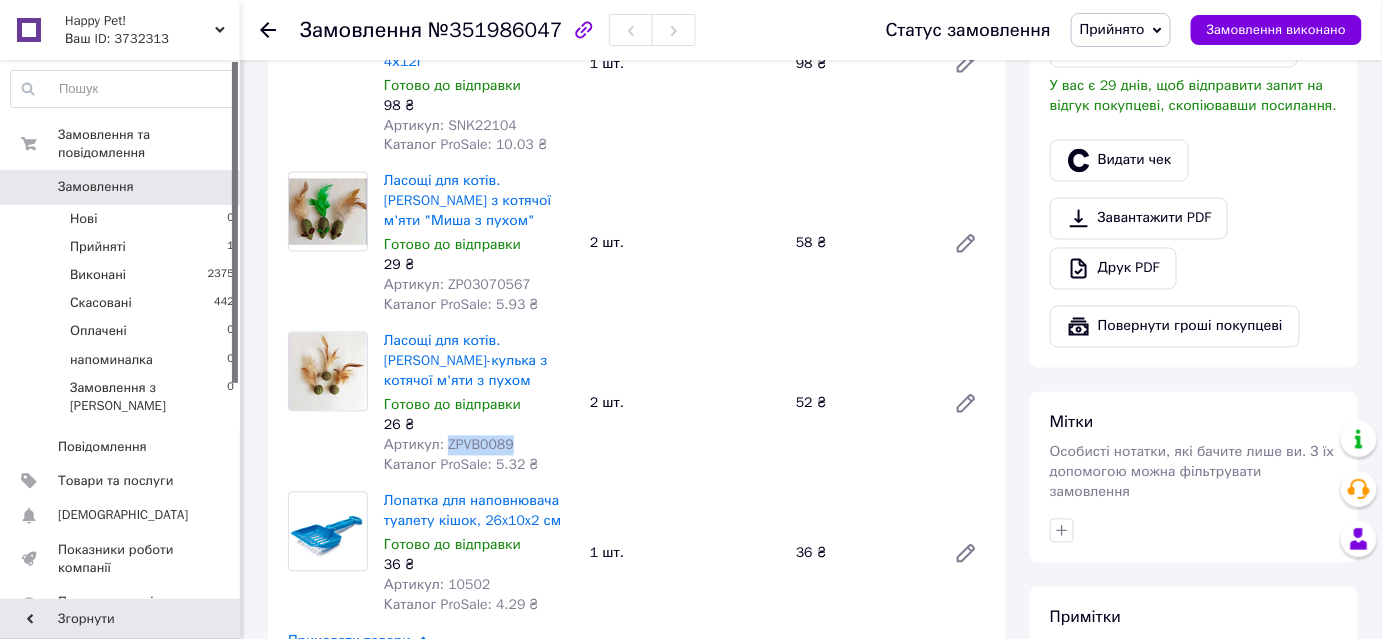 drag, startPoint x: 443, startPoint y: 404, endPoint x: 546, endPoint y: 412, distance: 103.31021 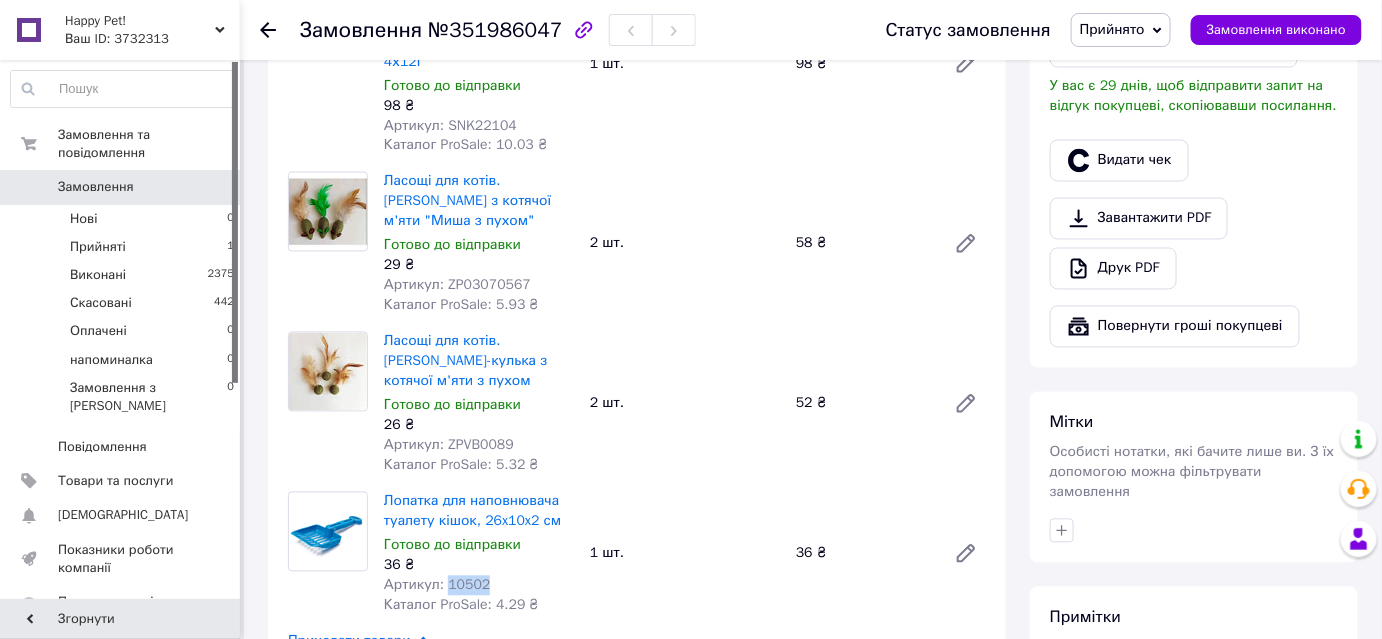 drag, startPoint x: 442, startPoint y: 543, endPoint x: 497, endPoint y: 544, distance: 55.00909 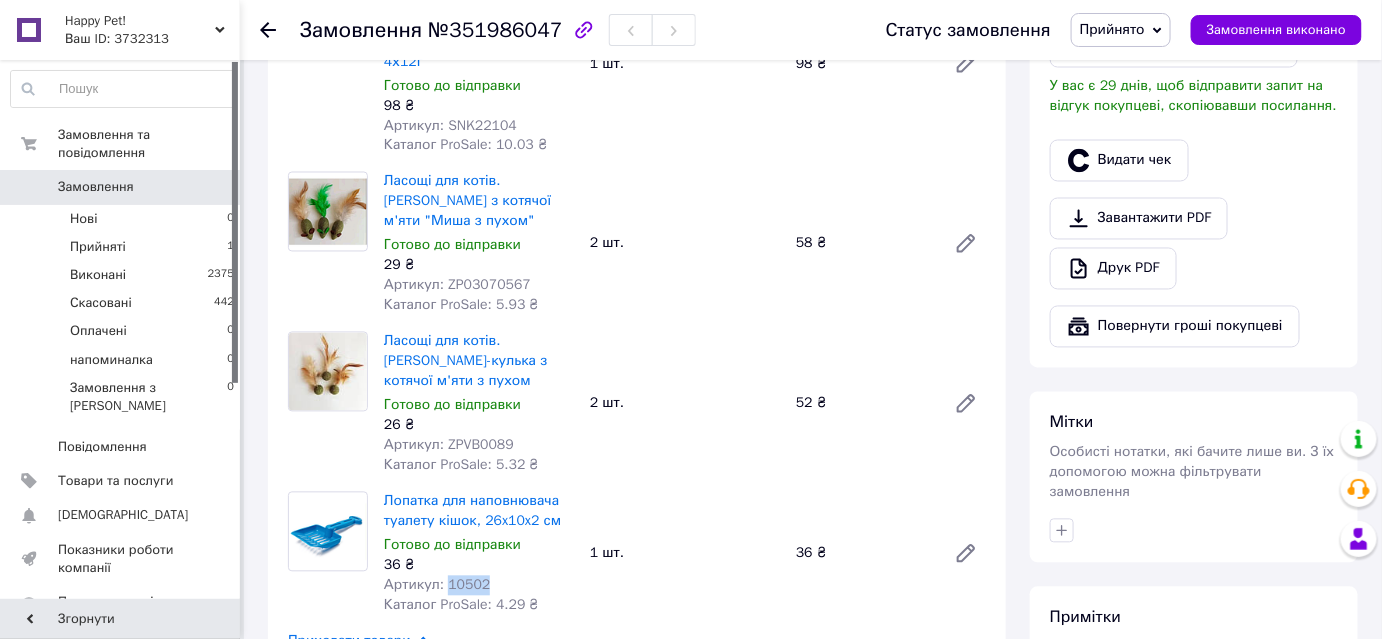 copy on "10502" 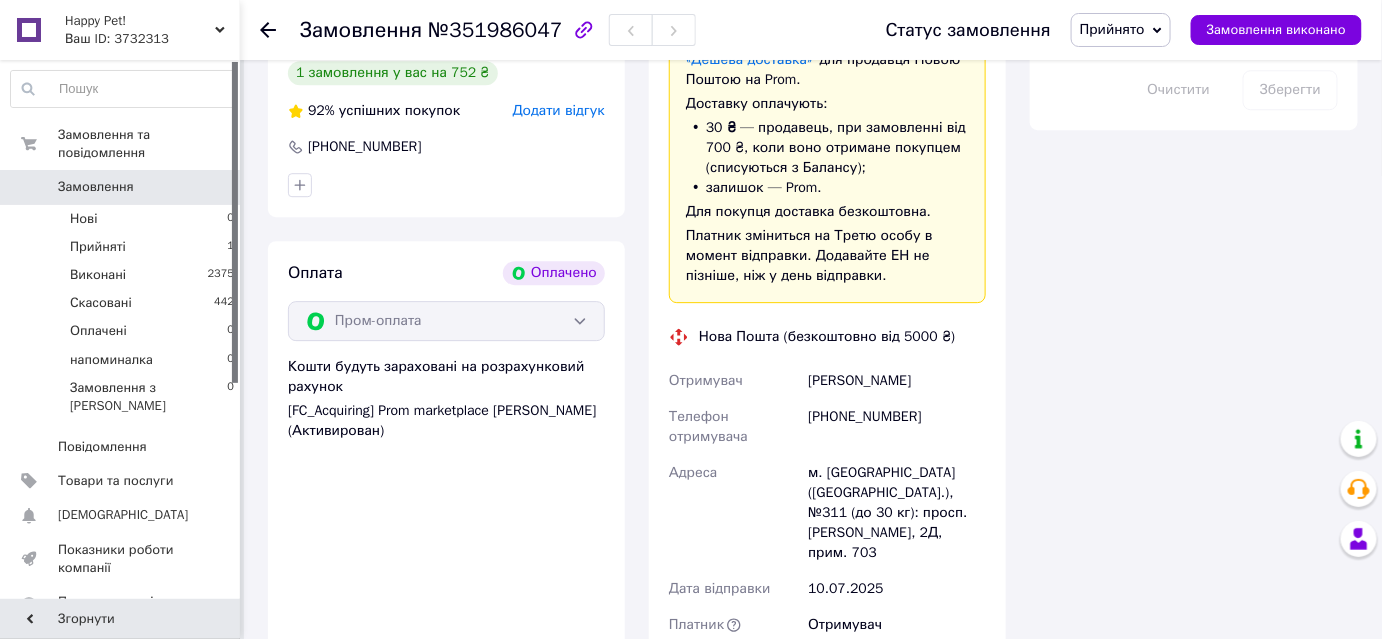 scroll, scrollTop: 1864, scrollLeft: 0, axis: vertical 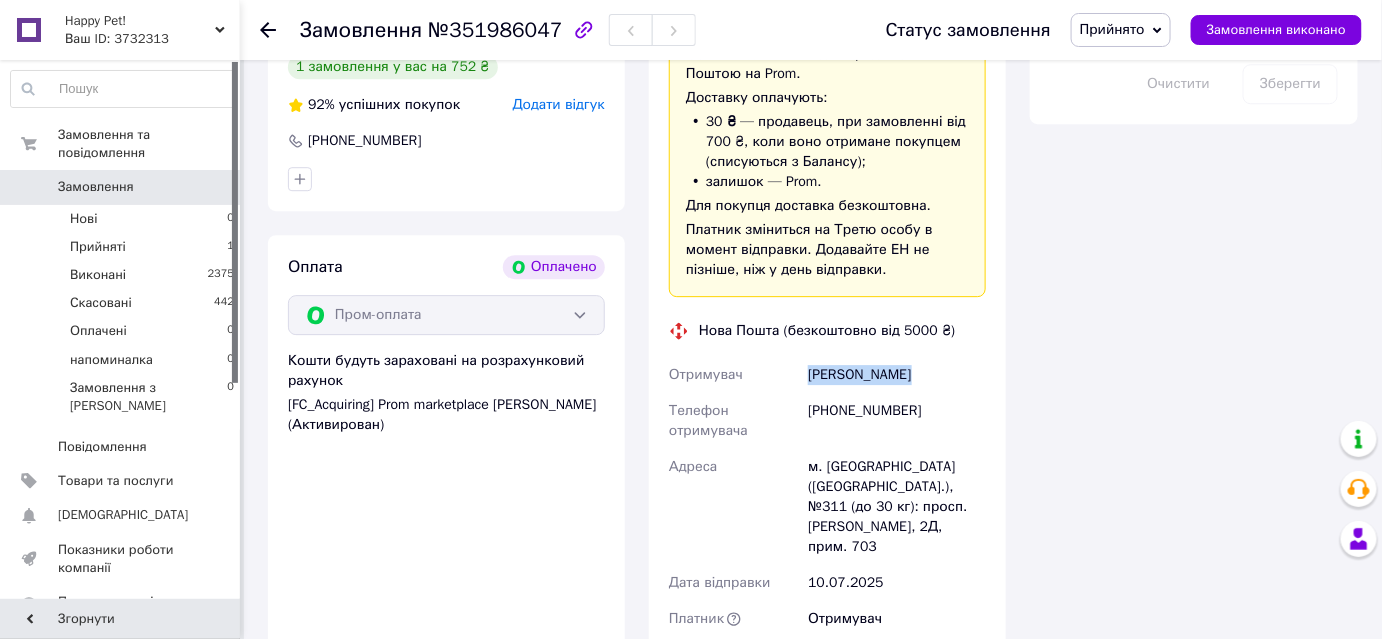 drag, startPoint x: 810, startPoint y: 334, endPoint x: 933, endPoint y: 335, distance: 123.00407 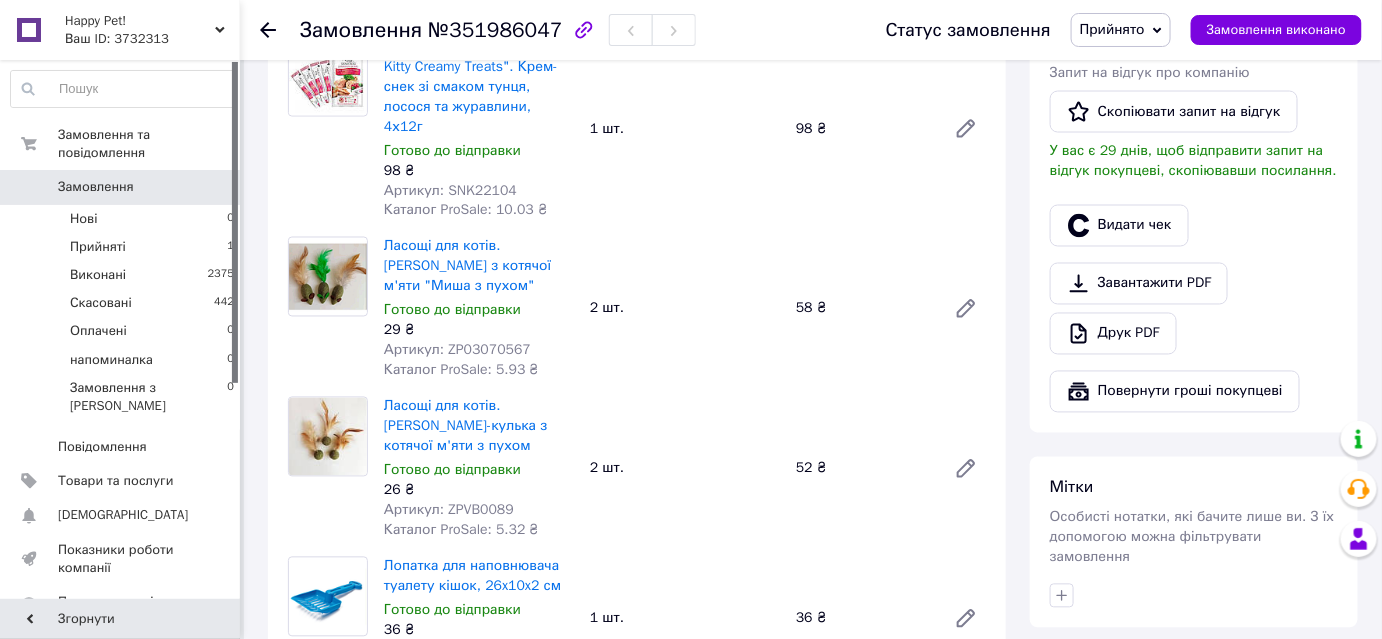 scroll, scrollTop: 1227, scrollLeft: 0, axis: vertical 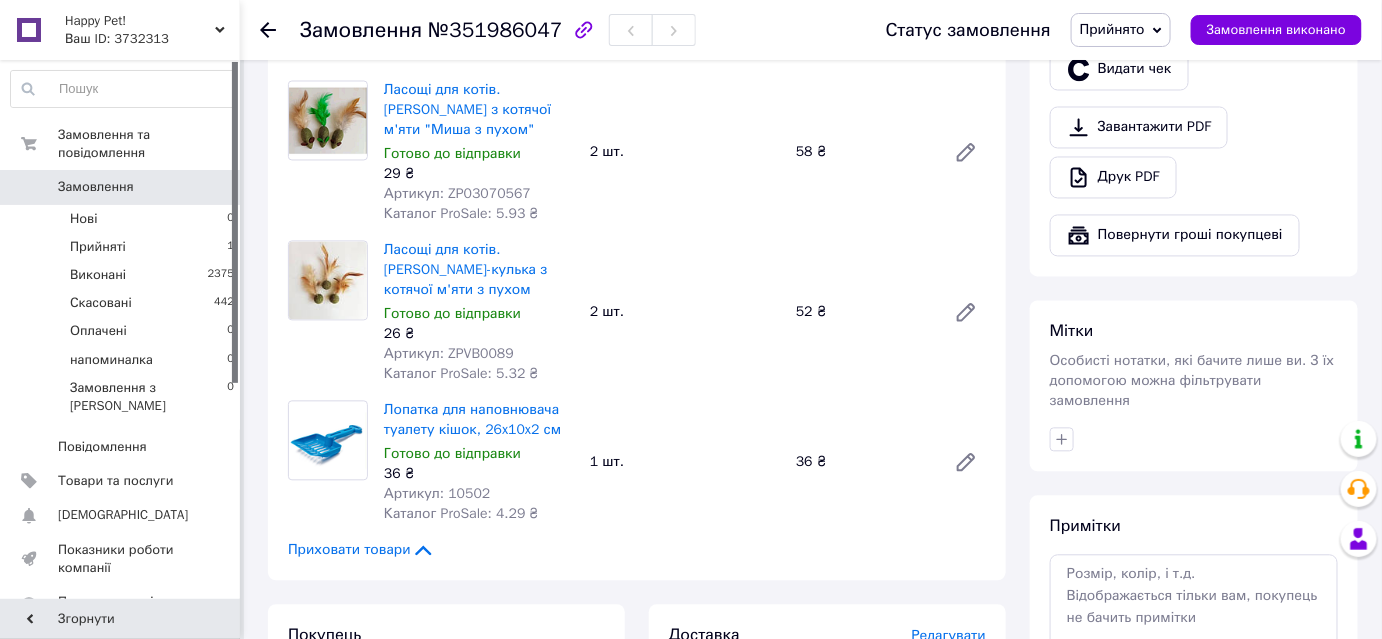 click 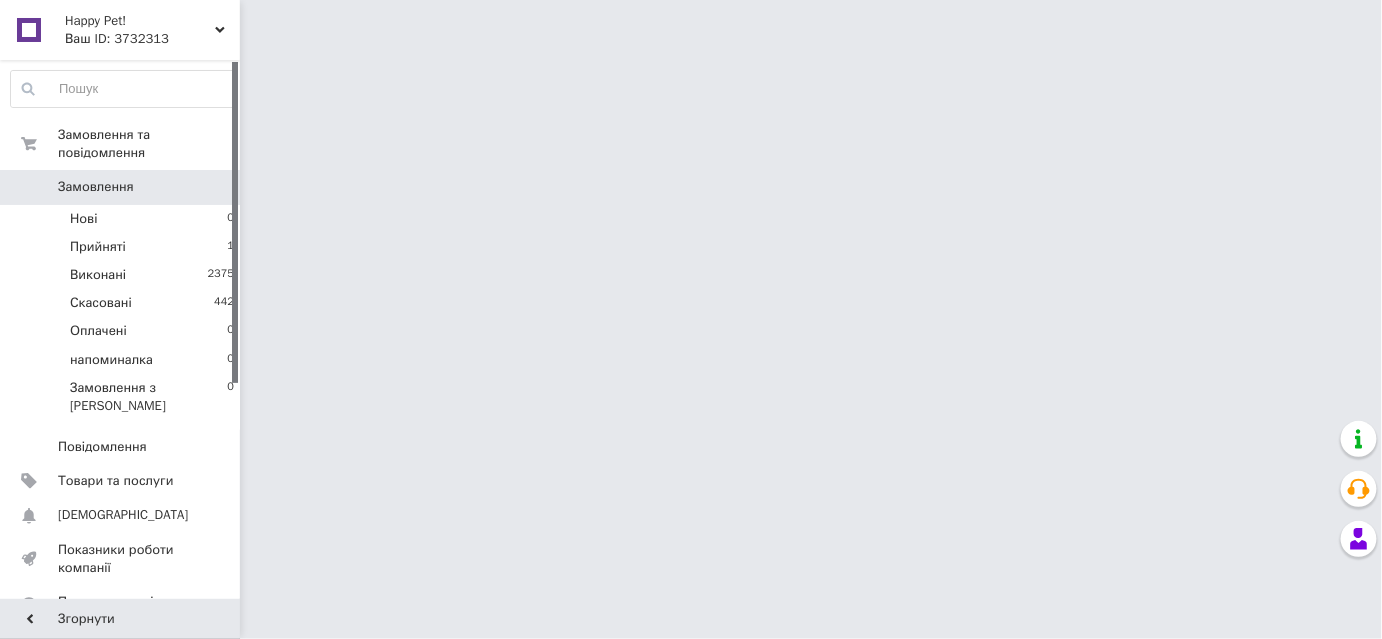 scroll, scrollTop: 0, scrollLeft: 0, axis: both 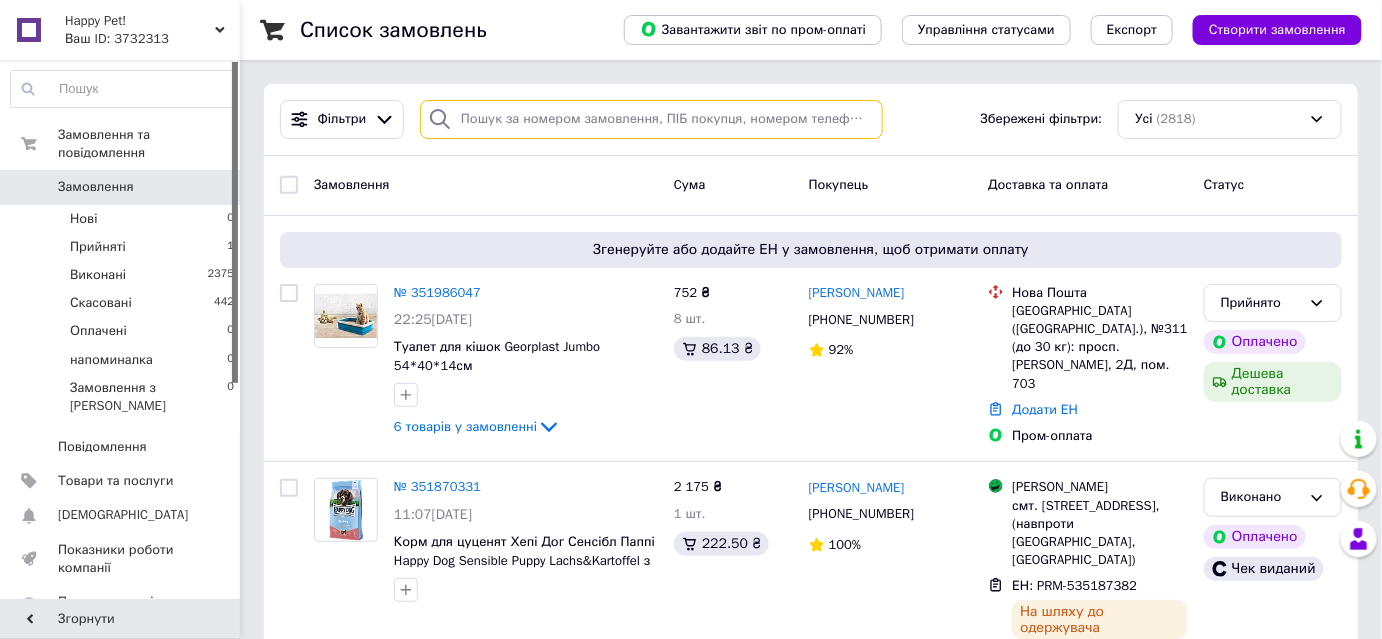 click at bounding box center [651, 119] 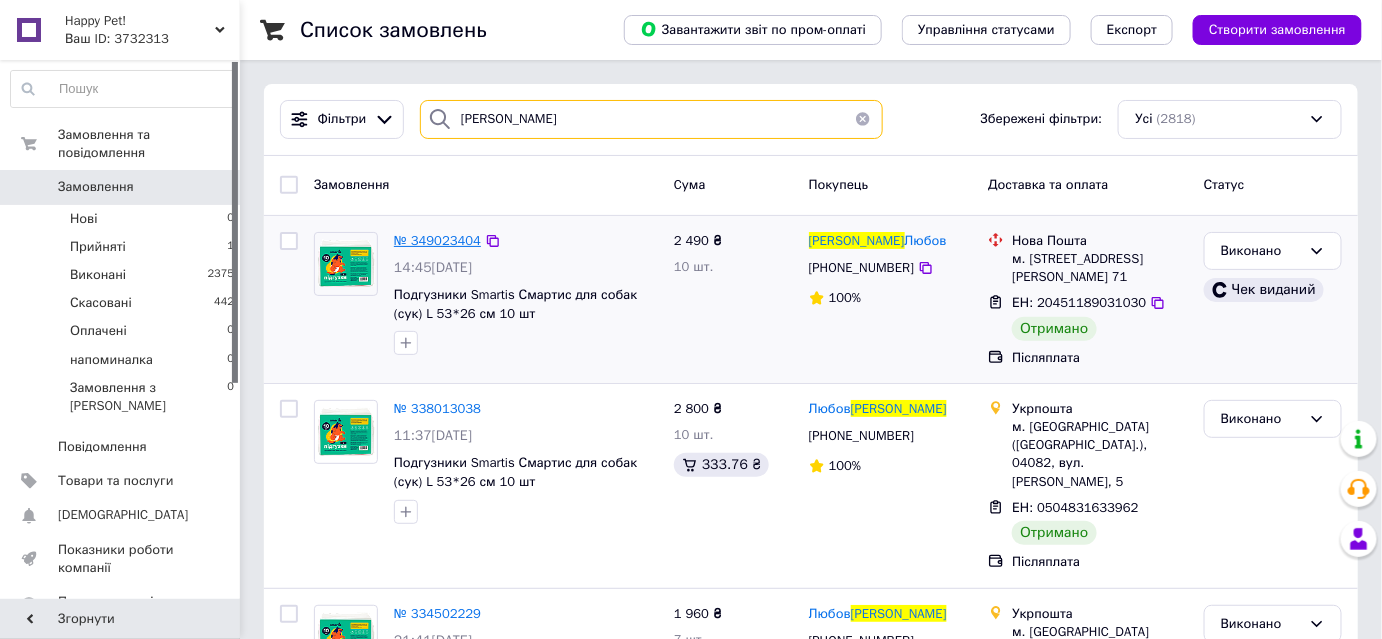 type on "андросович" 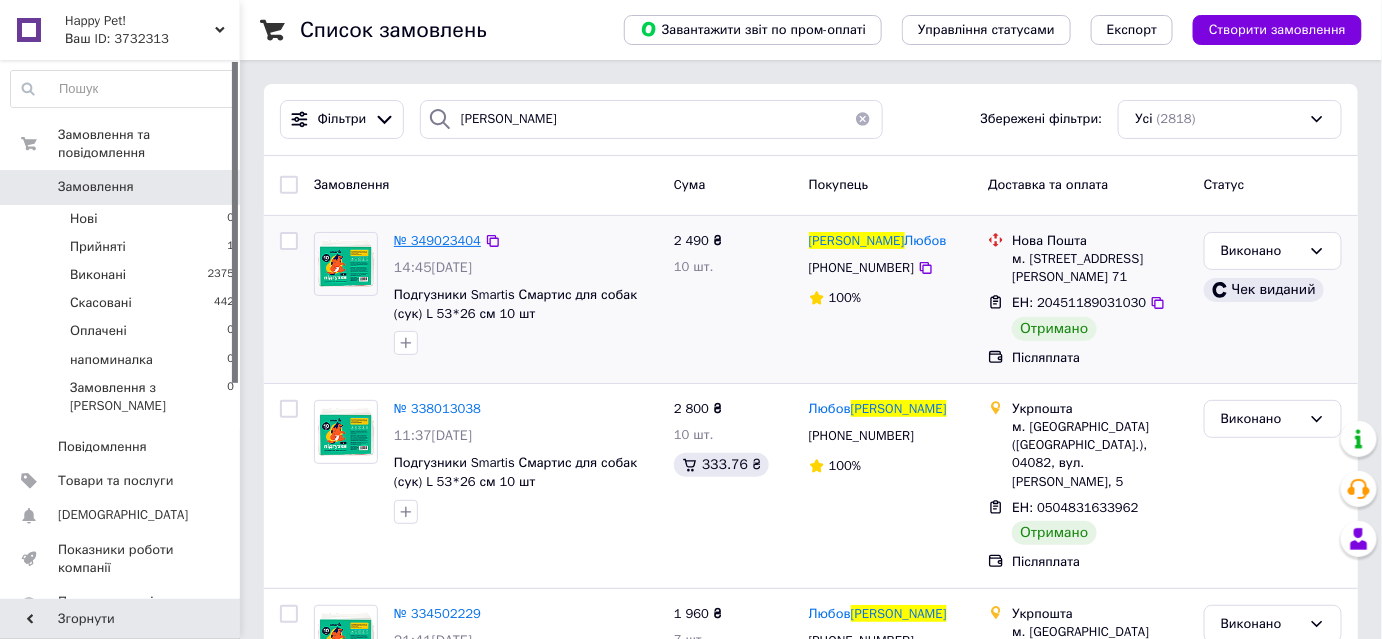 click on "№ 349023404" at bounding box center [437, 240] 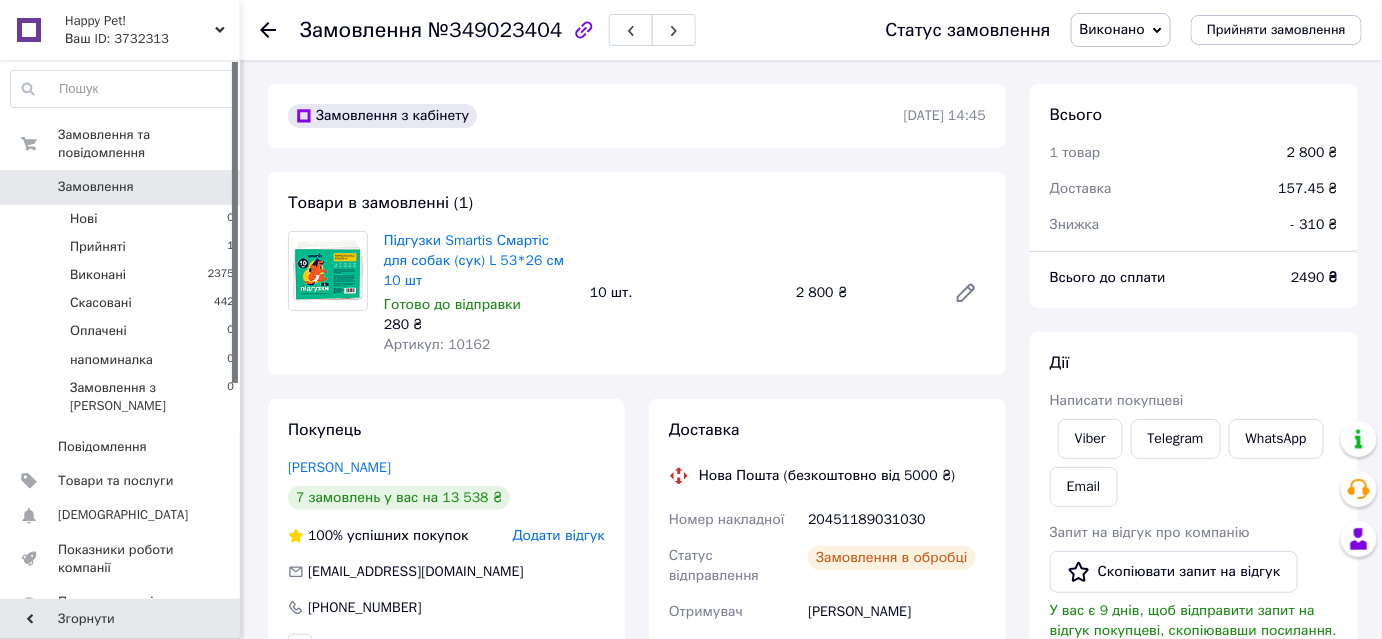 scroll, scrollTop: 380, scrollLeft: 0, axis: vertical 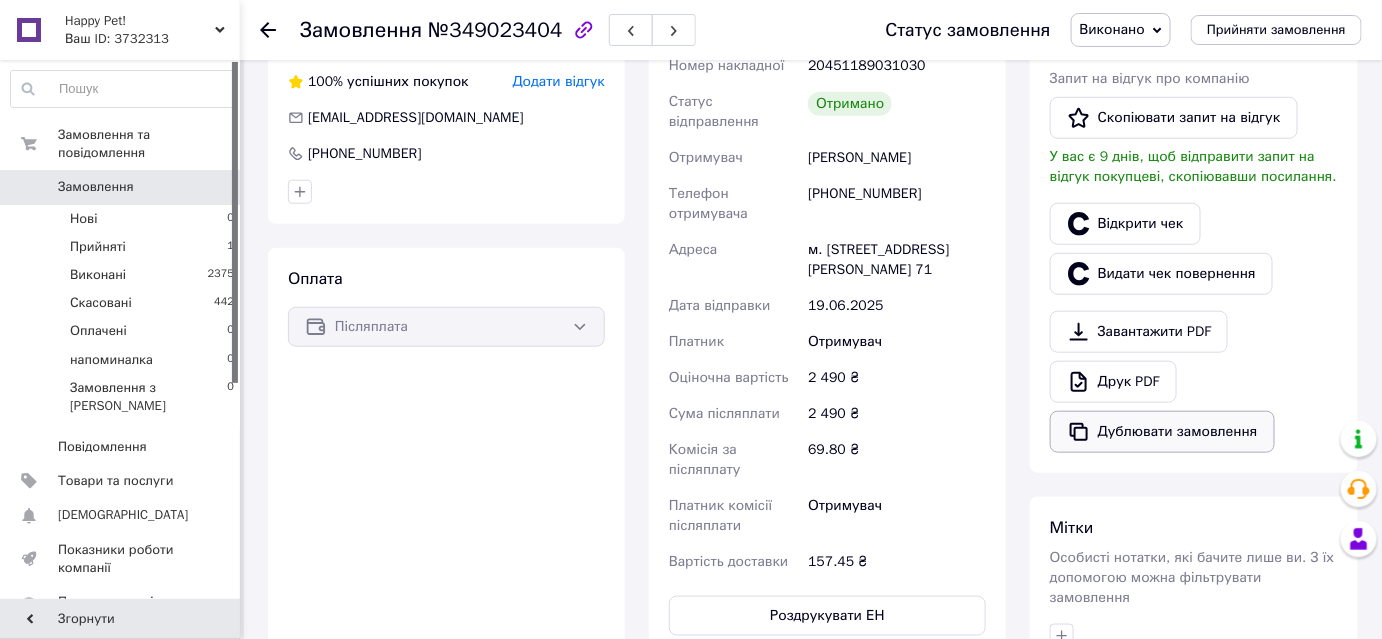 click on "Дублювати замовлення" at bounding box center (1162, 432) 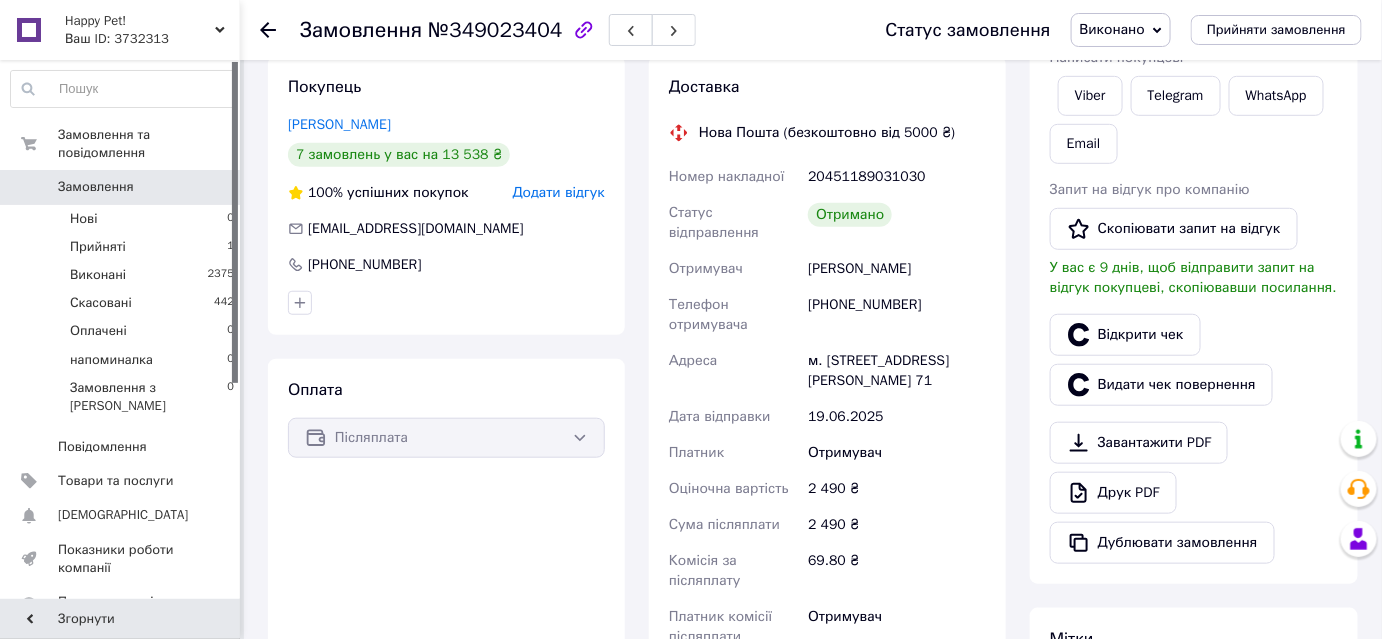 scroll, scrollTop: 181, scrollLeft: 0, axis: vertical 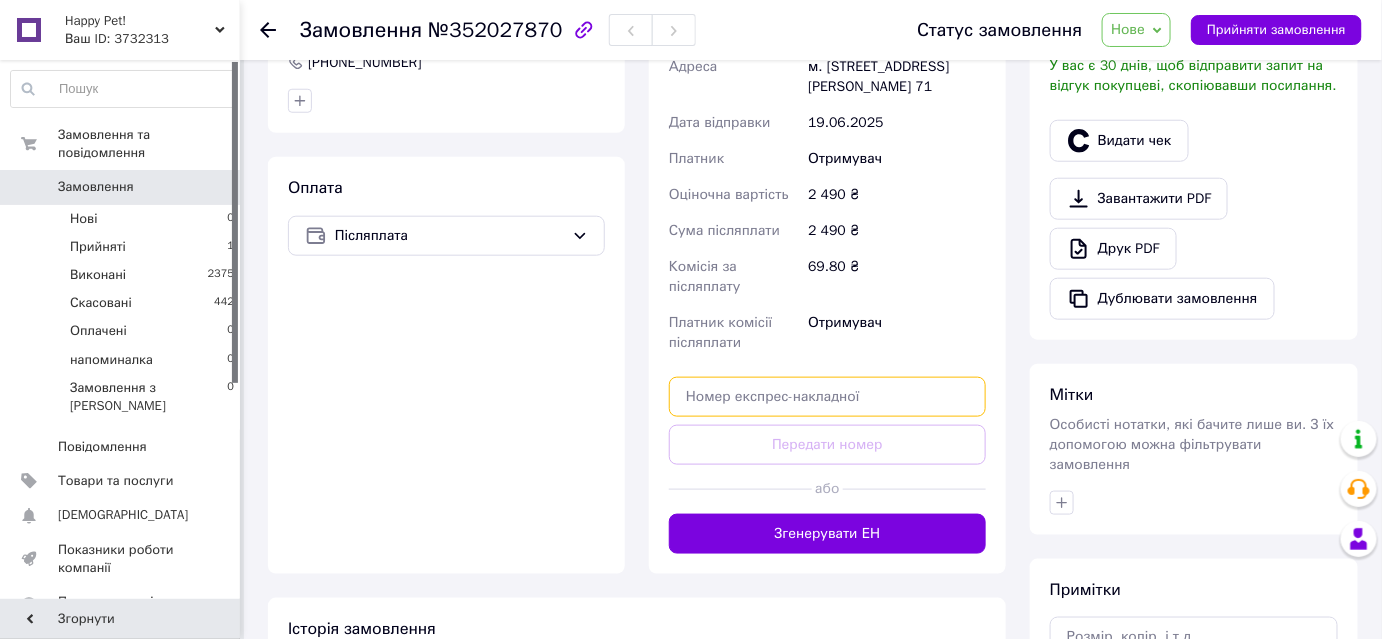 click at bounding box center [827, 397] 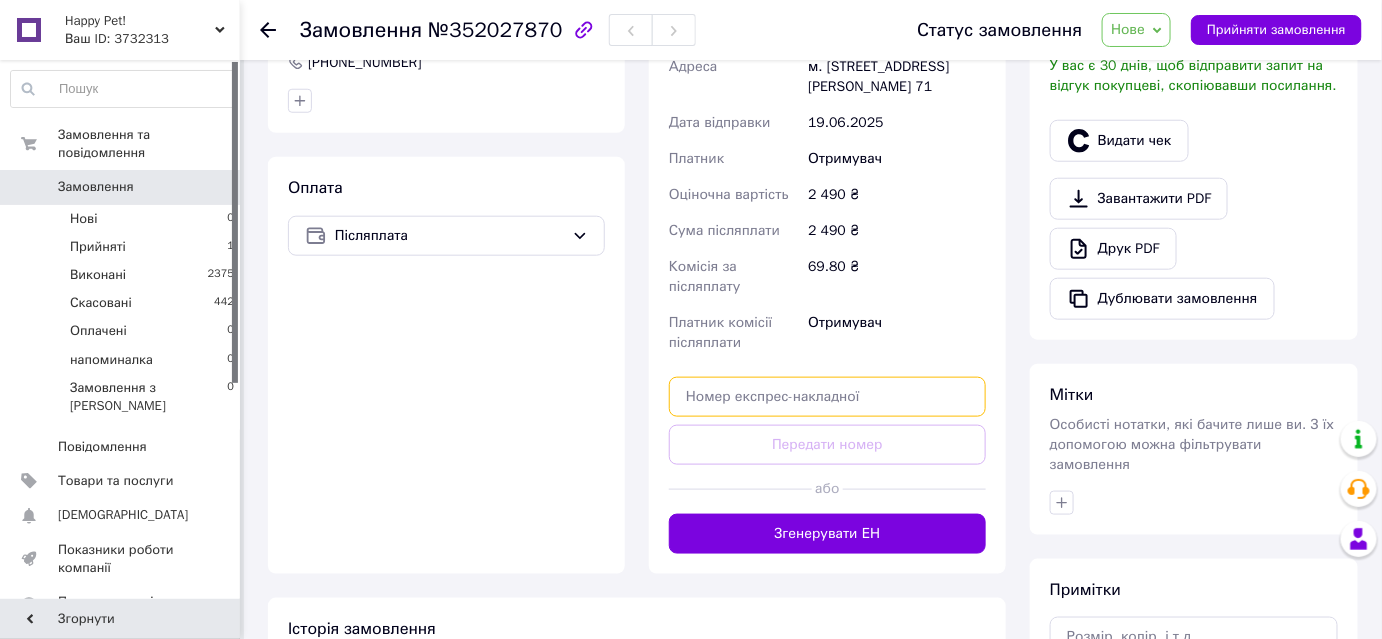 paste on "20451202810758" 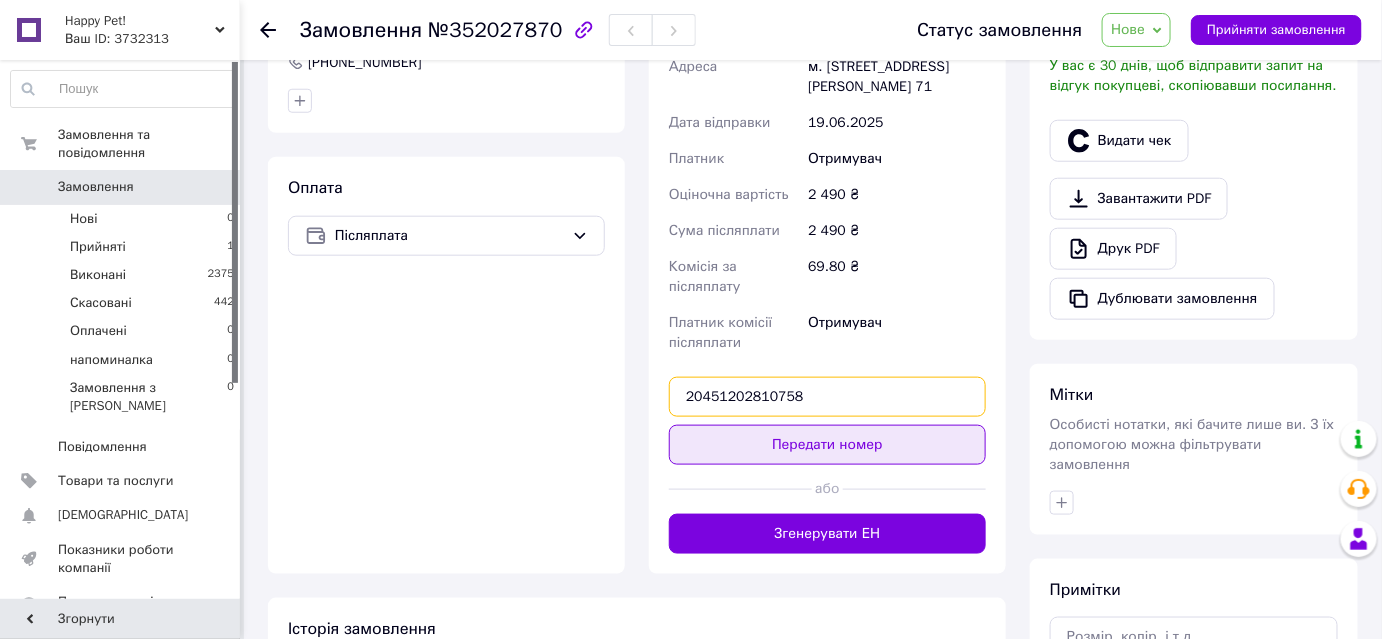 type on "20451202810758" 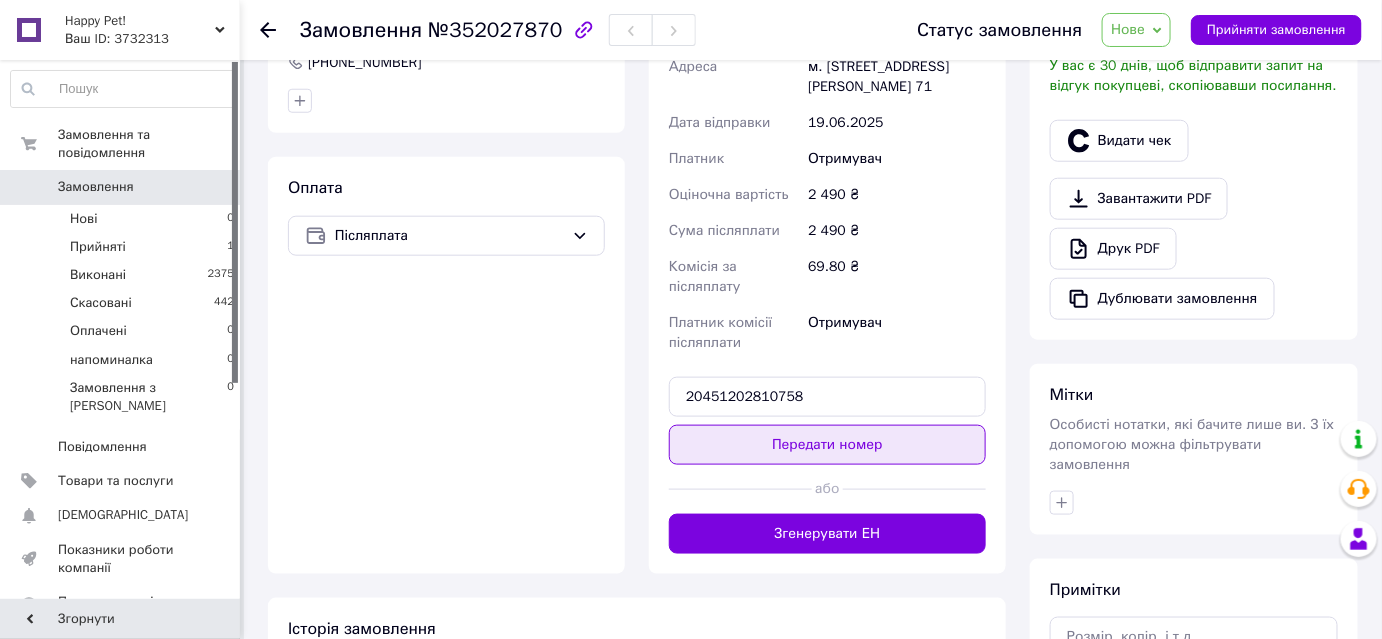click on "Передати номер" at bounding box center (827, 445) 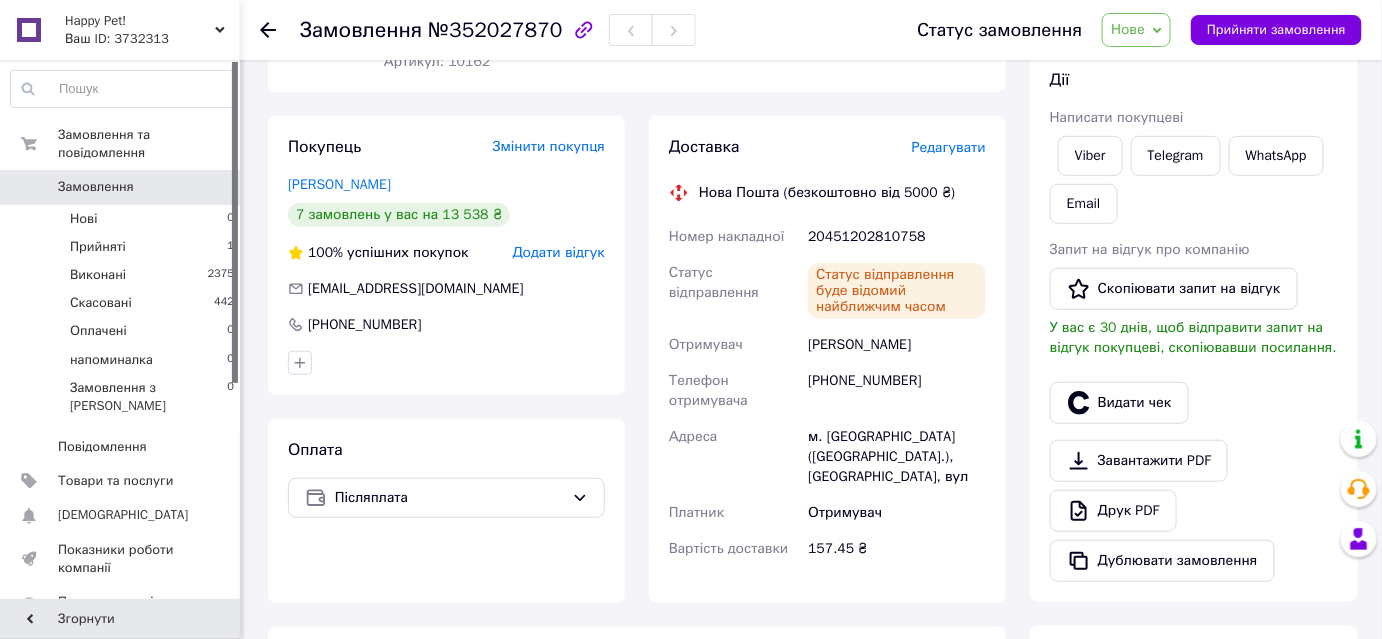 scroll, scrollTop: 272, scrollLeft: 0, axis: vertical 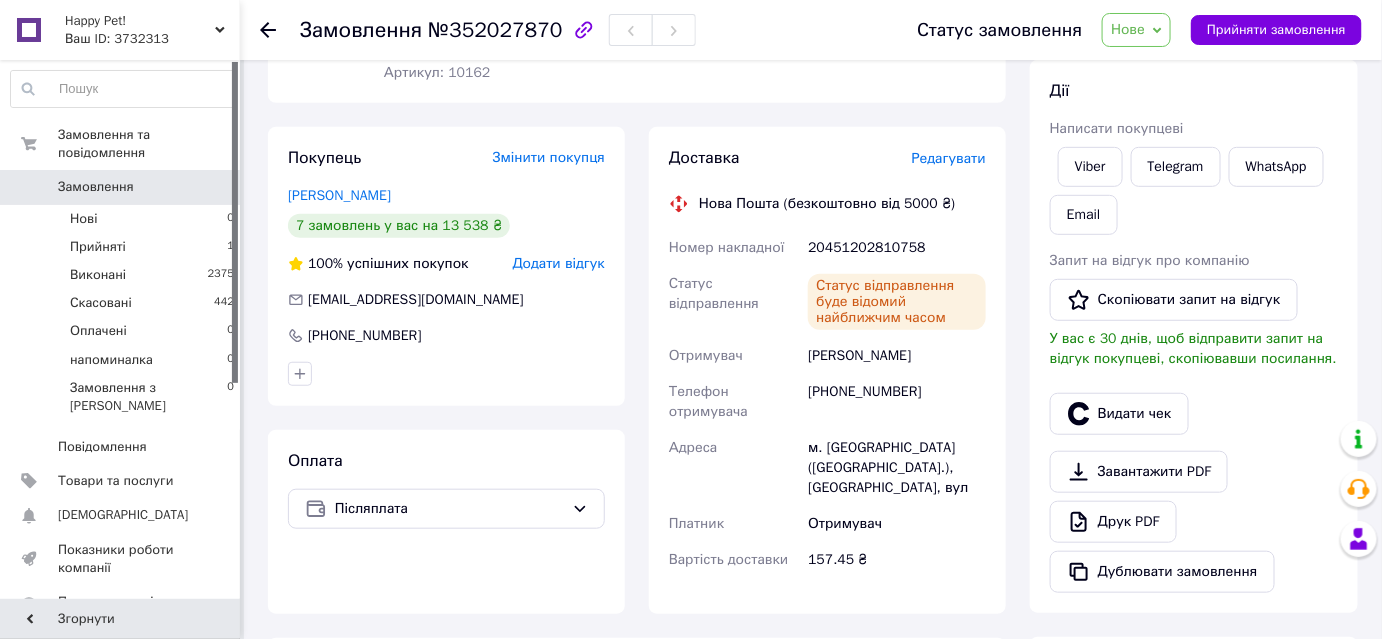 click on "Редагувати" at bounding box center [949, 158] 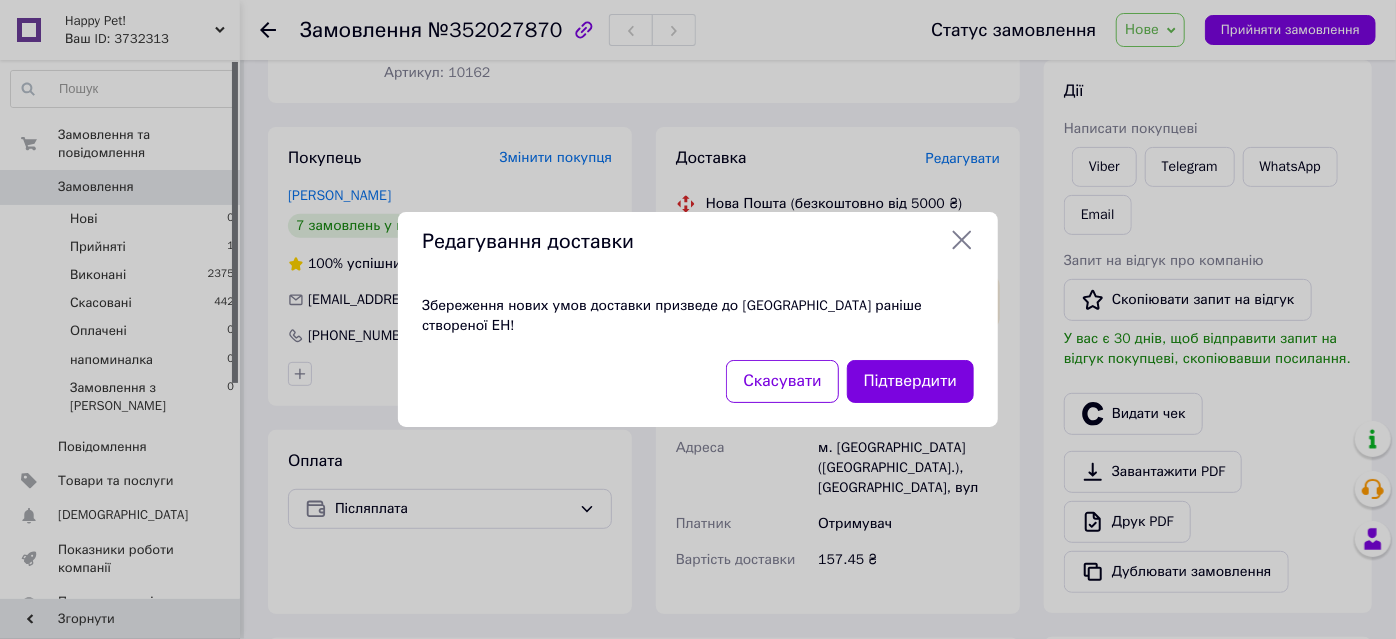 click 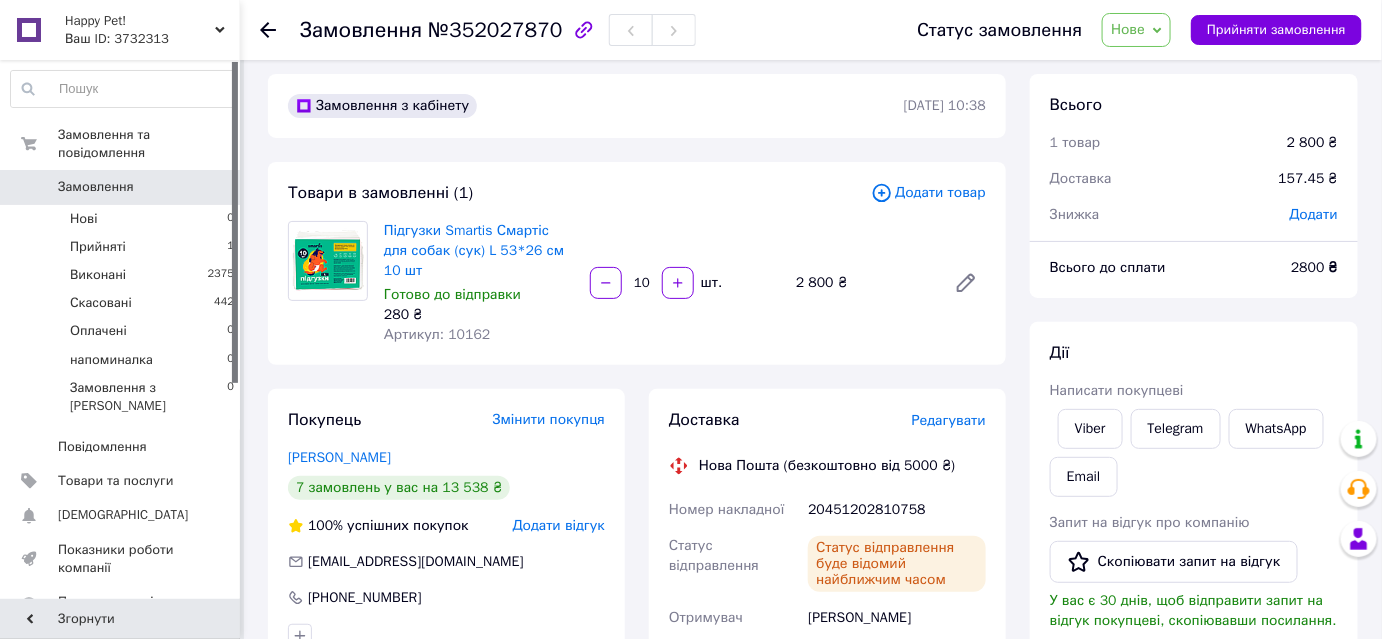 scroll, scrollTop: 0, scrollLeft: 0, axis: both 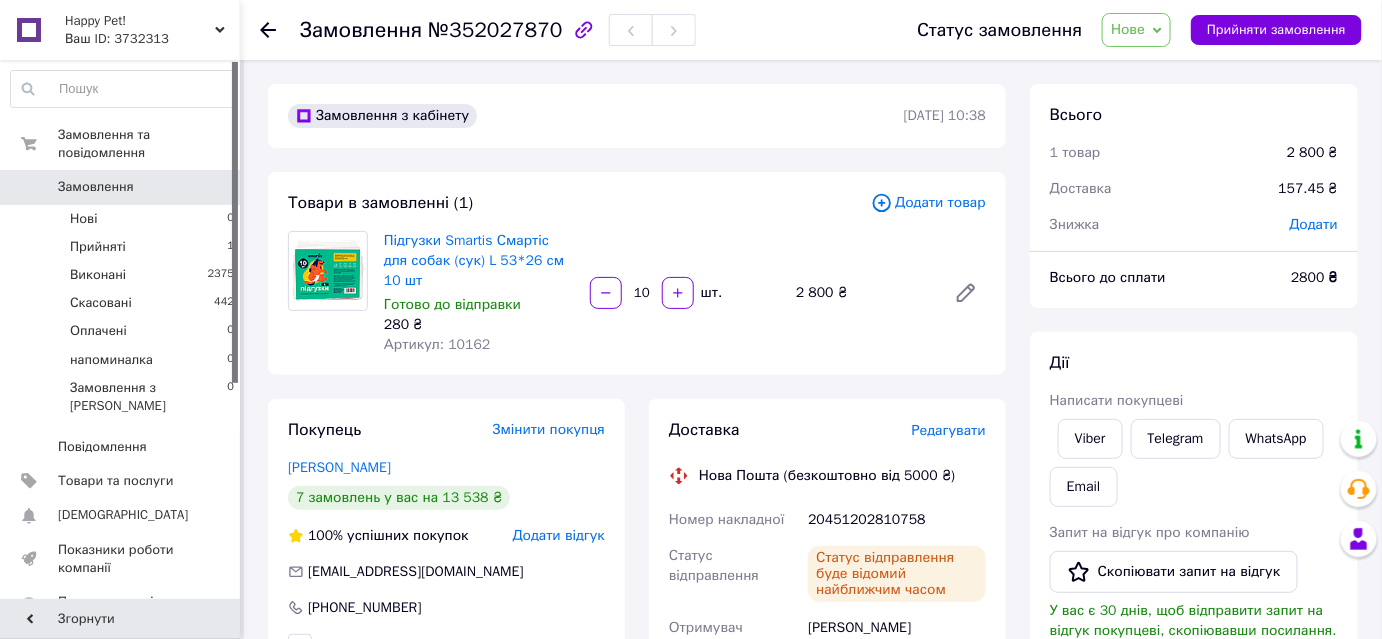 click on "Додати" at bounding box center [1314, 224] 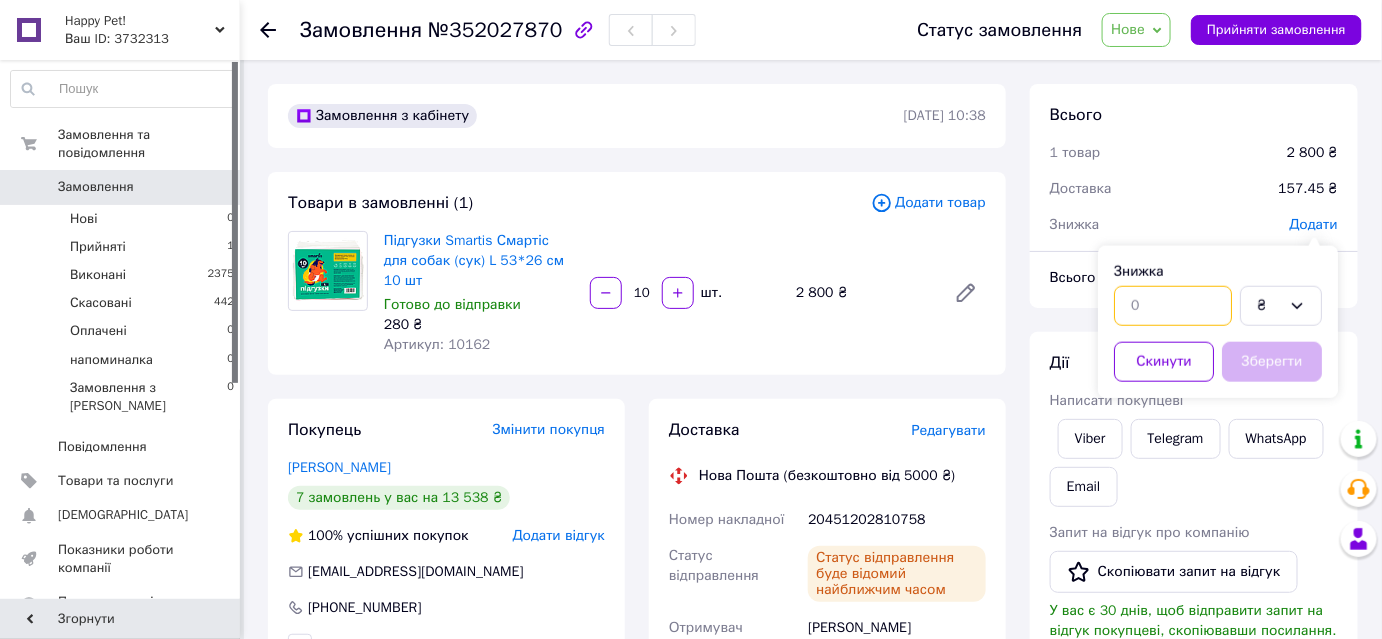 click at bounding box center [1173, 306] 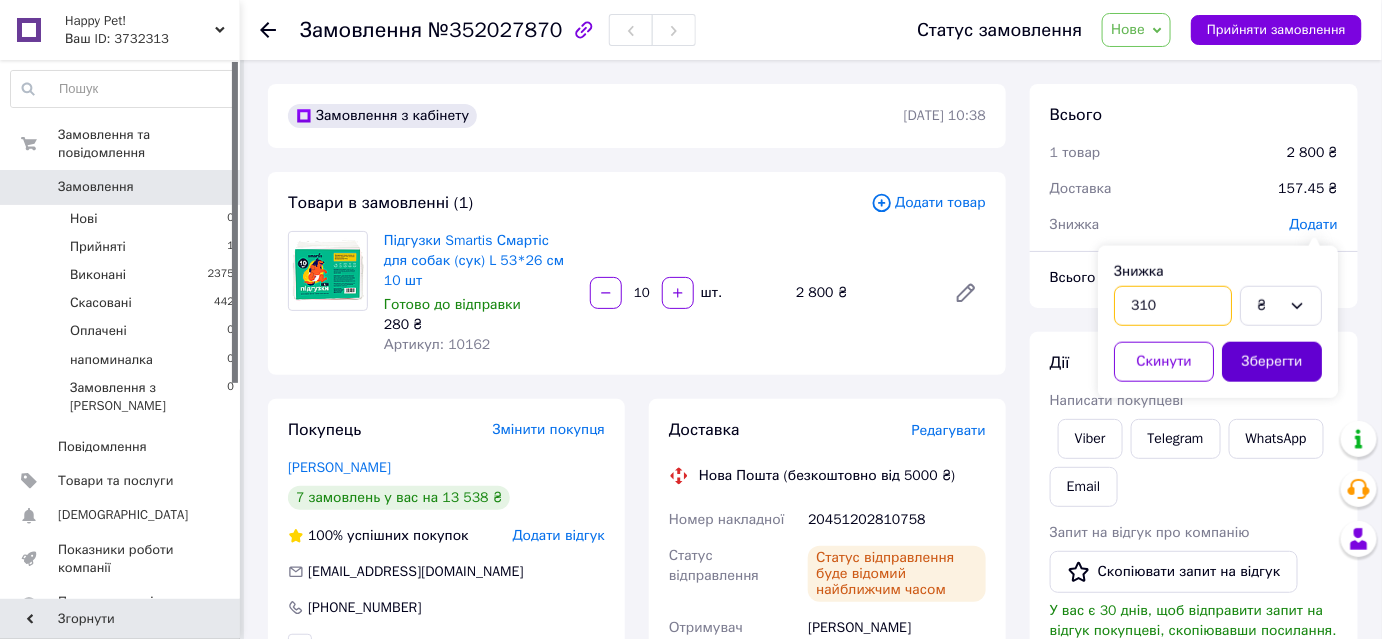 type on "310" 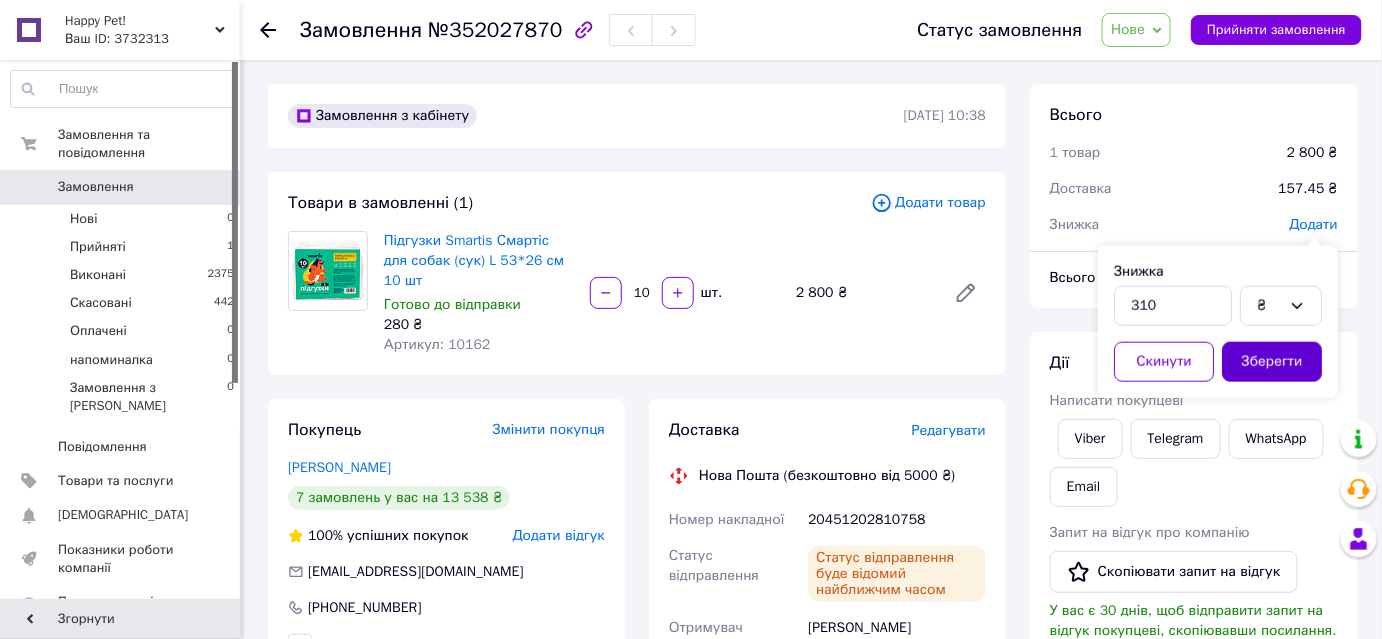click on "Зберегти" at bounding box center (1272, 362) 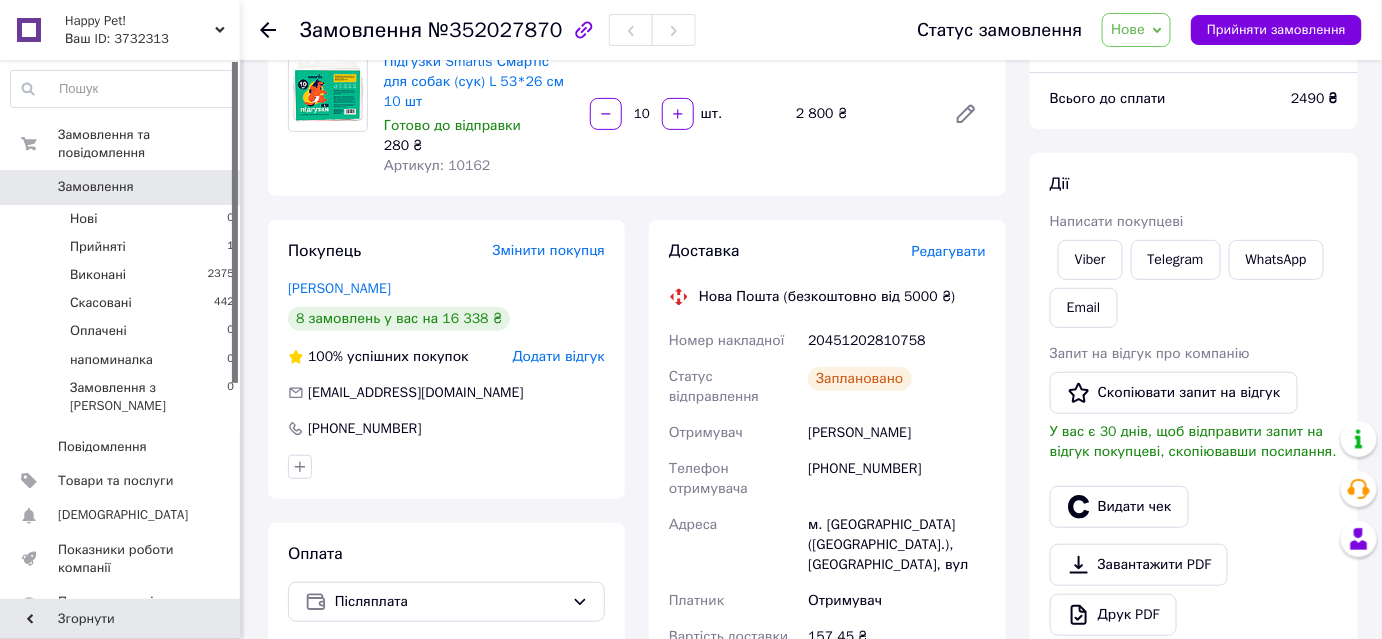 scroll, scrollTop: 181, scrollLeft: 0, axis: vertical 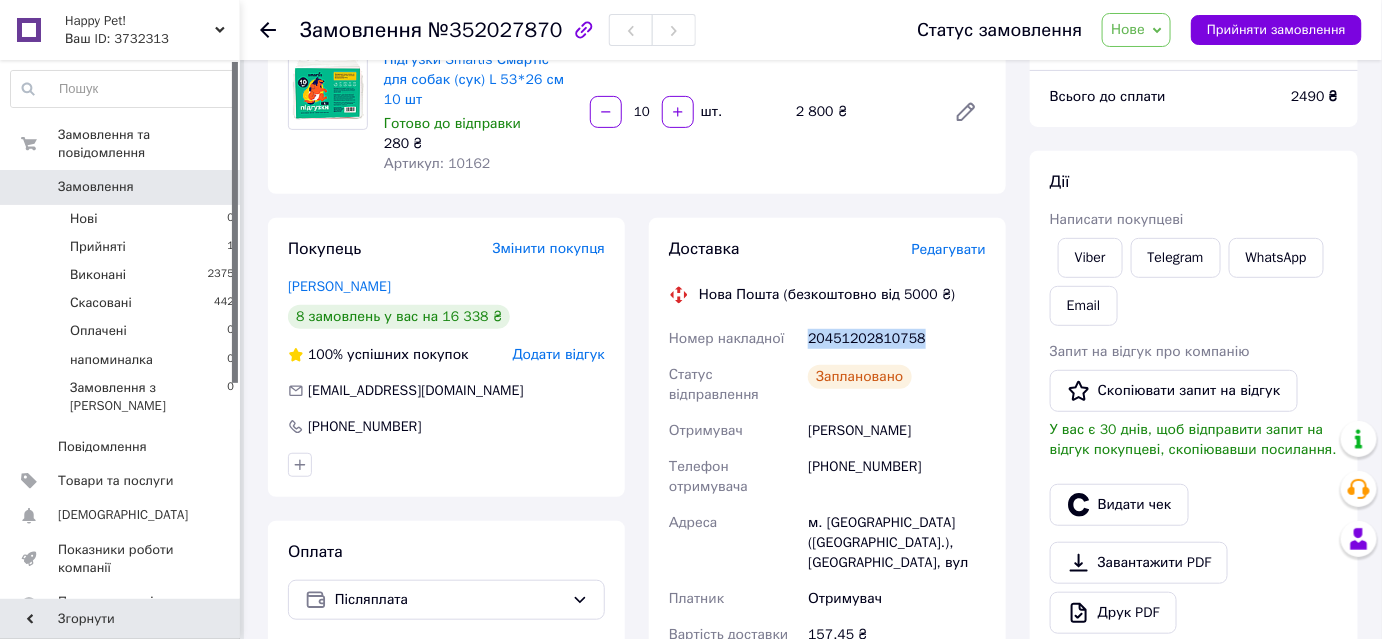drag, startPoint x: 810, startPoint y: 315, endPoint x: 973, endPoint y: 319, distance: 163.04907 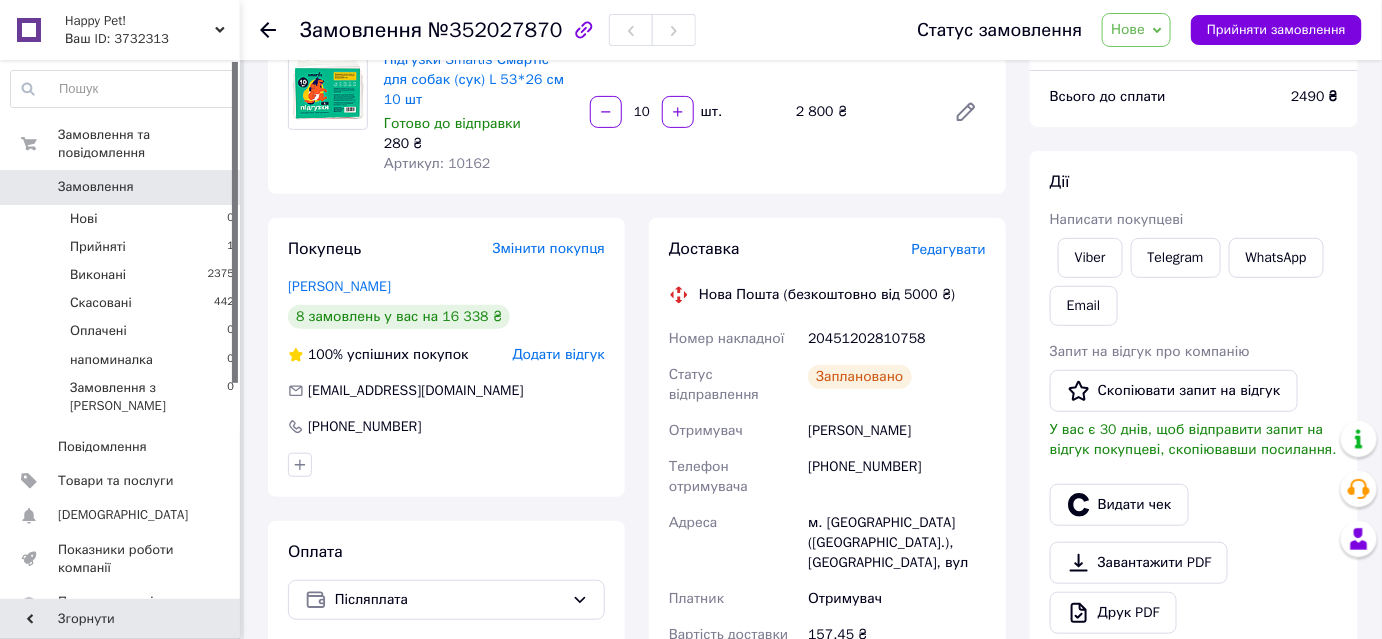click 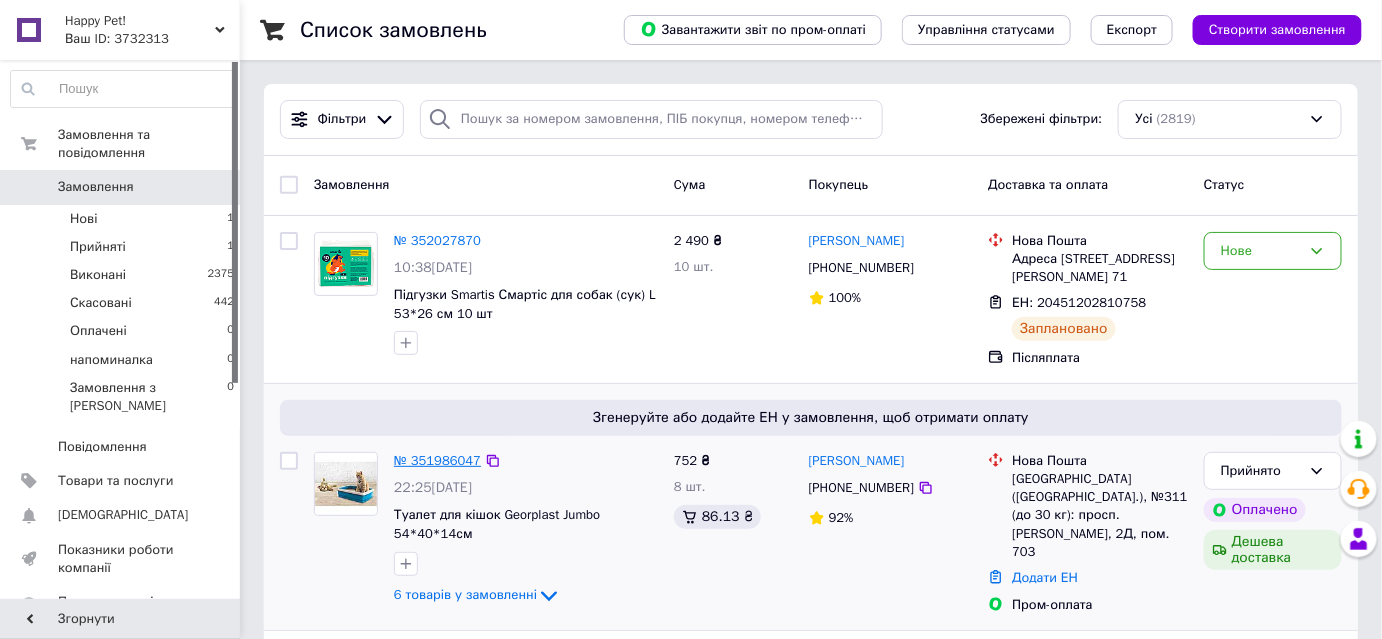 click on "№ 351986047" at bounding box center [437, 460] 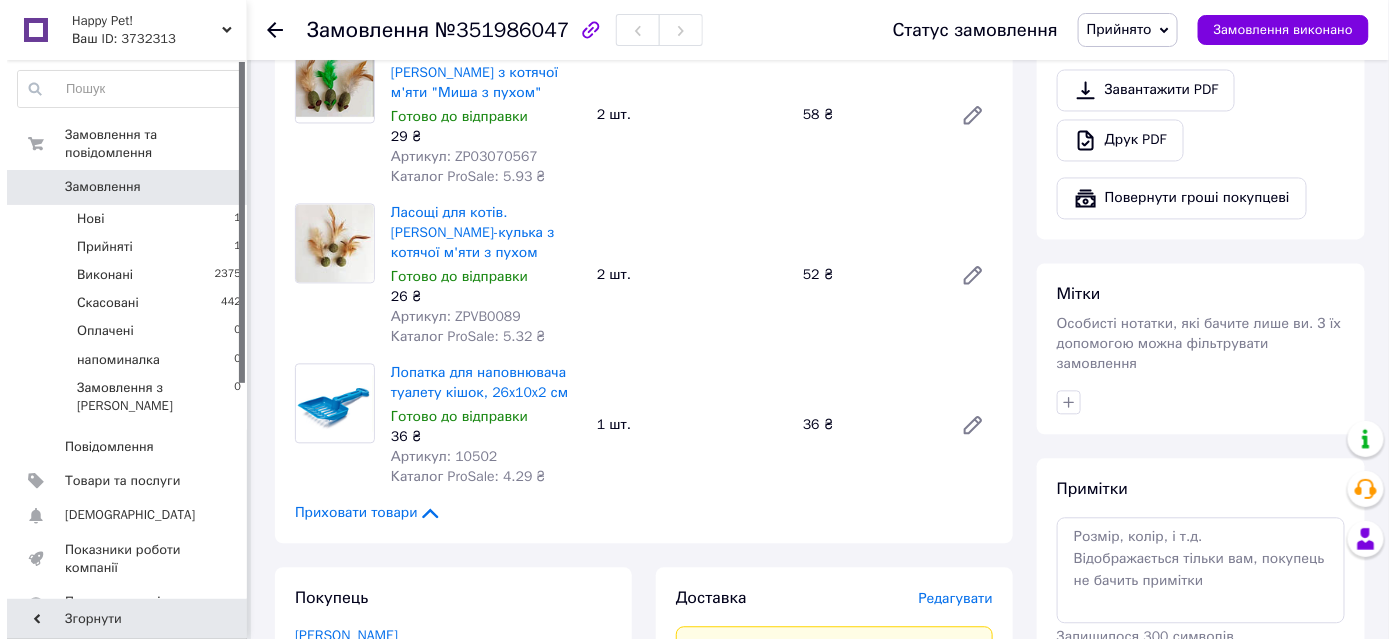 scroll, scrollTop: 1272, scrollLeft: 0, axis: vertical 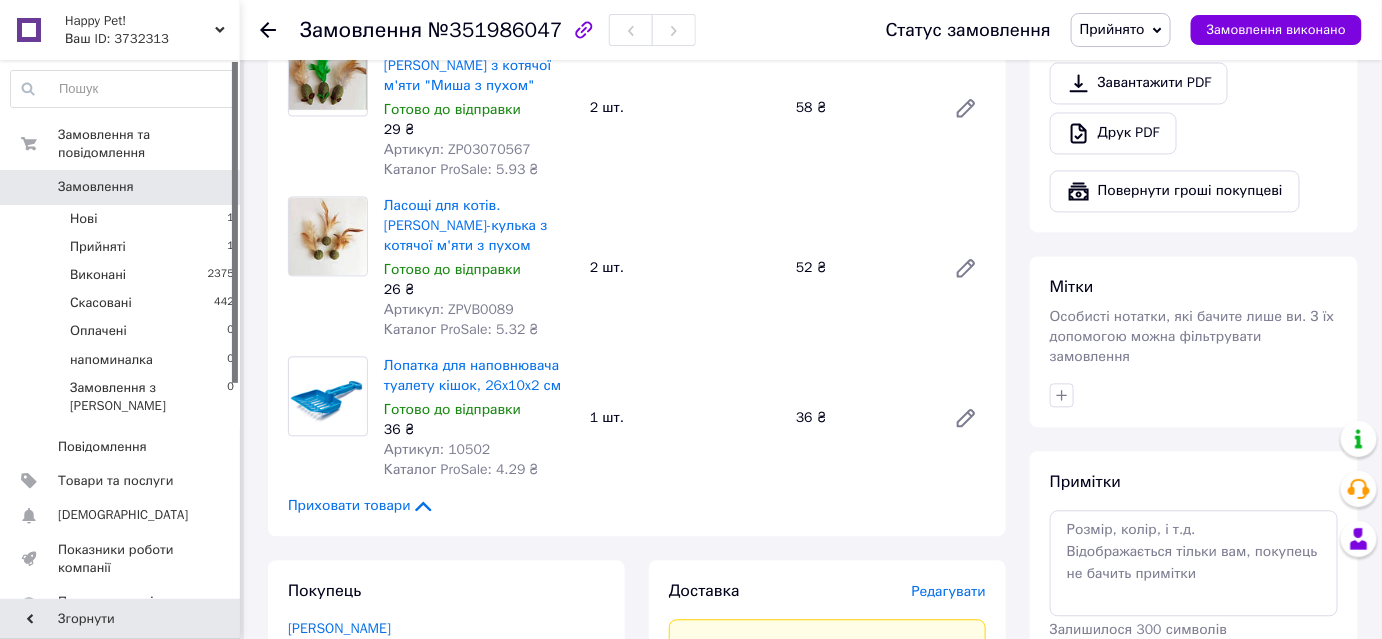 click on "Редагувати" at bounding box center [949, 591] 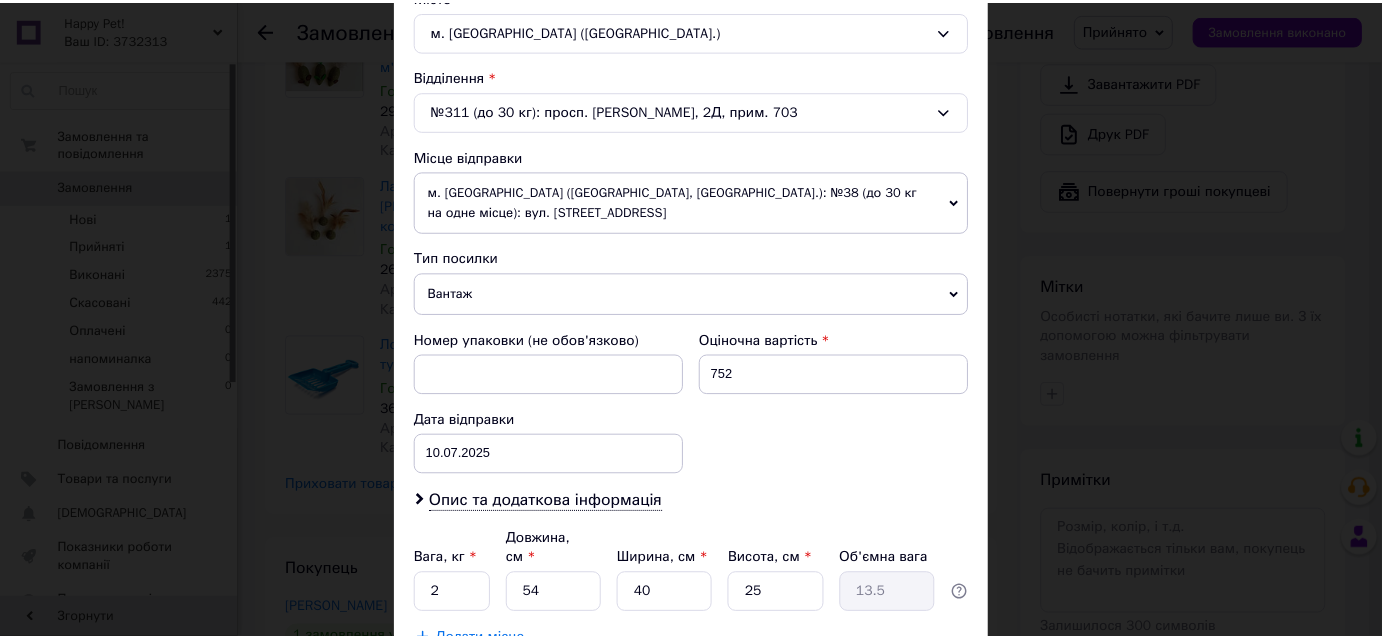scroll, scrollTop: 701, scrollLeft: 0, axis: vertical 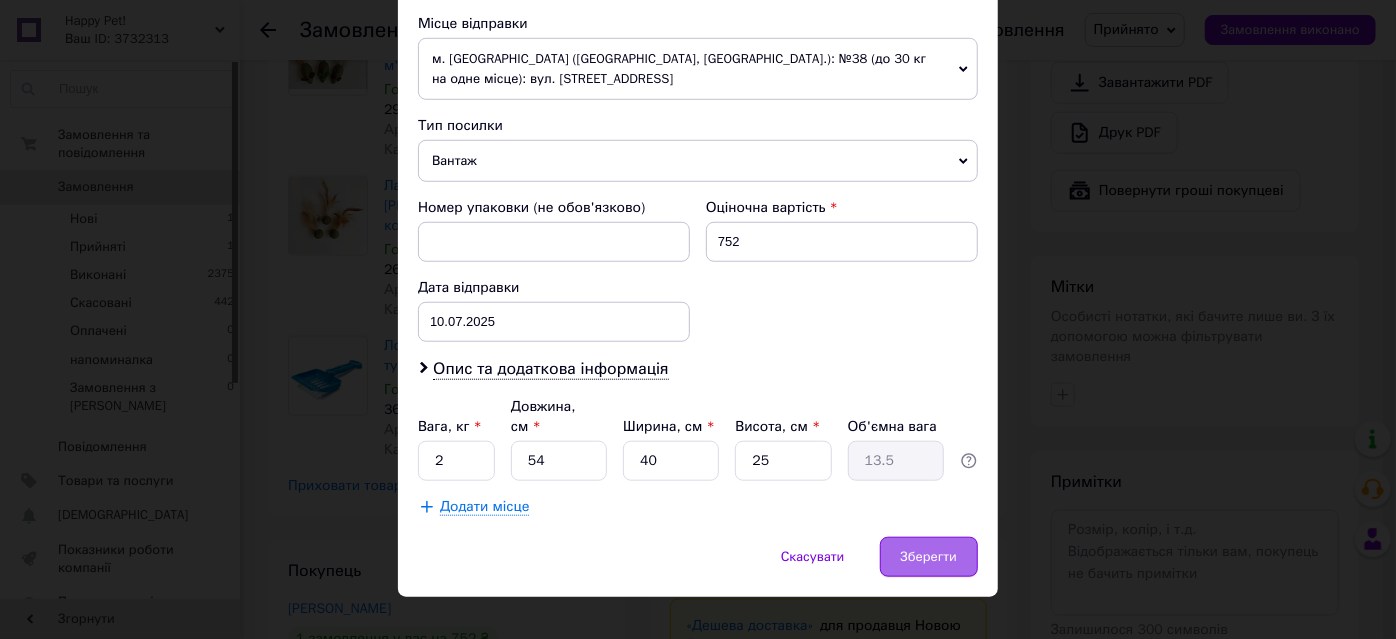 click on "Зберегти" at bounding box center [929, 557] 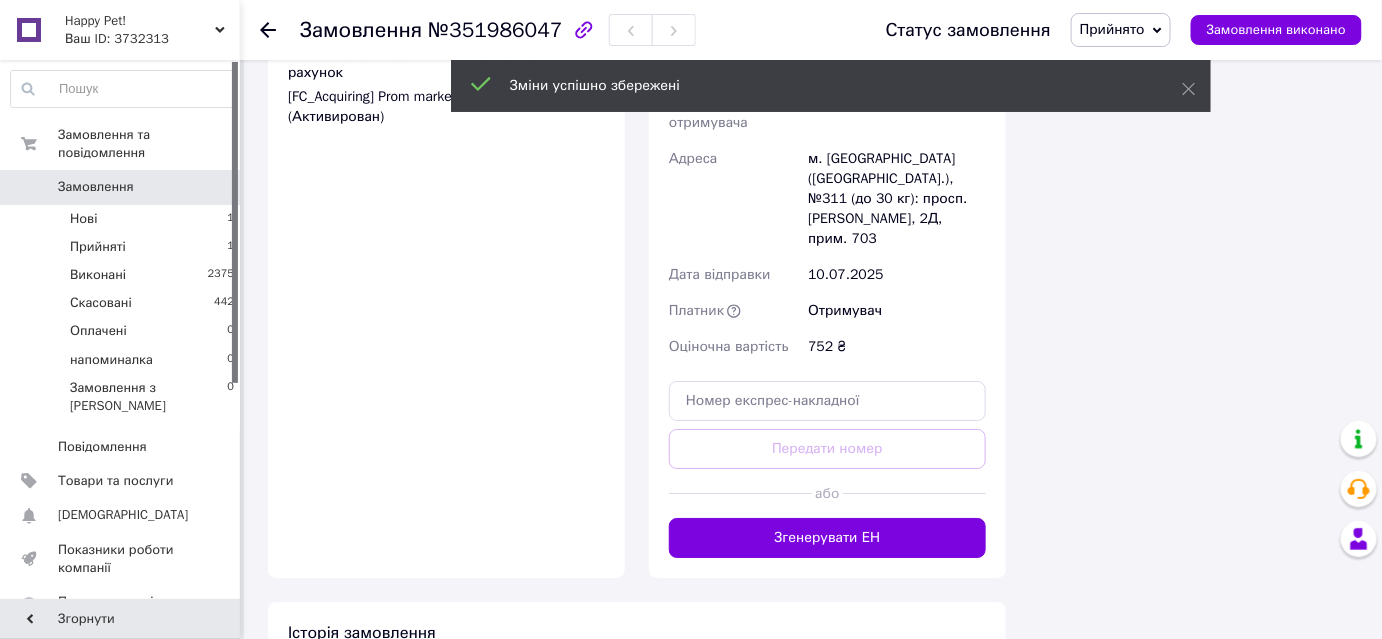 scroll, scrollTop: 2181, scrollLeft: 0, axis: vertical 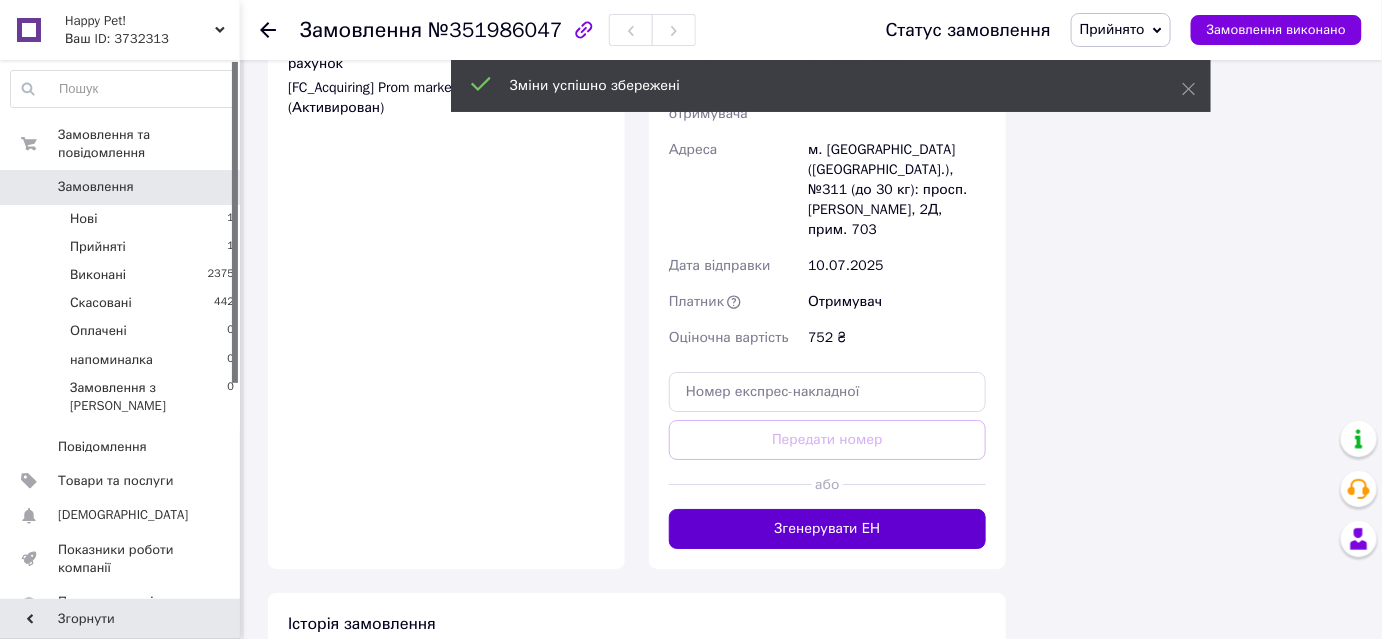 click on "Згенерувати ЕН" at bounding box center (827, 529) 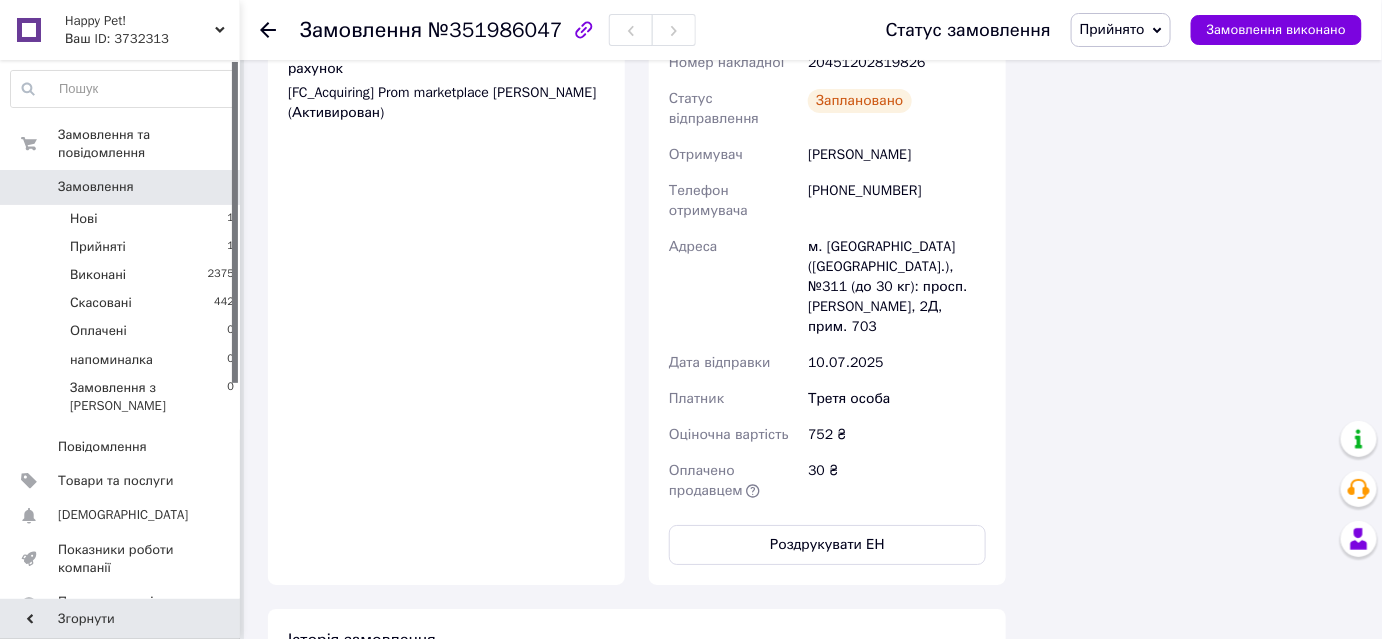 scroll, scrollTop: 1818, scrollLeft: 0, axis: vertical 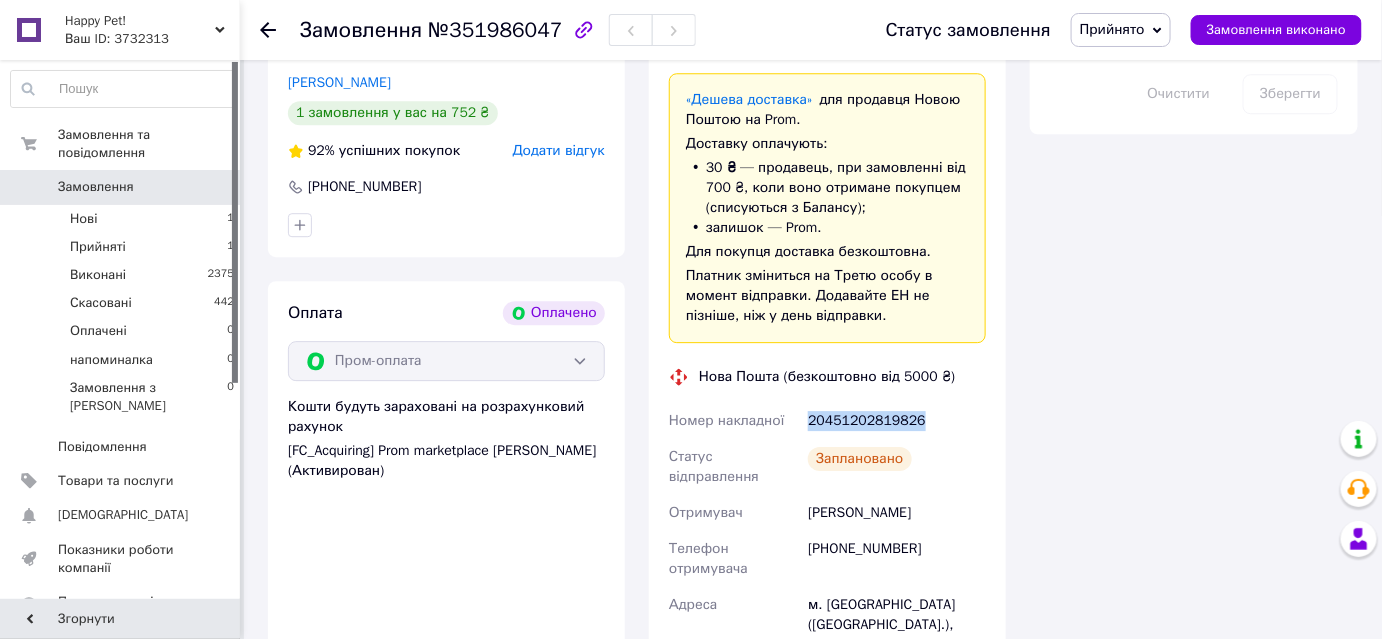 drag, startPoint x: 811, startPoint y: 380, endPoint x: 948, endPoint y: 381, distance: 137.00365 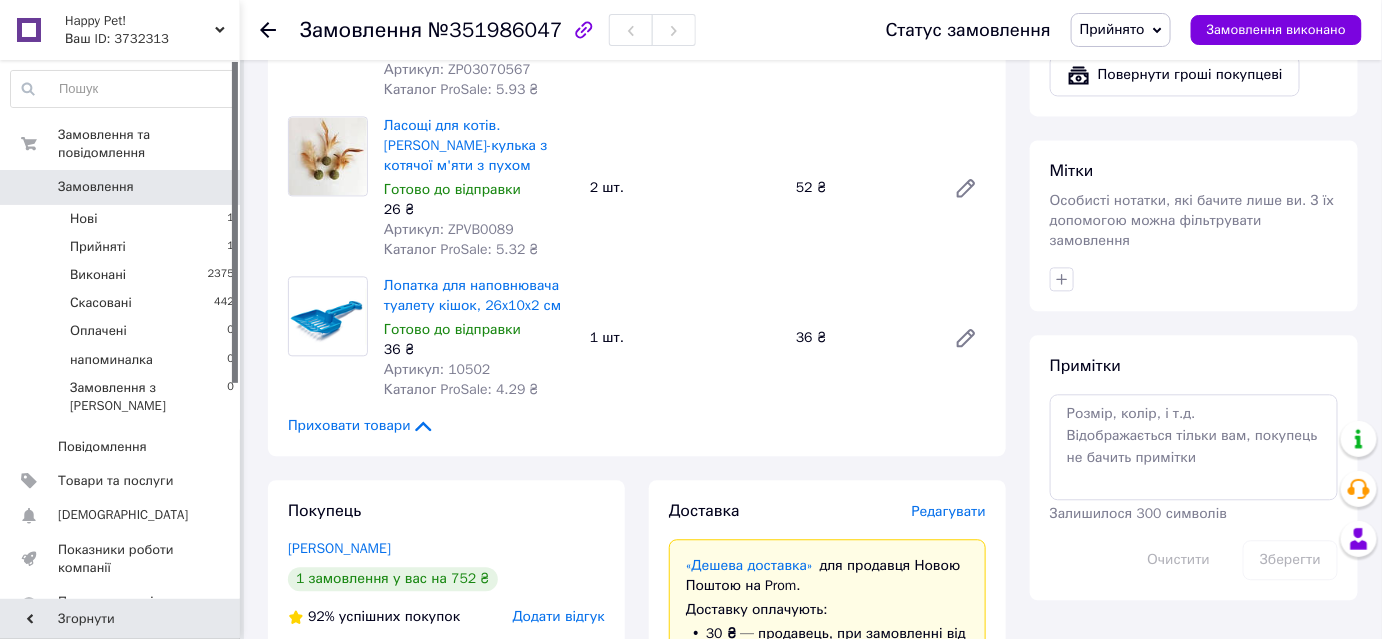 scroll, scrollTop: 1363, scrollLeft: 0, axis: vertical 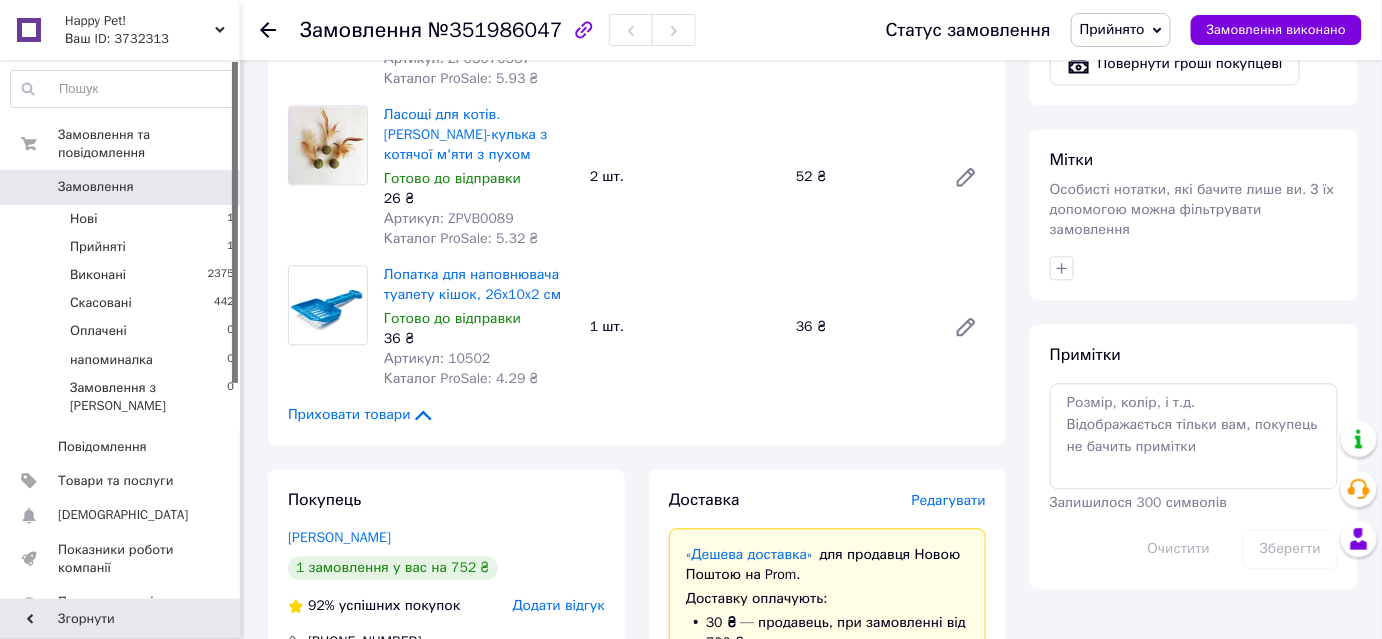 click 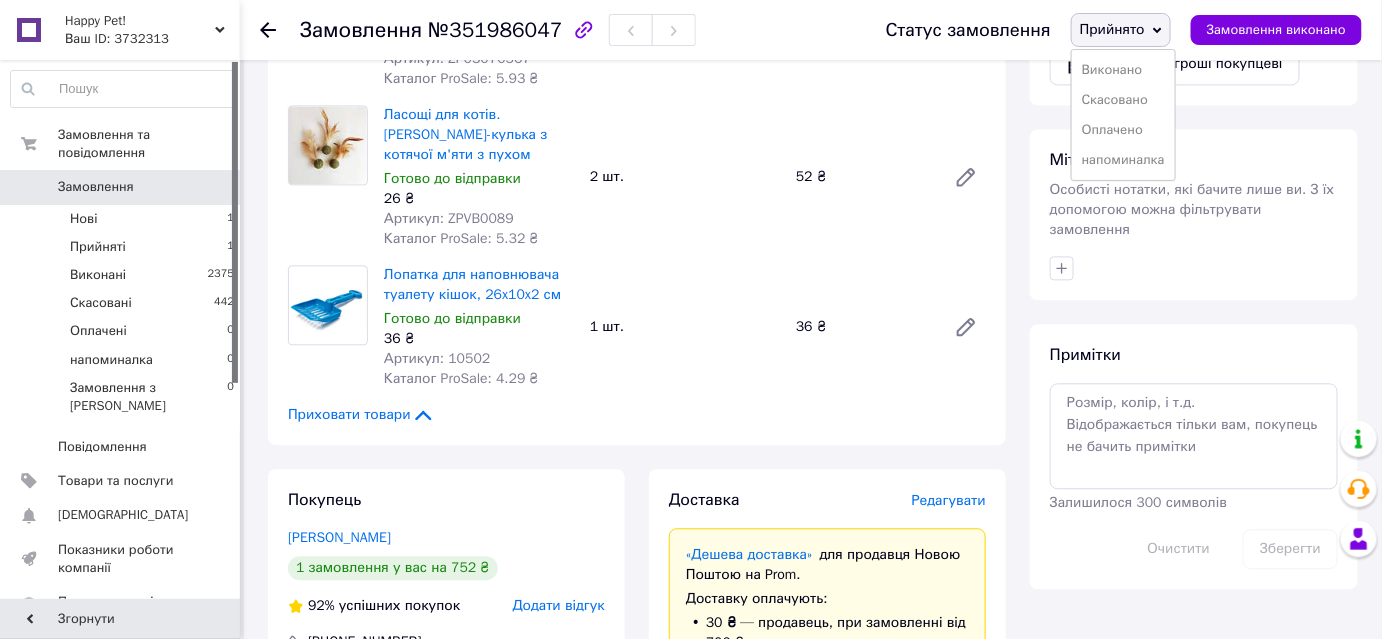 click on "Виконано" at bounding box center [1123, 70] 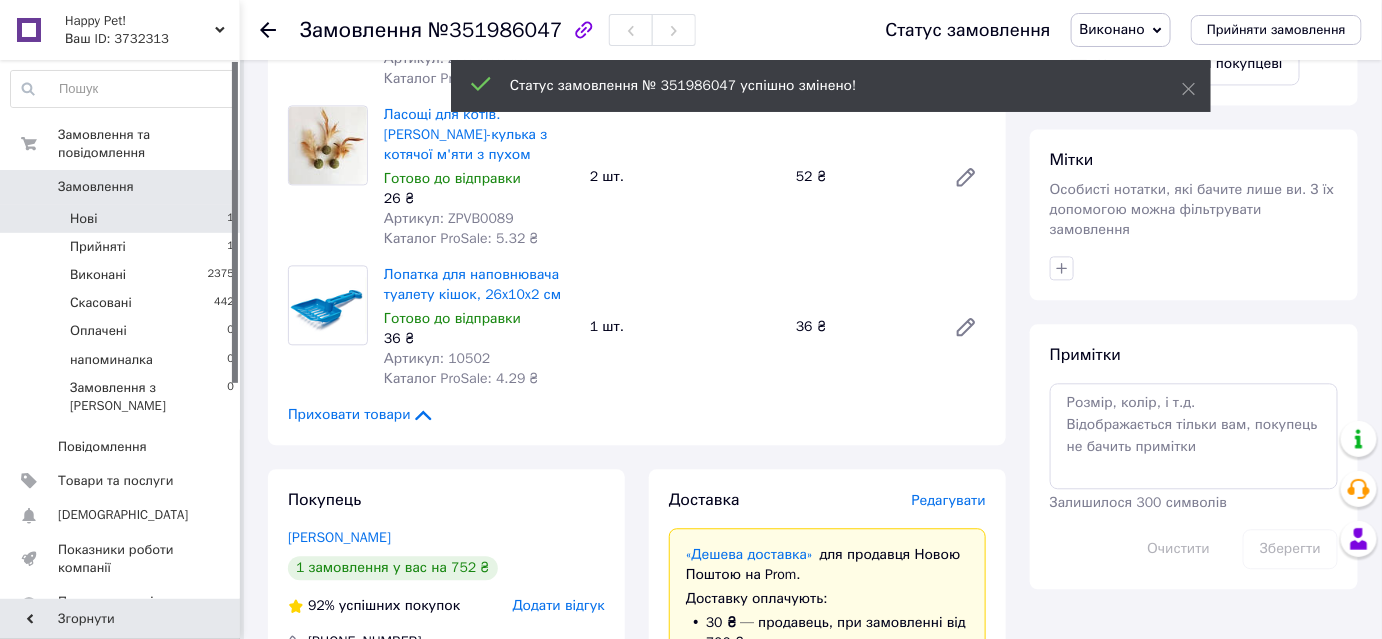 click on "Нові 1" at bounding box center (123, 219) 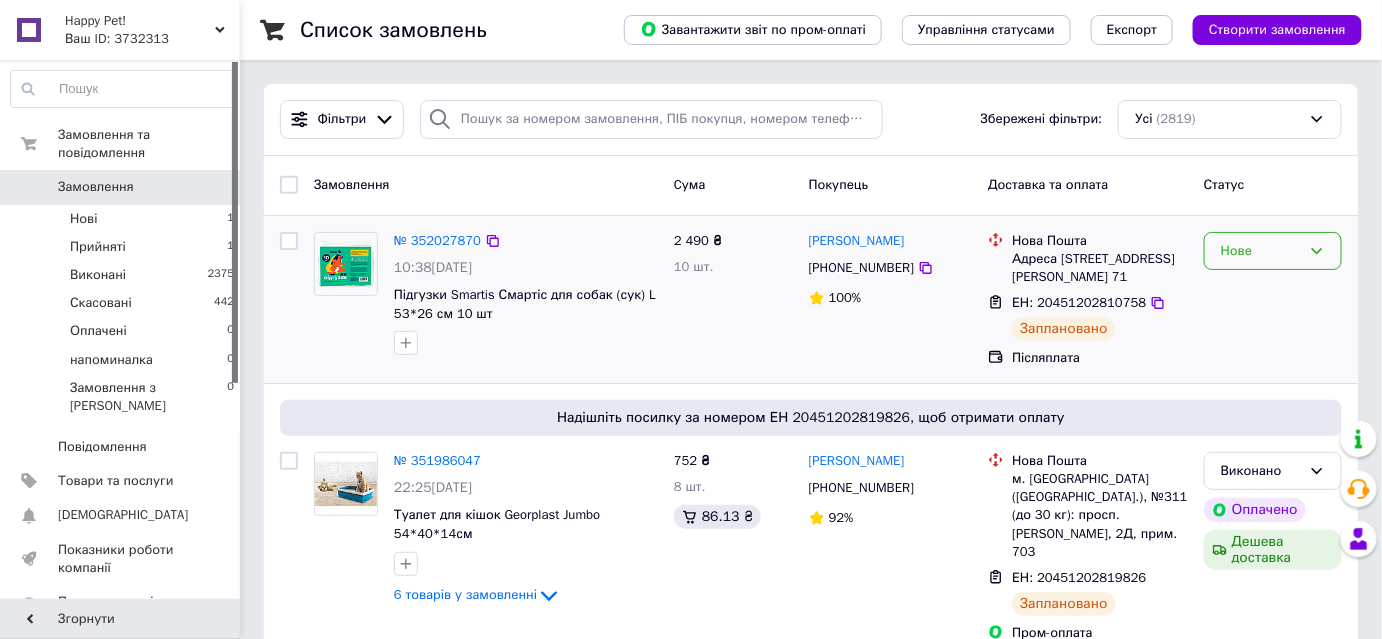 click 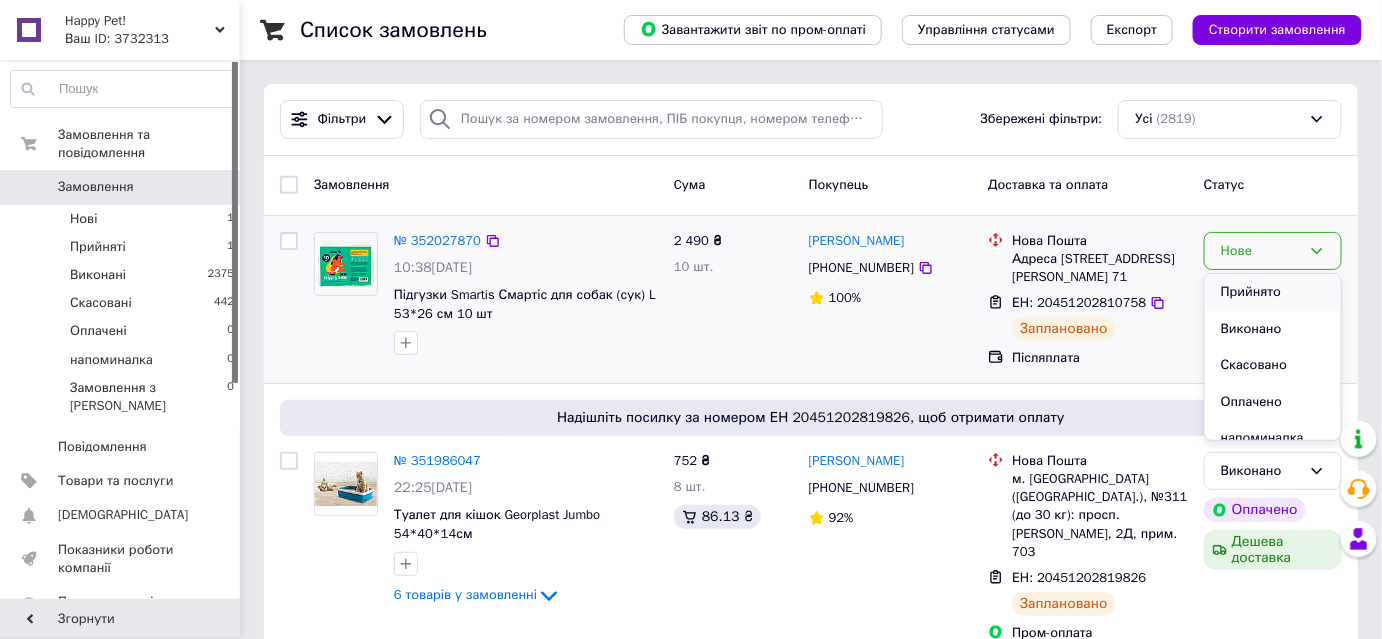 click on "Прийнято" at bounding box center [1273, 292] 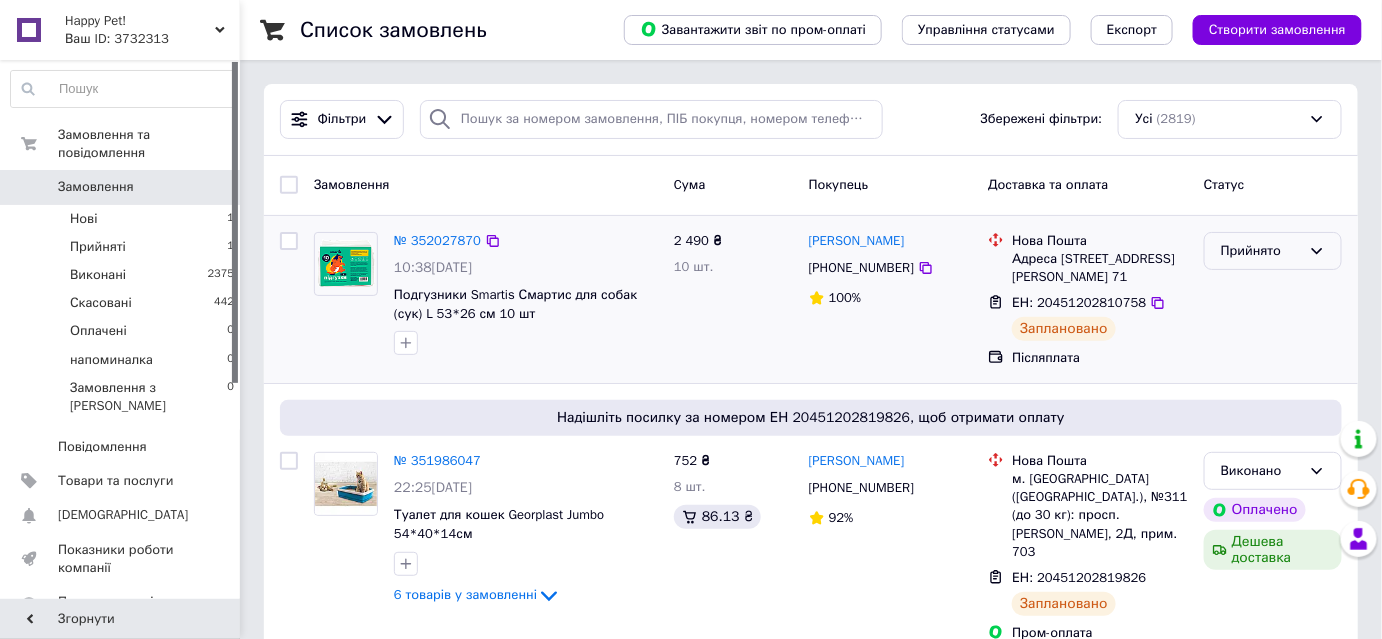click 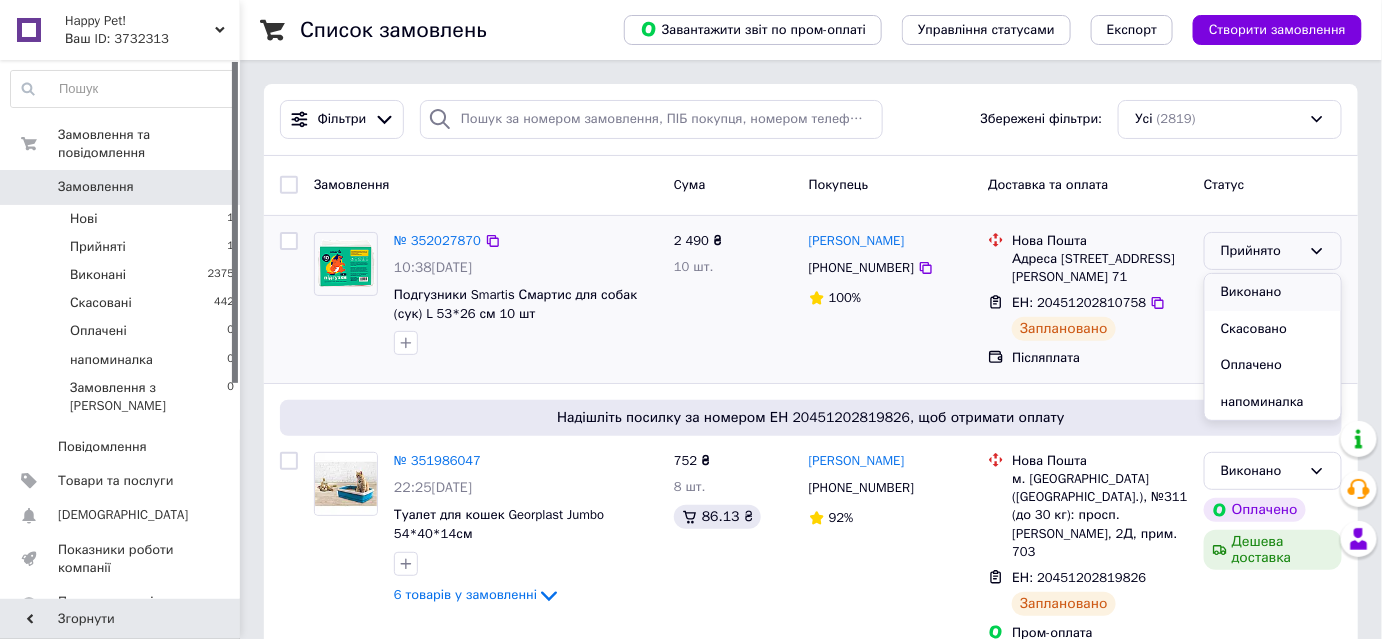 click on "Виконано" at bounding box center [1273, 292] 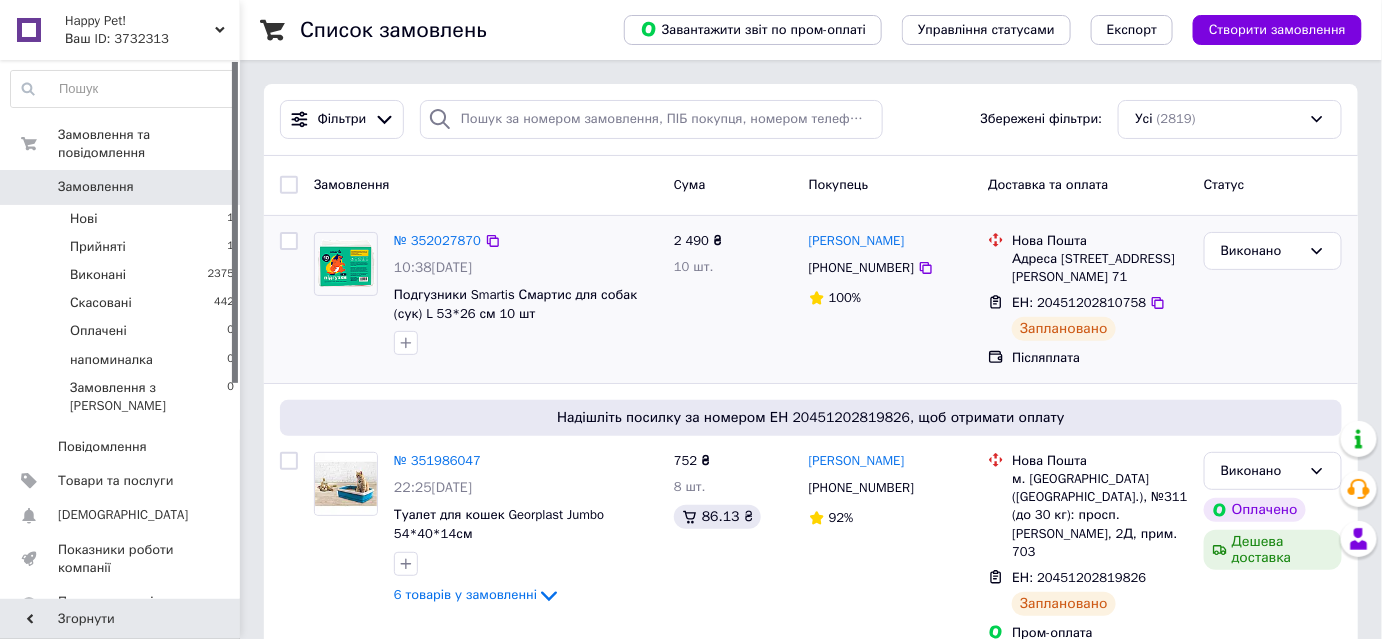 click on "№ 352027870" at bounding box center (437, 240) 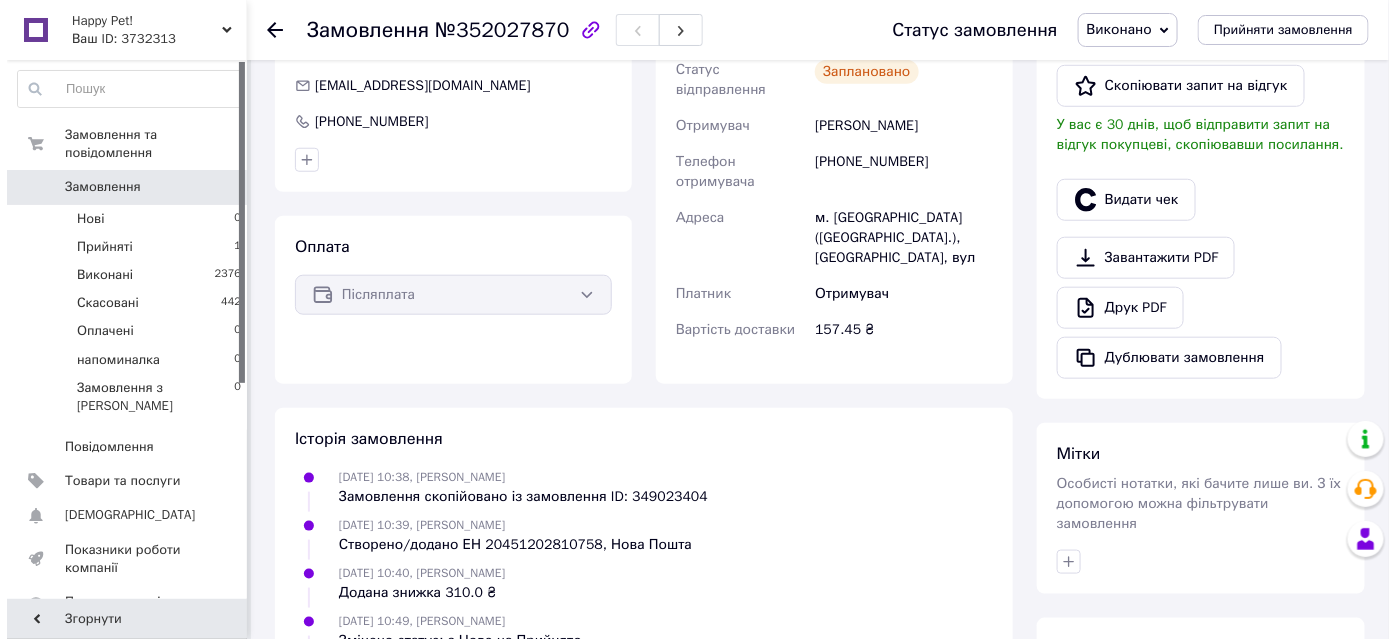 scroll, scrollTop: 485, scrollLeft: 0, axis: vertical 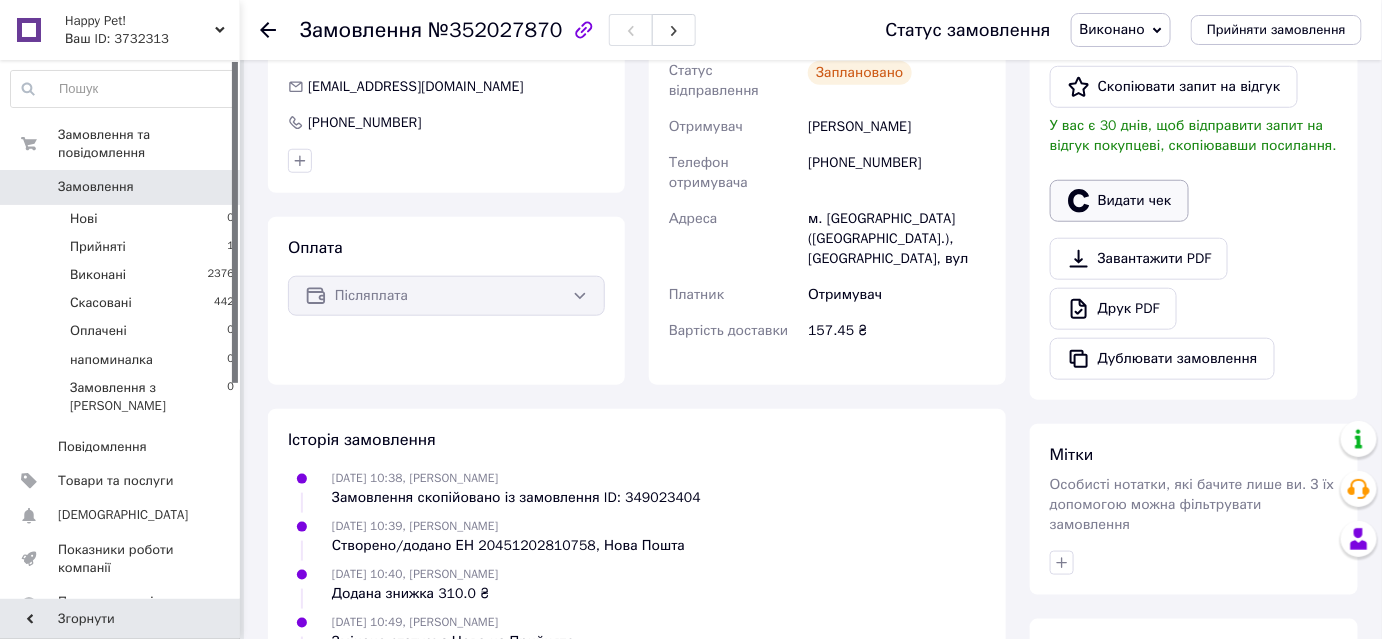 click on "Видати чек" at bounding box center (1119, 201) 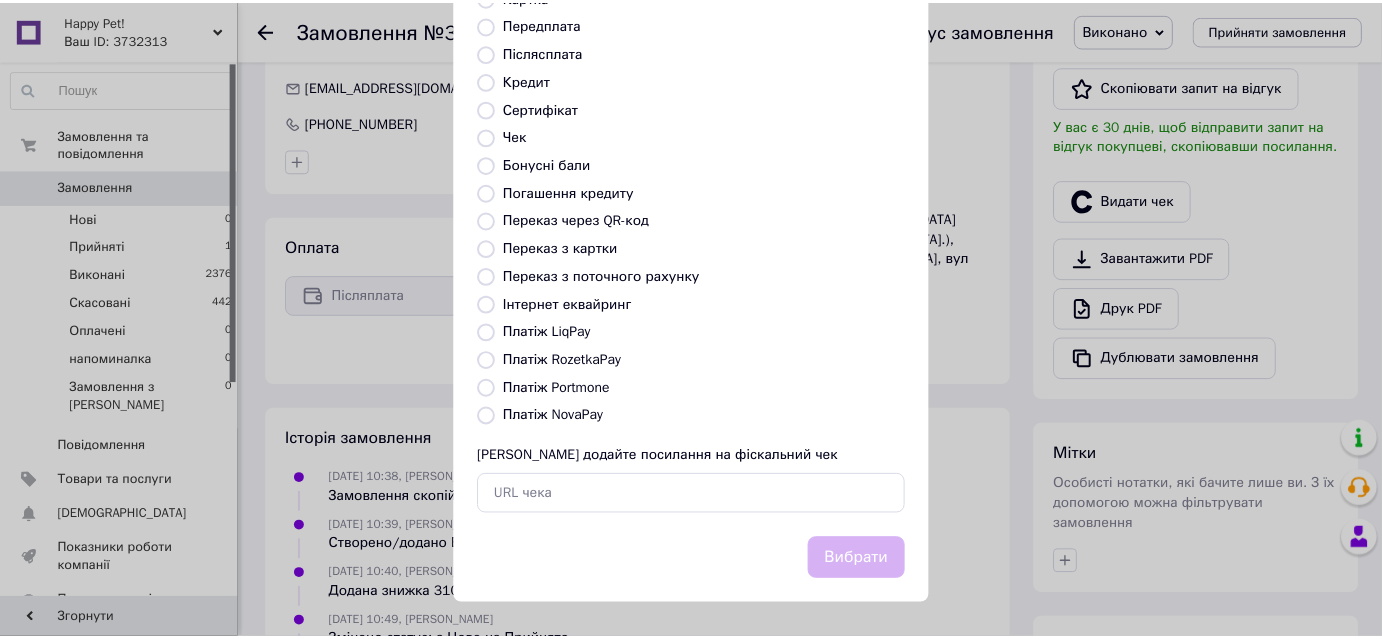 scroll, scrollTop: 219, scrollLeft: 0, axis: vertical 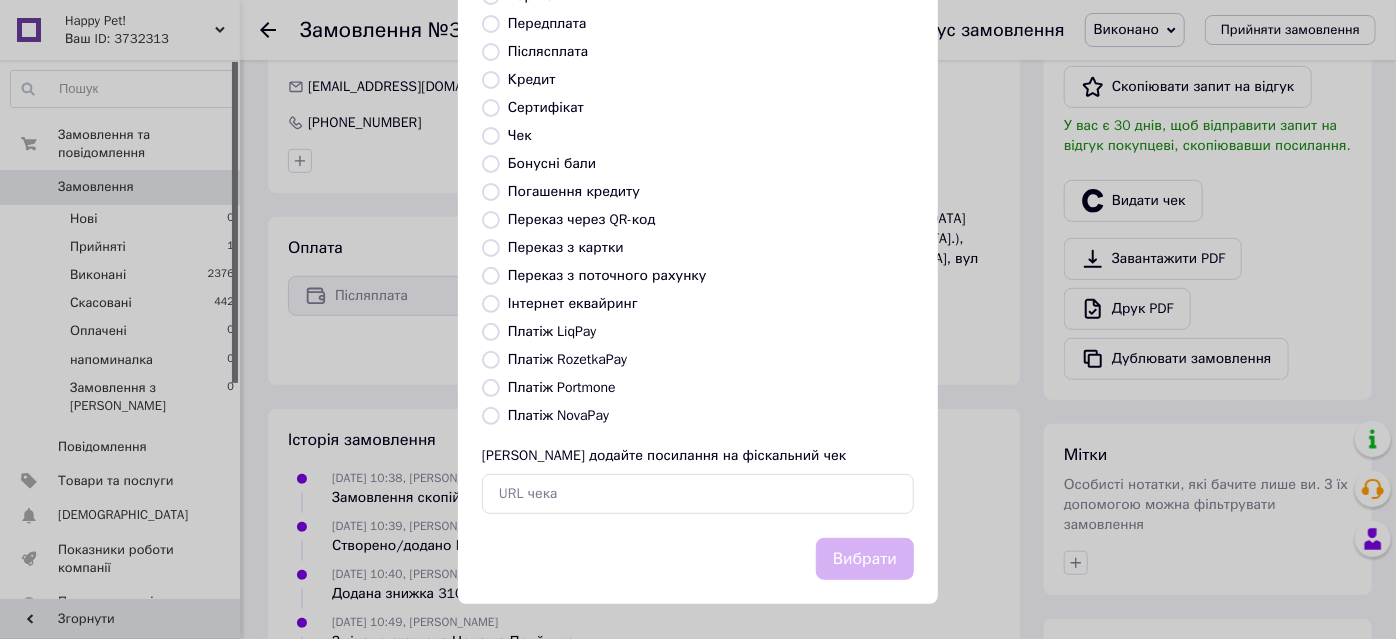 click on "Платіж NovaPay" at bounding box center (491, 416) 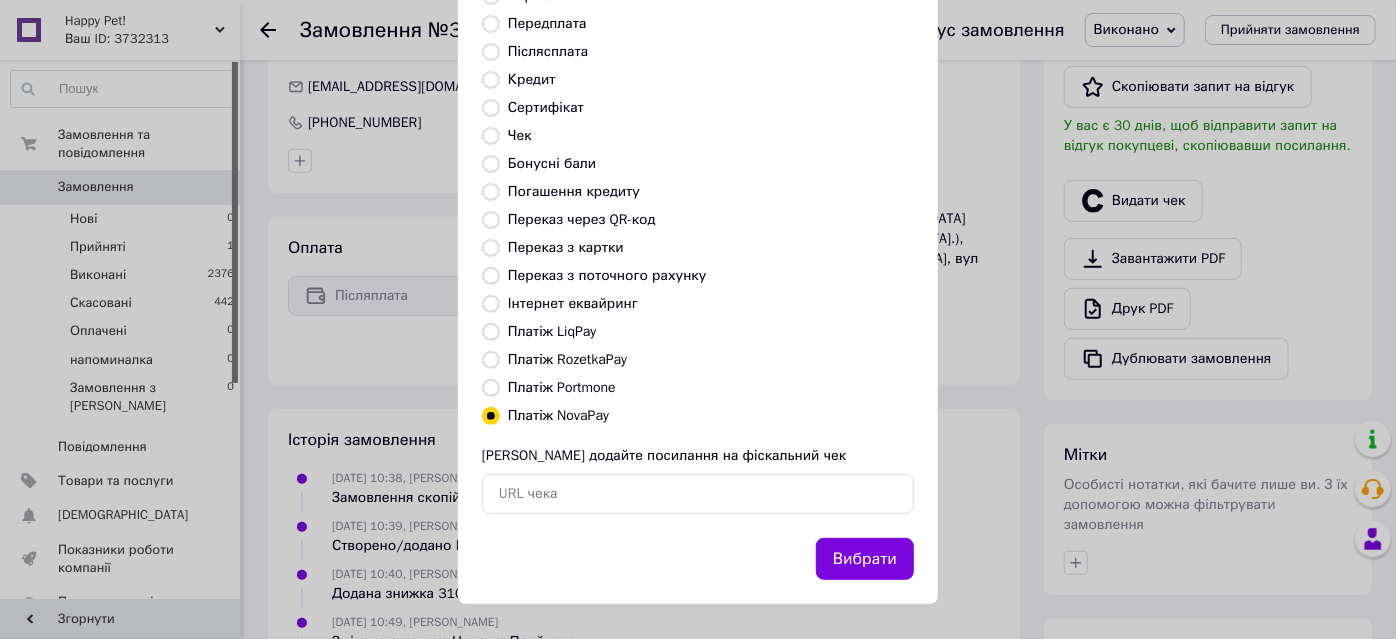 click on "Вибрати" at bounding box center (865, 559) 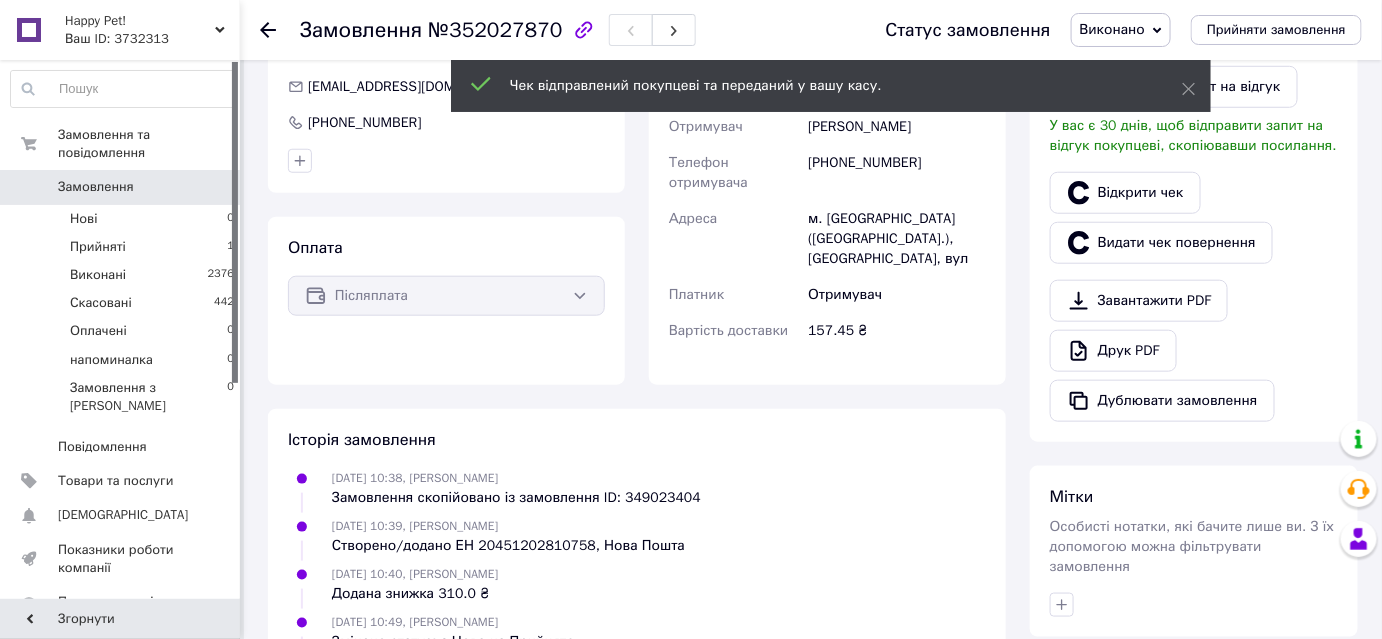 click 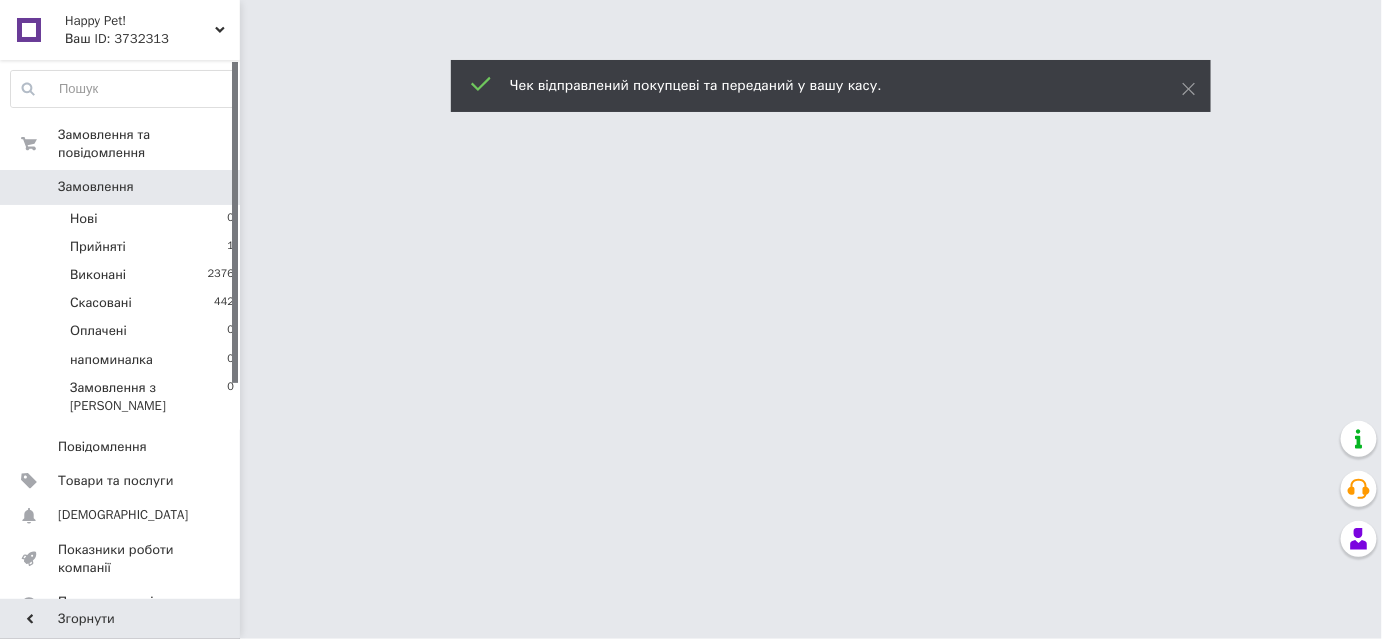 scroll, scrollTop: 0, scrollLeft: 0, axis: both 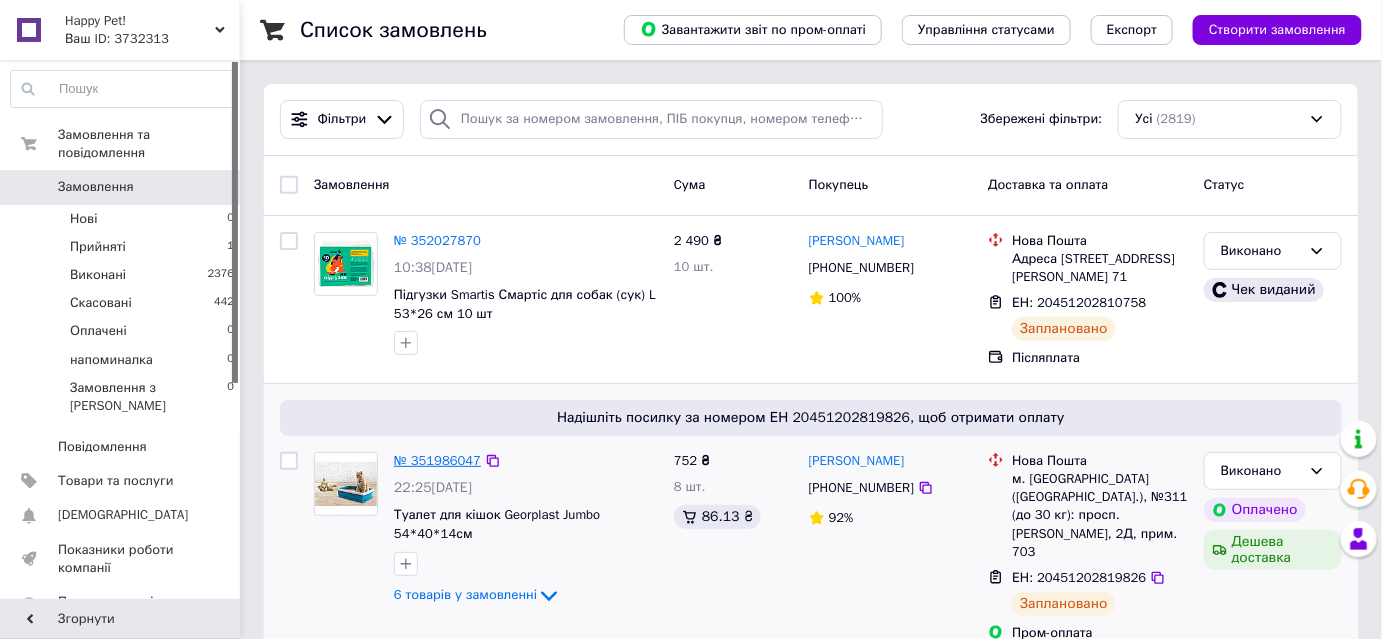 click on "№ 351986047" at bounding box center (437, 460) 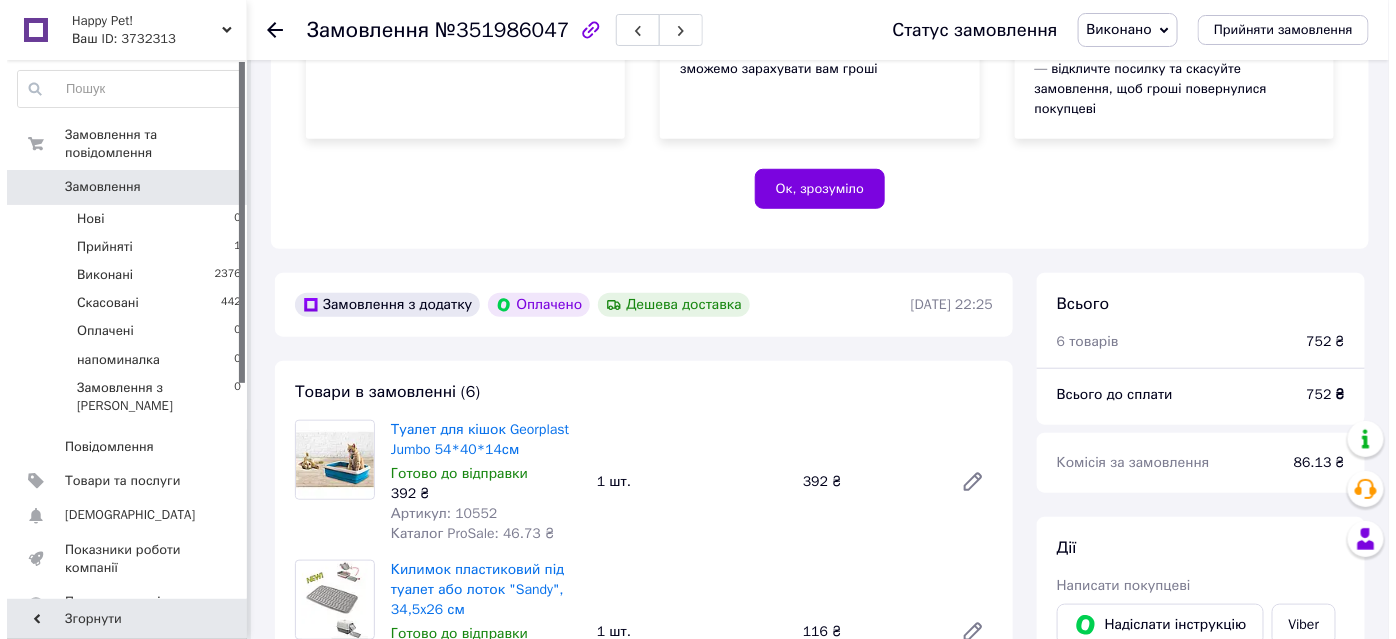 scroll, scrollTop: 818, scrollLeft: 0, axis: vertical 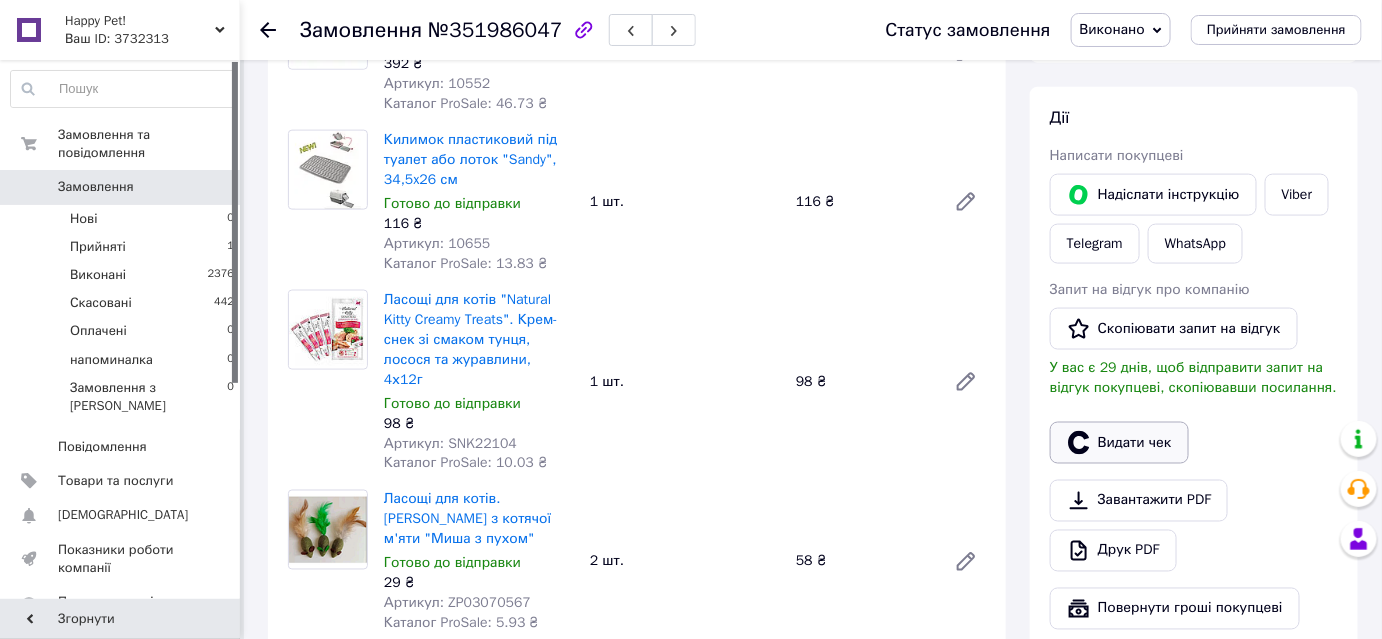 click on "Видати чек" at bounding box center [1119, 443] 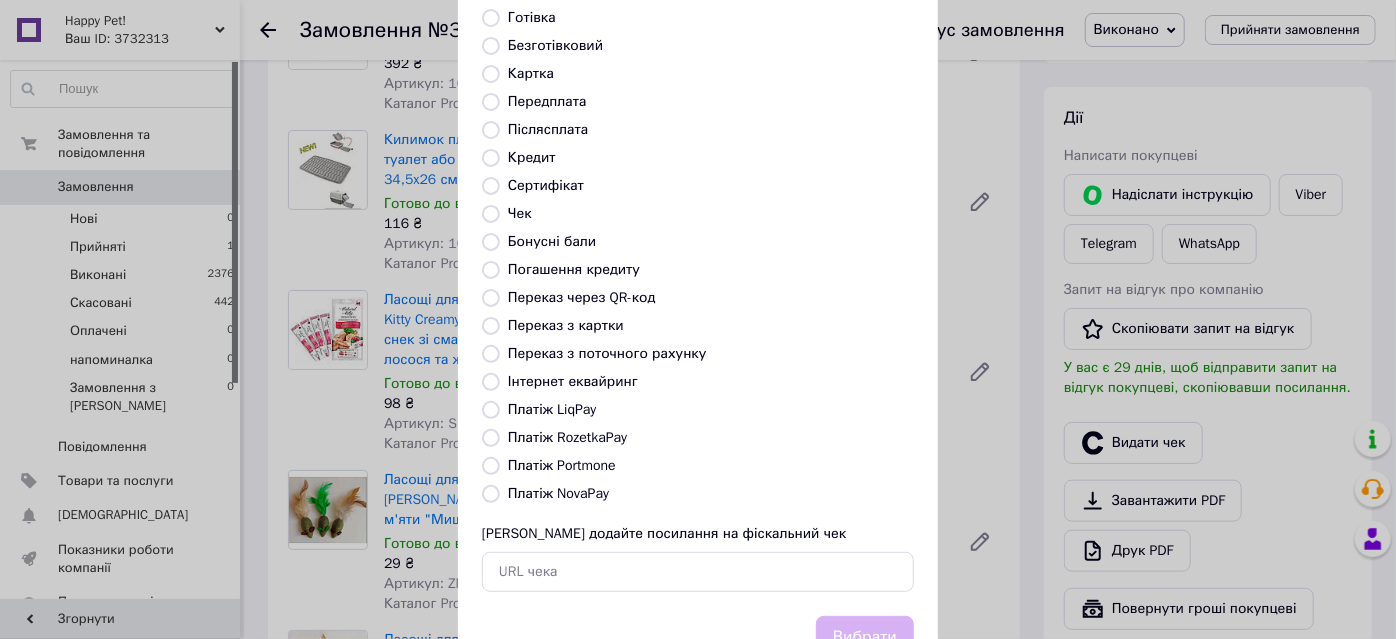 scroll, scrollTop: 219, scrollLeft: 0, axis: vertical 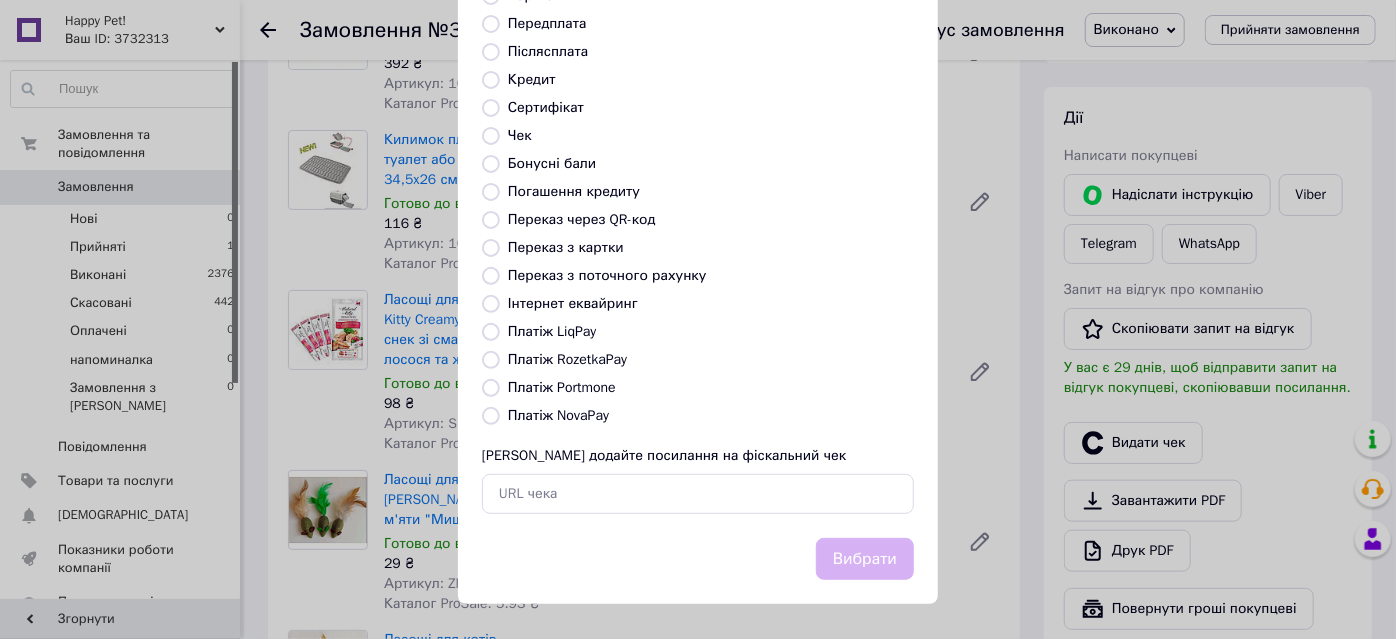 click on "Платіж RozetkaPay" at bounding box center (491, 360) 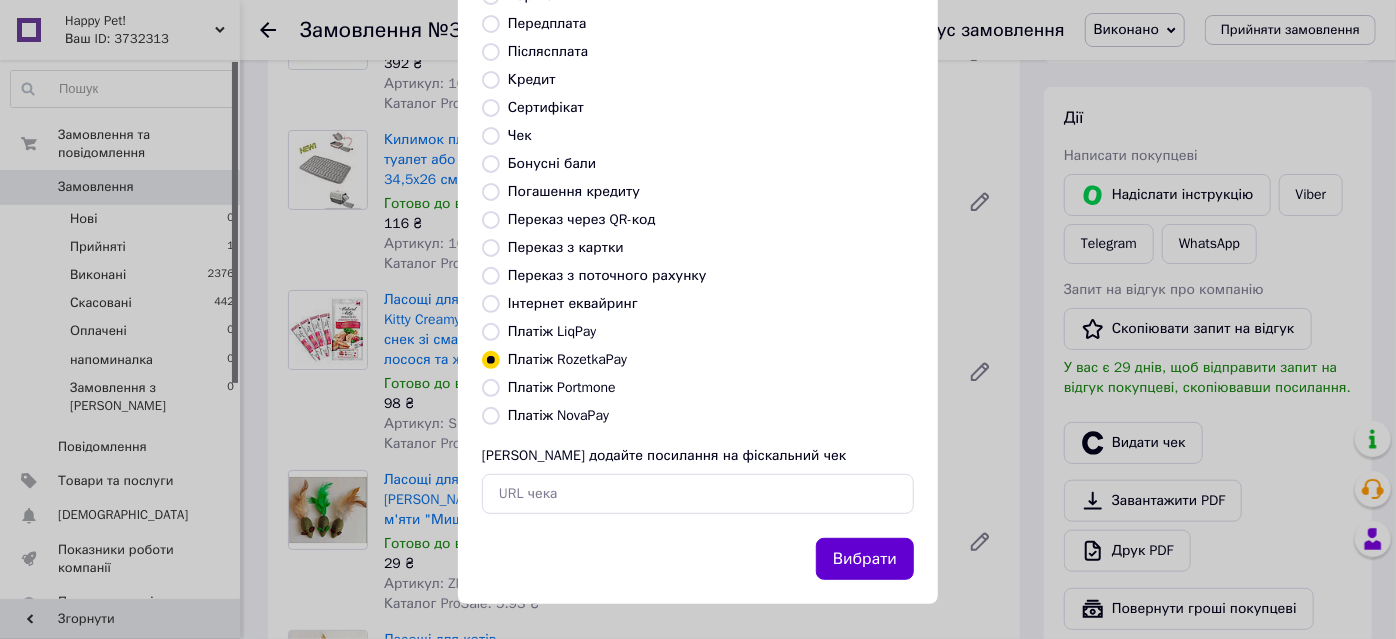 click on "Вибрати" at bounding box center [865, 559] 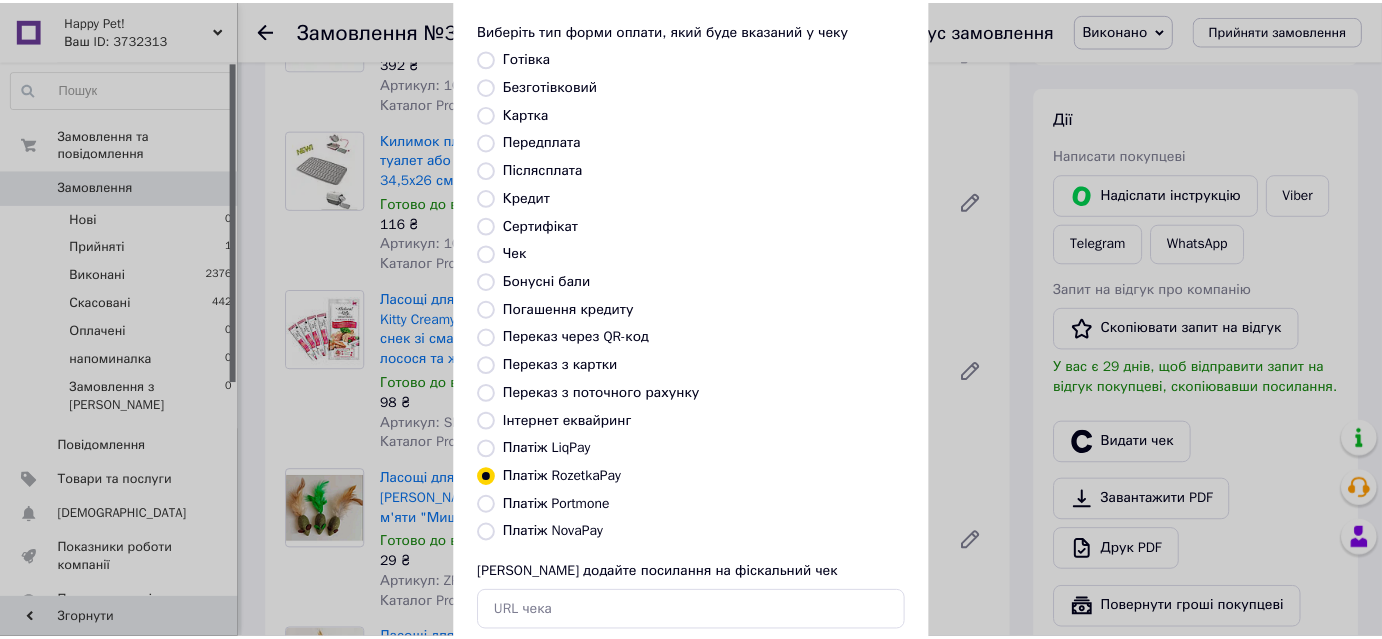 scroll, scrollTop: 219, scrollLeft: 0, axis: vertical 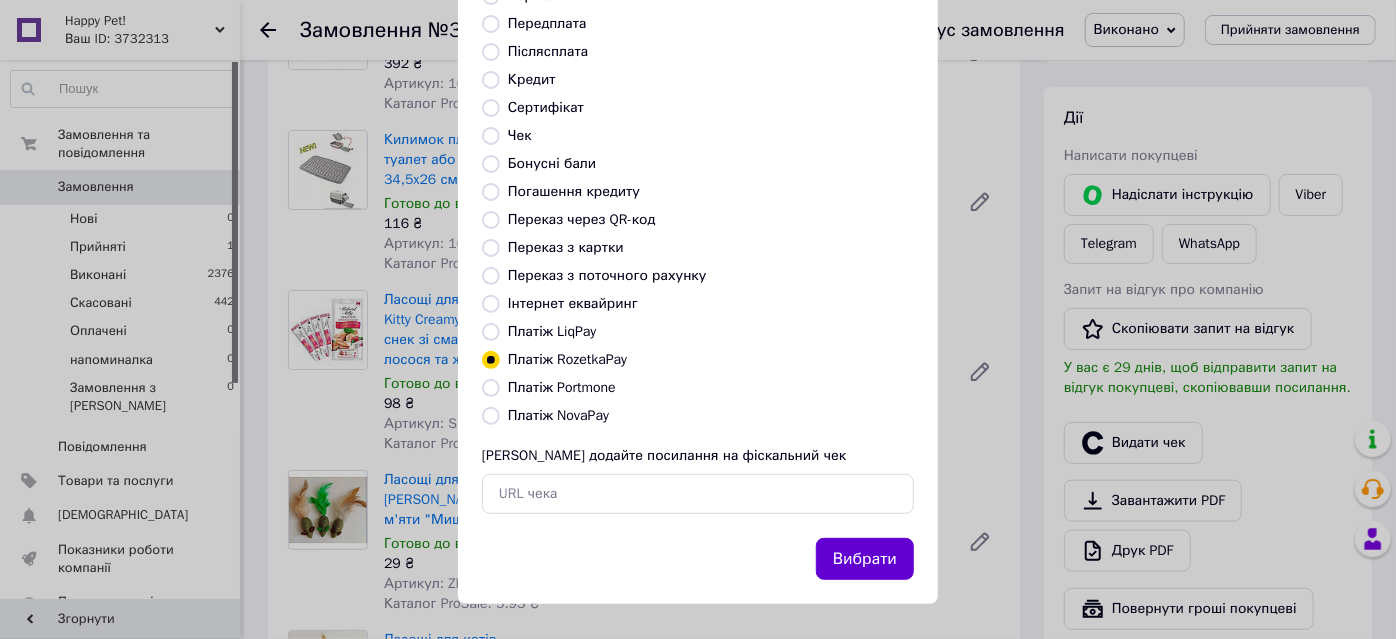 click on "Вибрати" at bounding box center [865, 559] 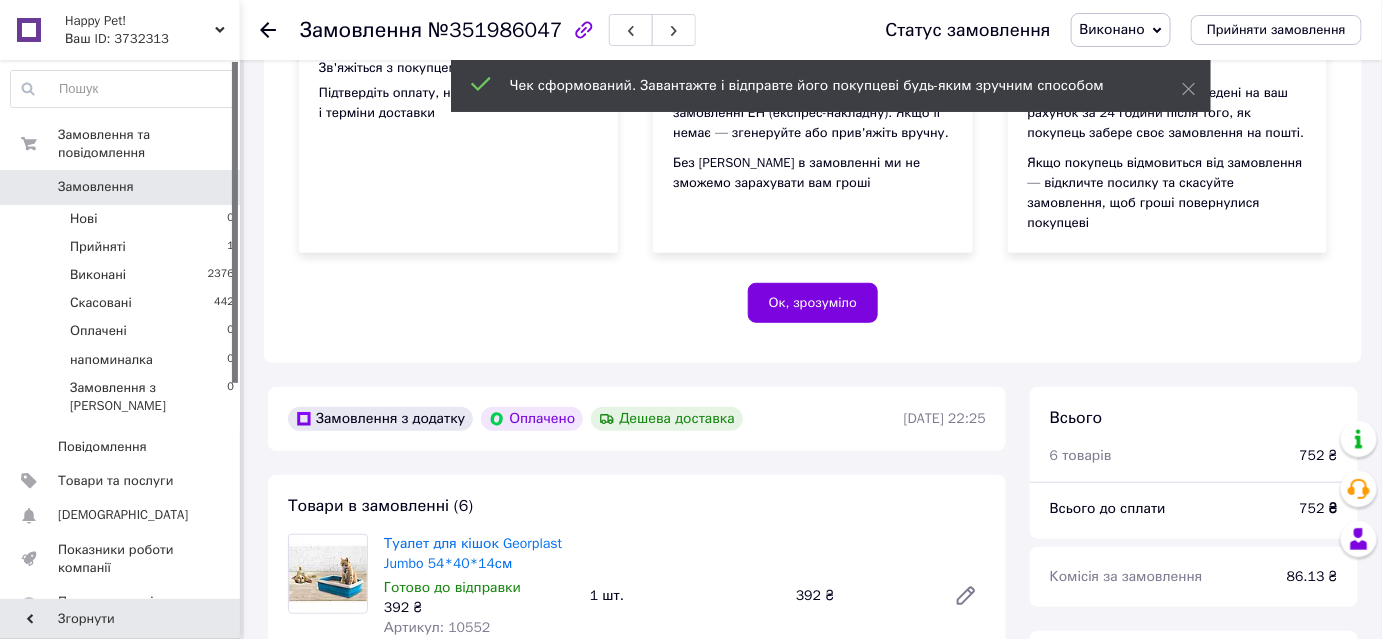 scroll, scrollTop: 272, scrollLeft: 0, axis: vertical 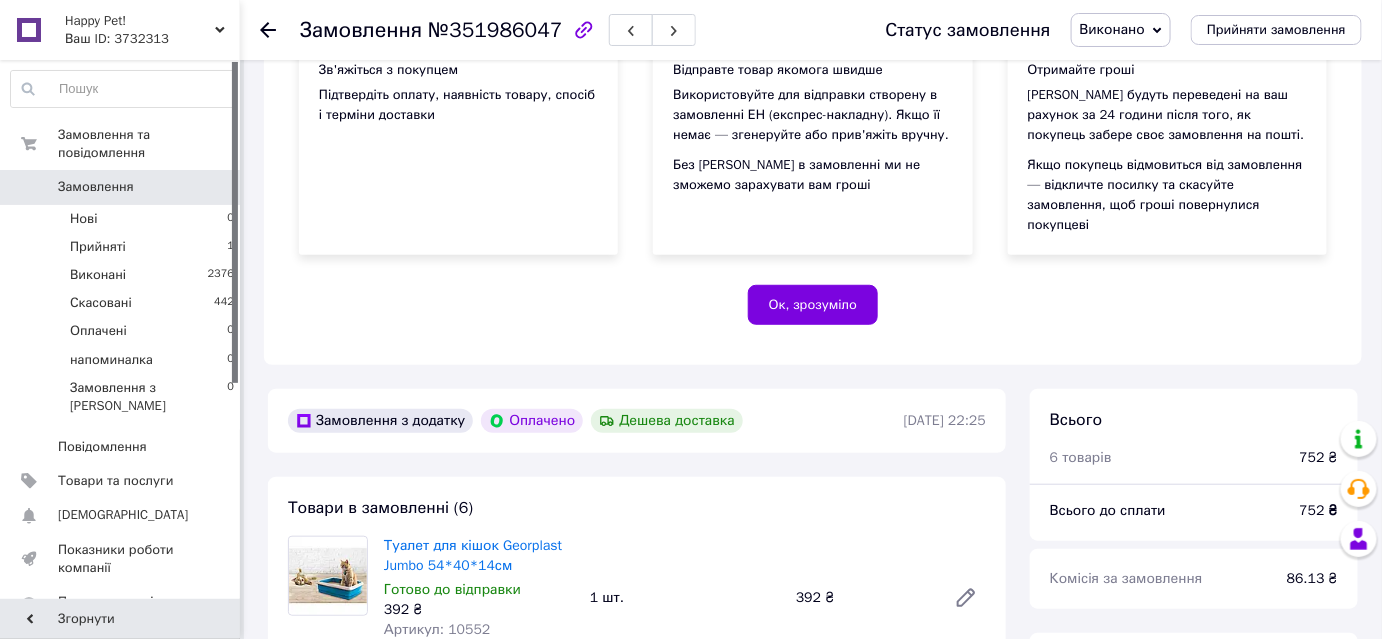 click 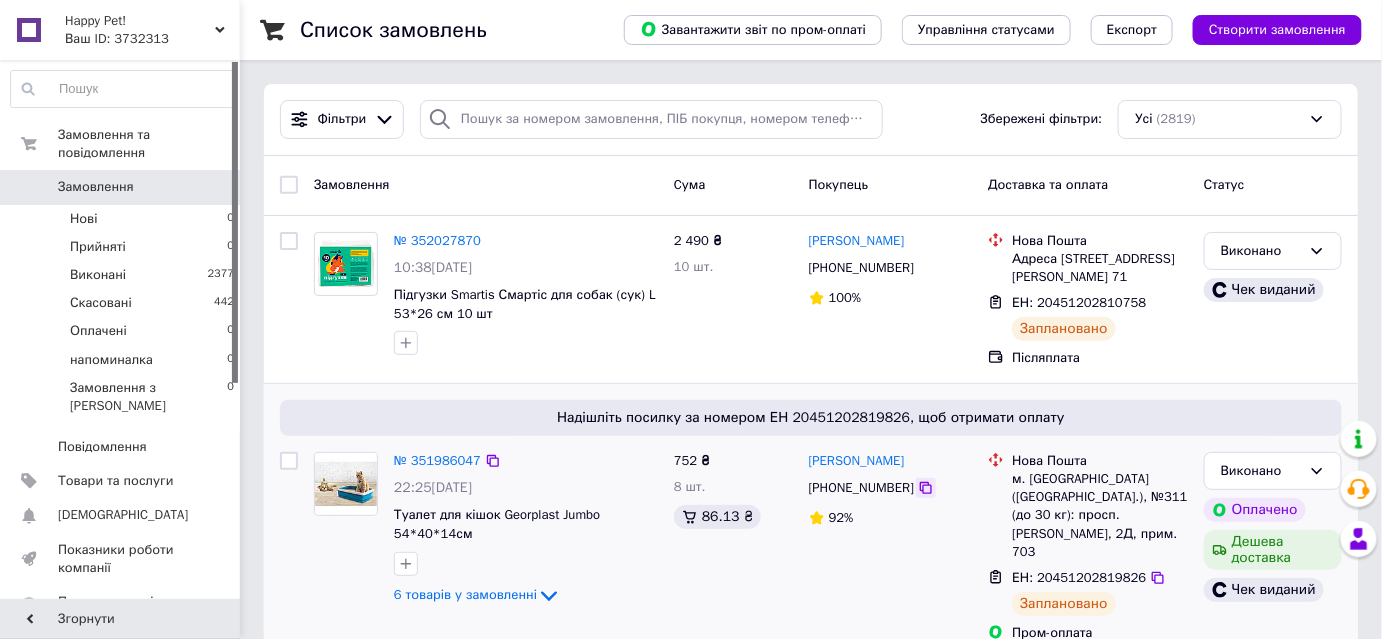 click 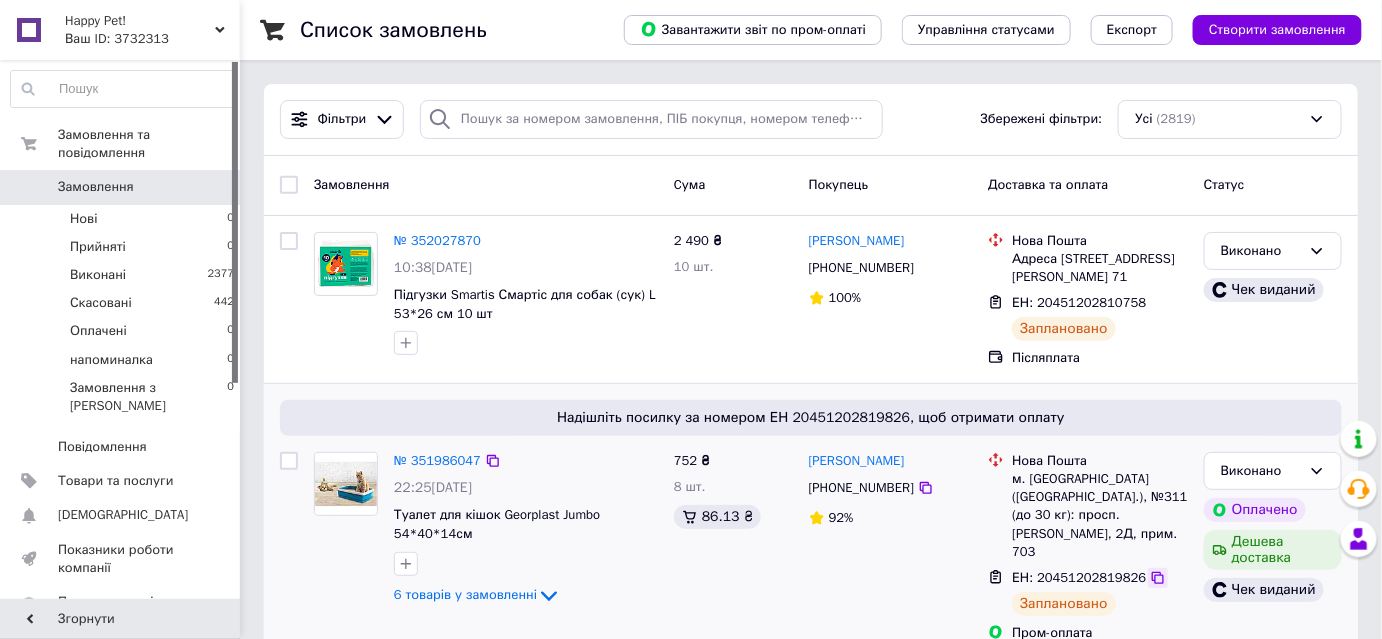 drag, startPoint x: 1145, startPoint y: 575, endPoint x: 1106, endPoint y: 589, distance: 41.4367 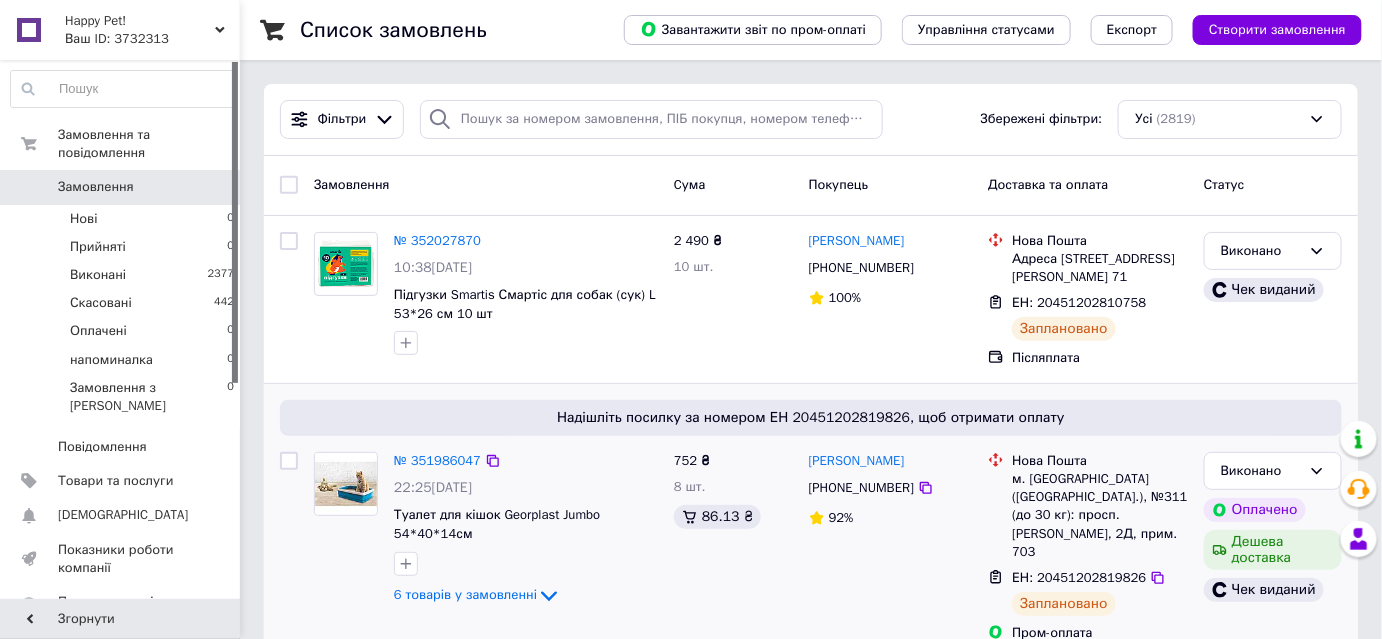 click 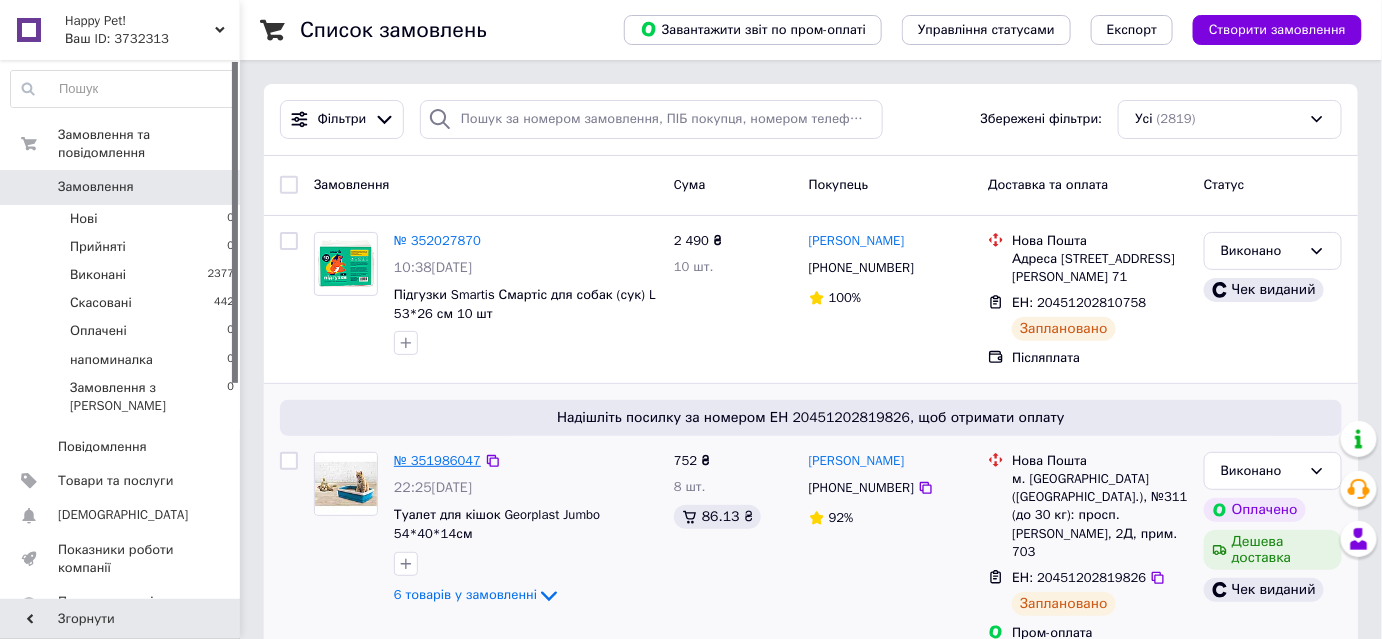 click on "№ 351986047" at bounding box center [437, 460] 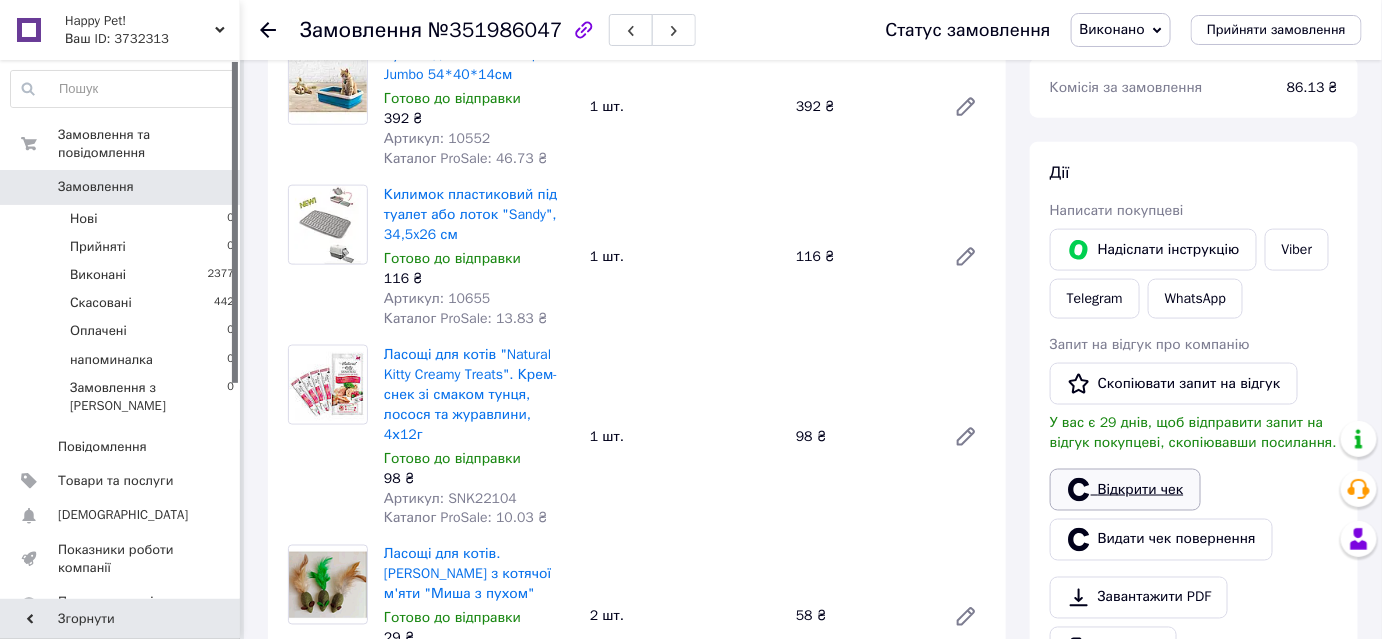 scroll, scrollTop: 818, scrollLeft: 0, axis: vertical 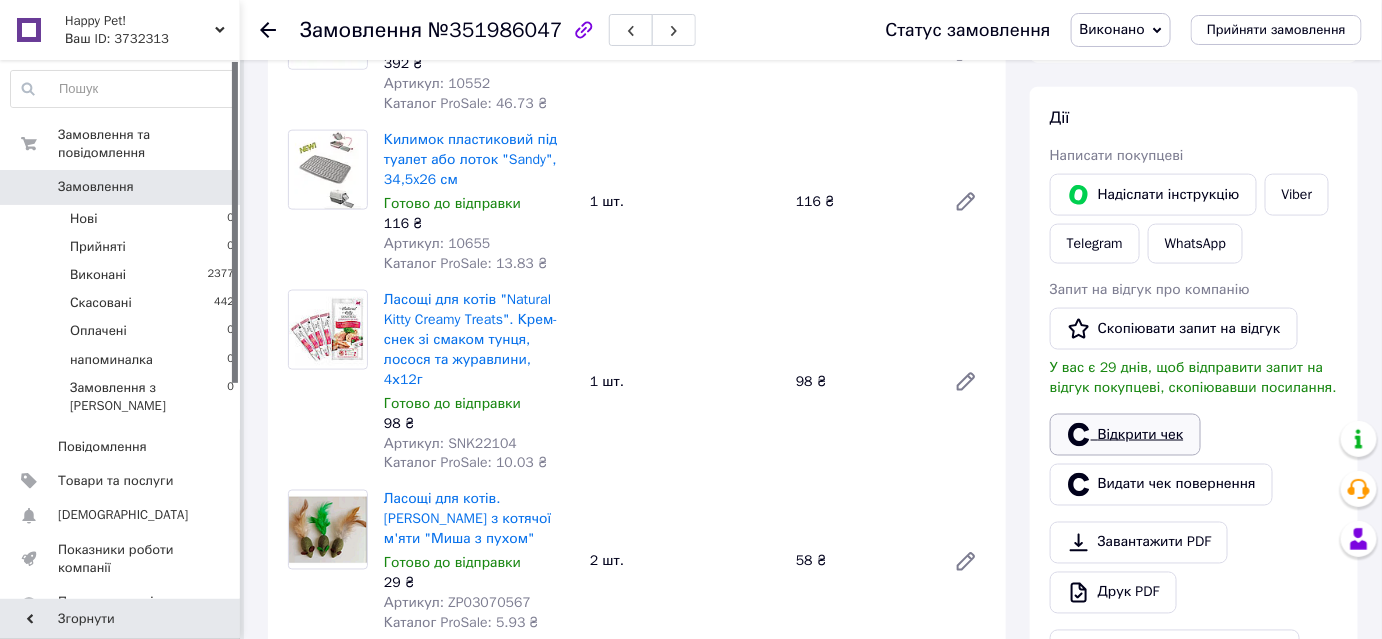 click on "Відкрити чек" at bounding box center [1125, 435] 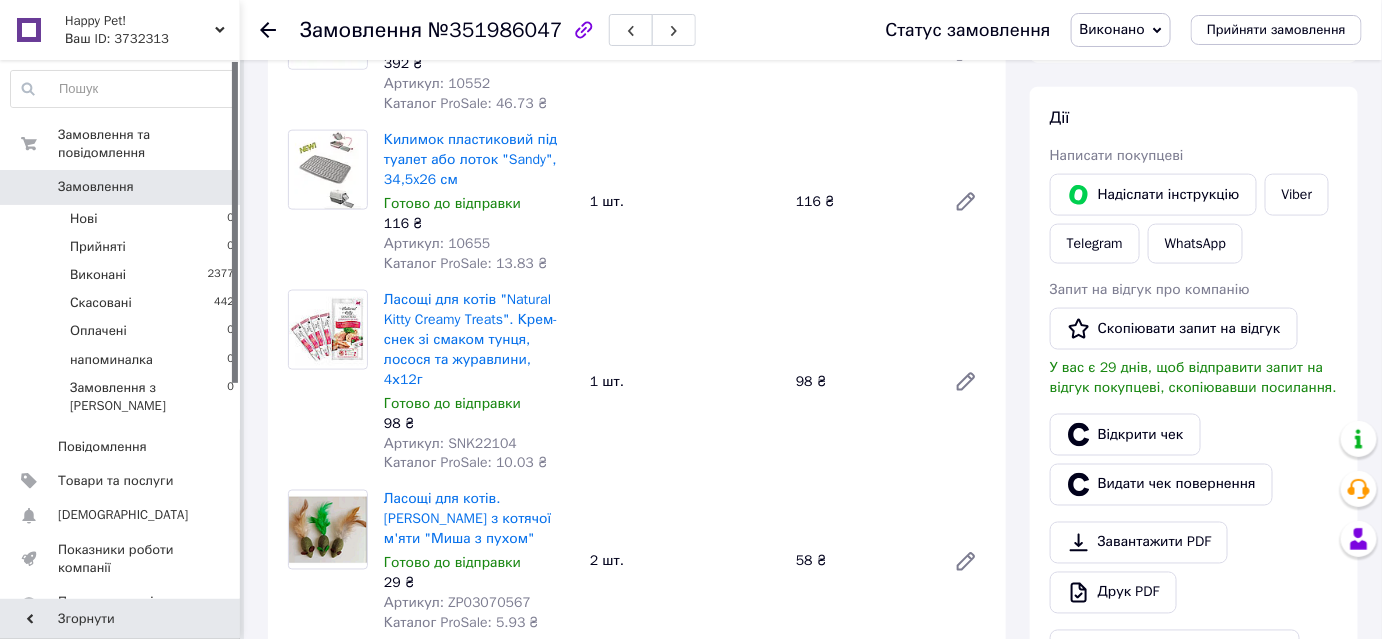 click 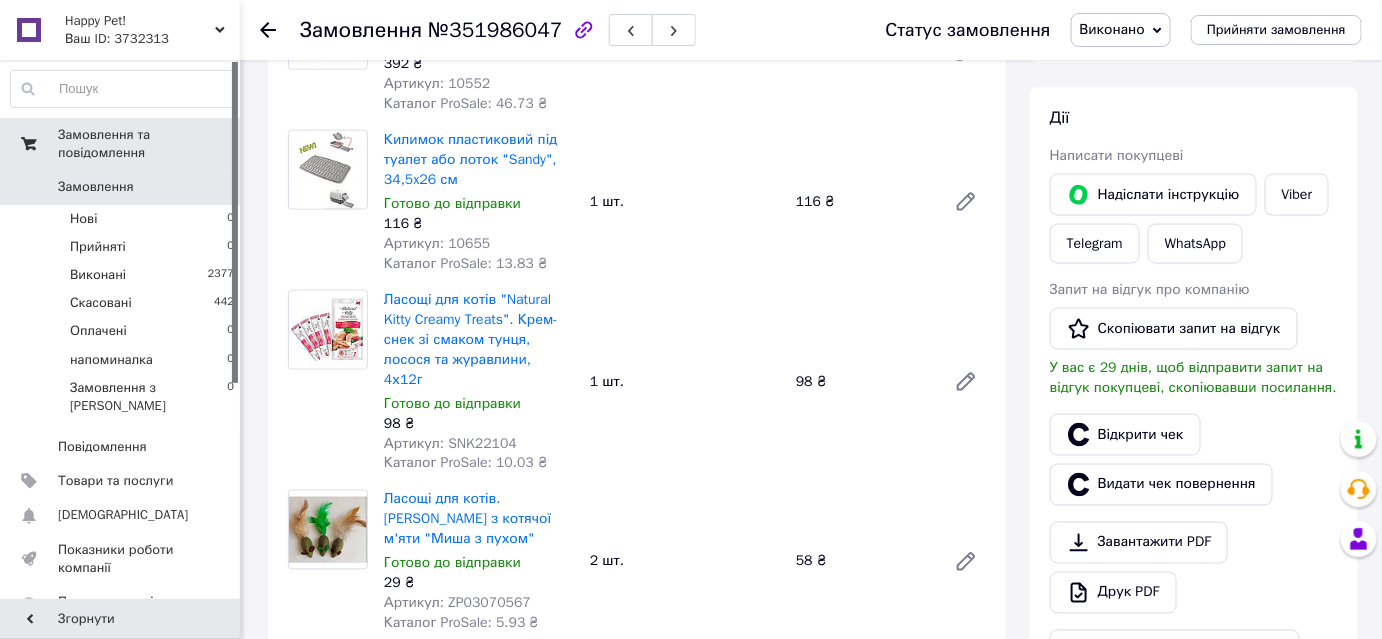 scroll, scrollTop: 0, scrollLeft: 0, axis: both 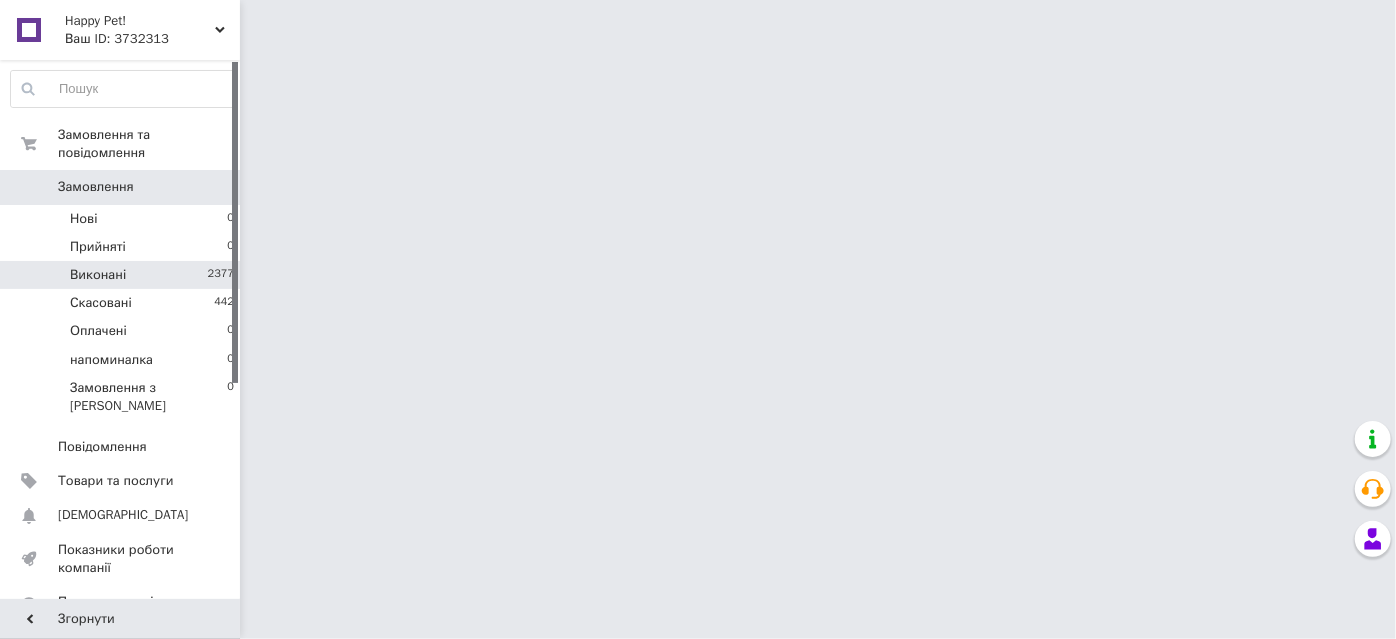 click on "Виконані 2377" at bounding box center [123, 275] 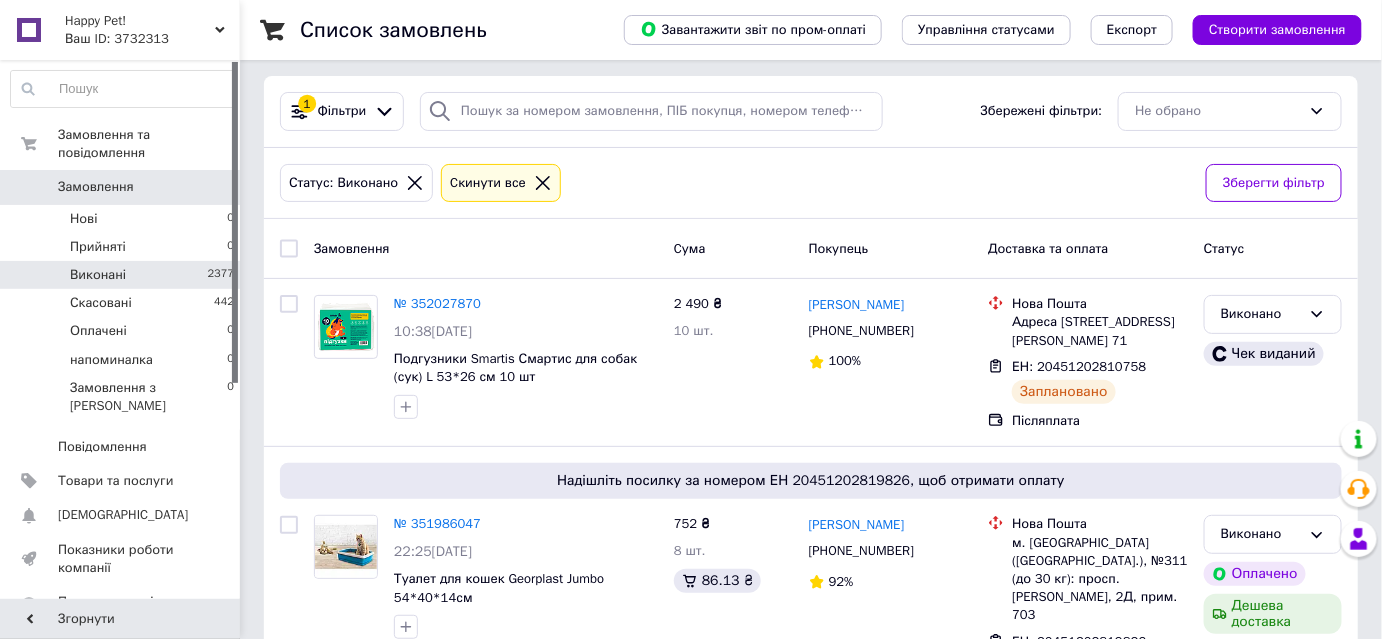 scroll, scrollTop: 0, scrollLeft: 0, axis: both 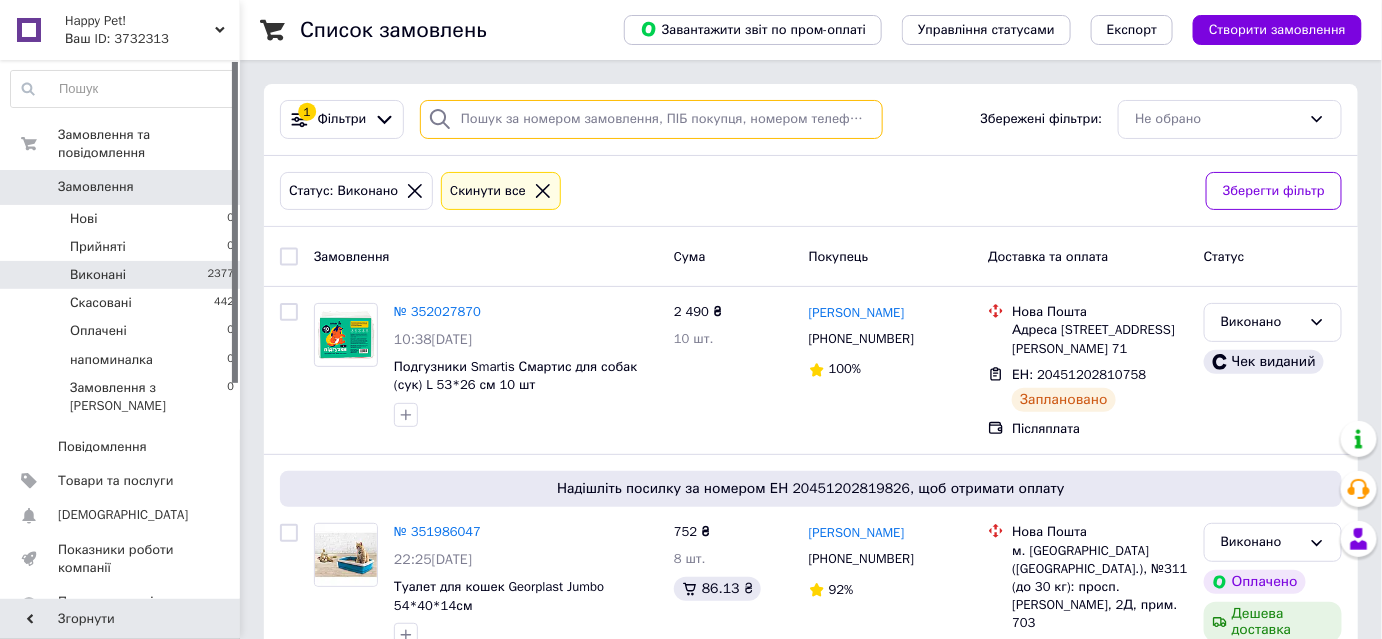 click at bounding box center [651, 119] 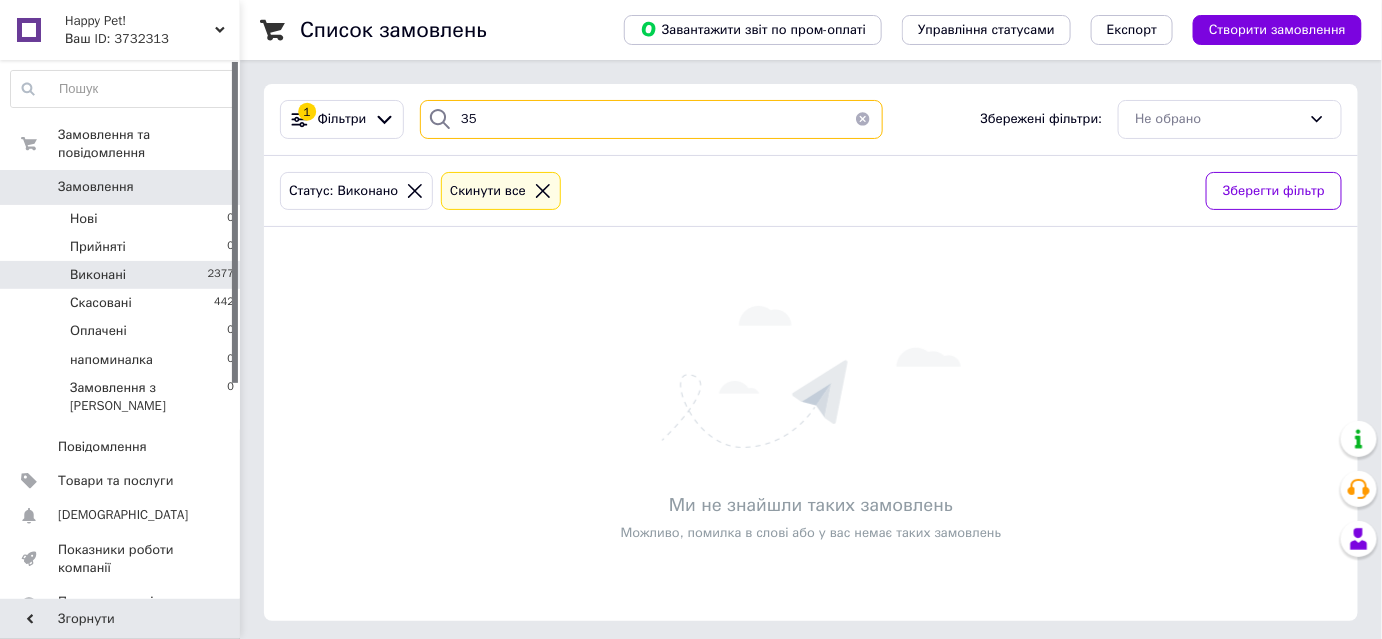 type on "3" 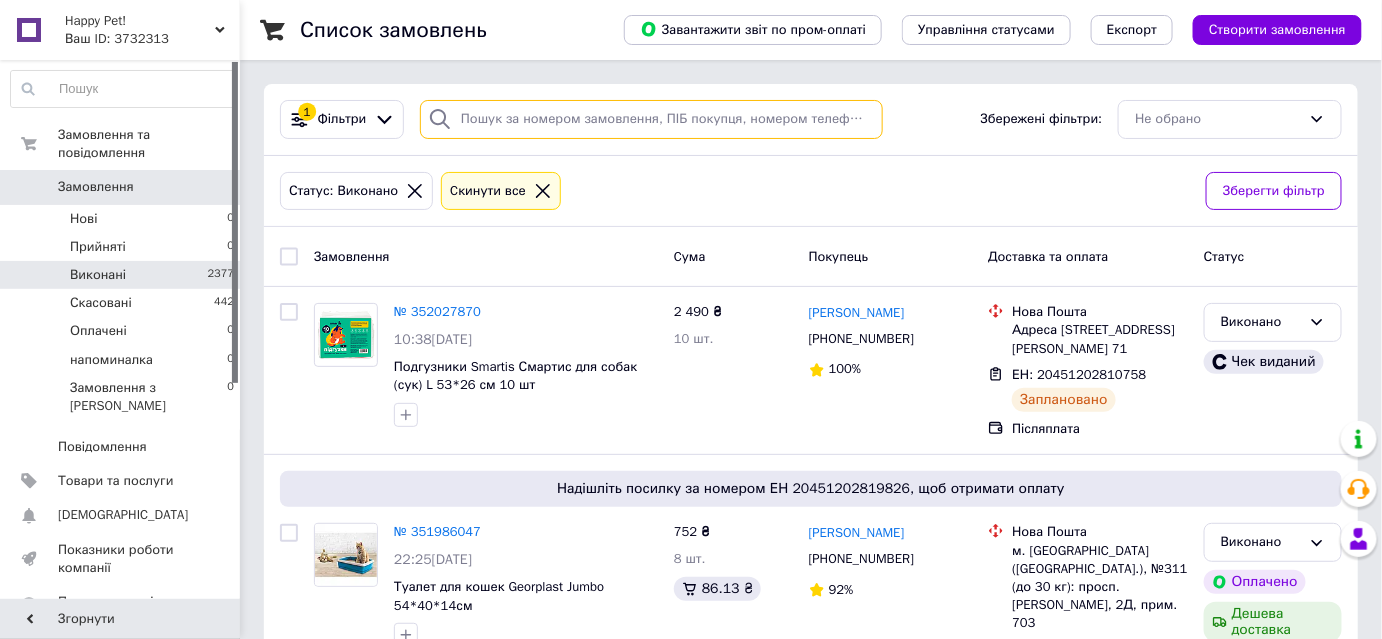 click at bounding box center (651, 119) 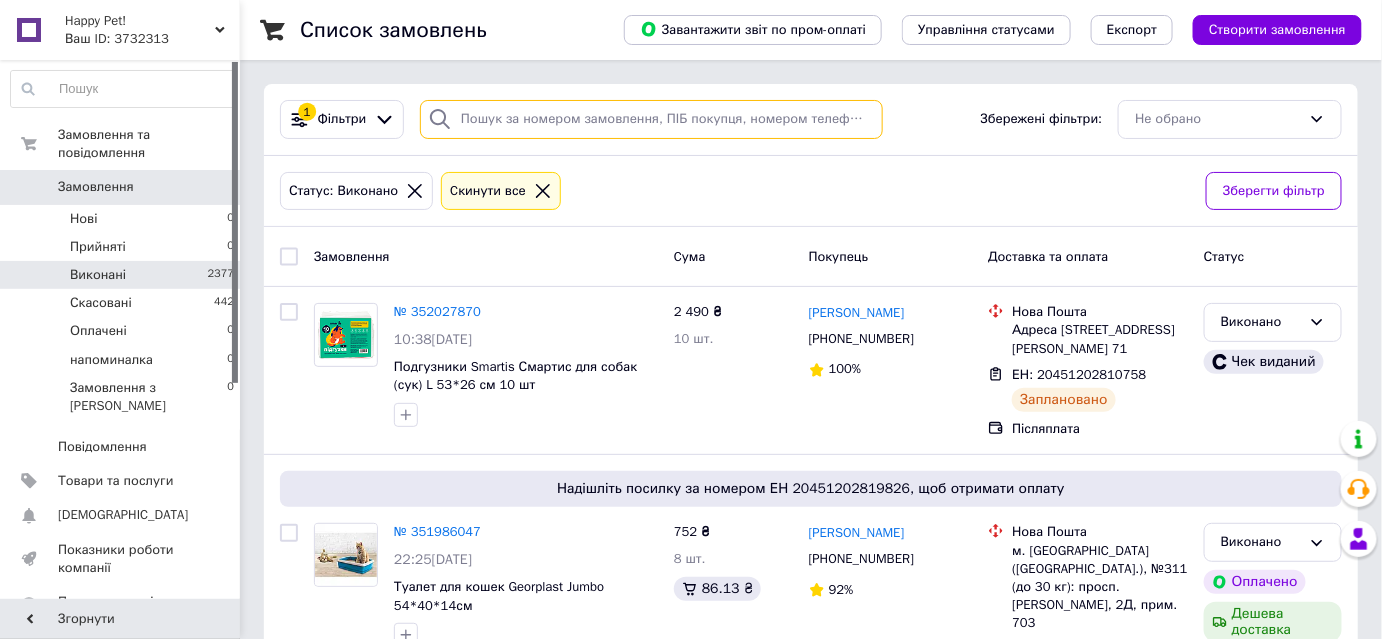 paste on "350979432" 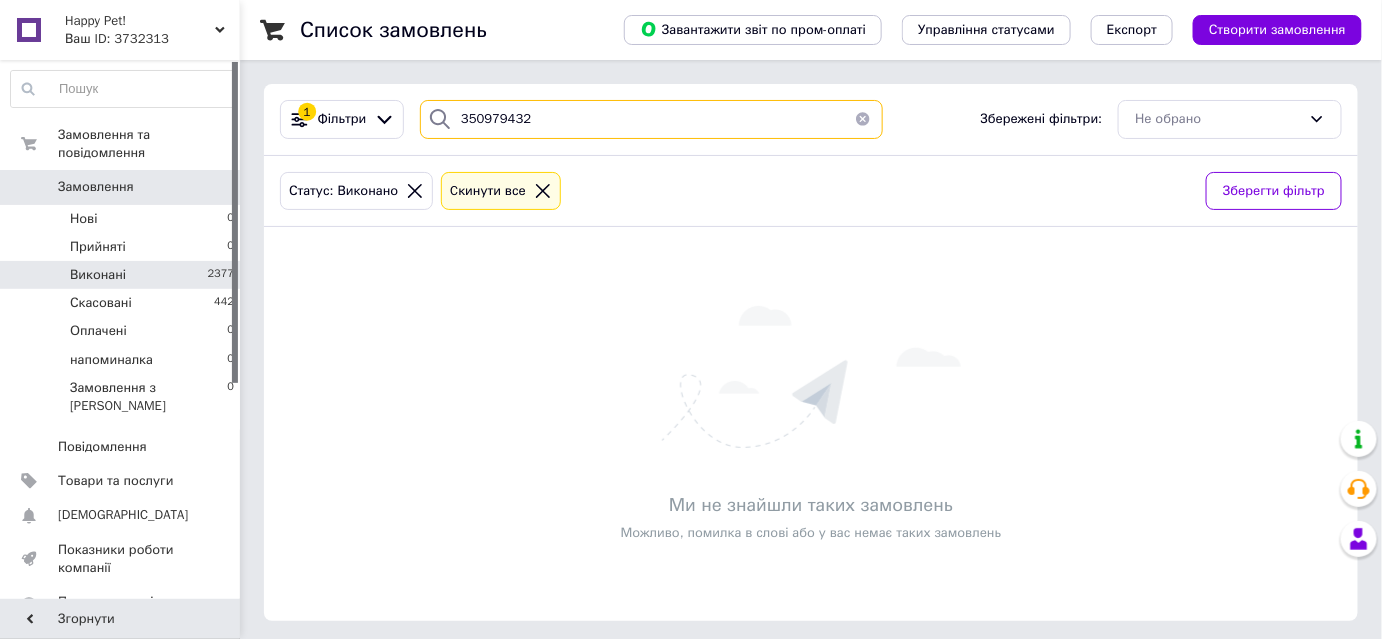 type on "350979432" 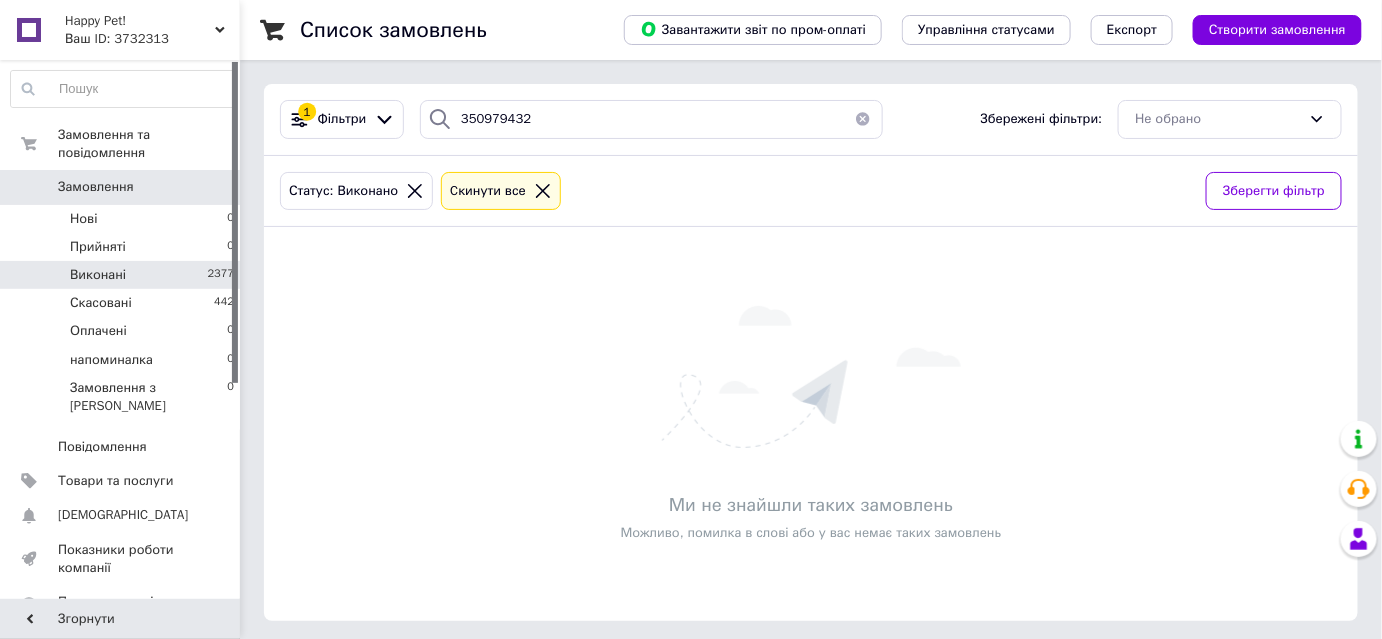 click on "Виконані 2377" at bounding box center [123, 275] 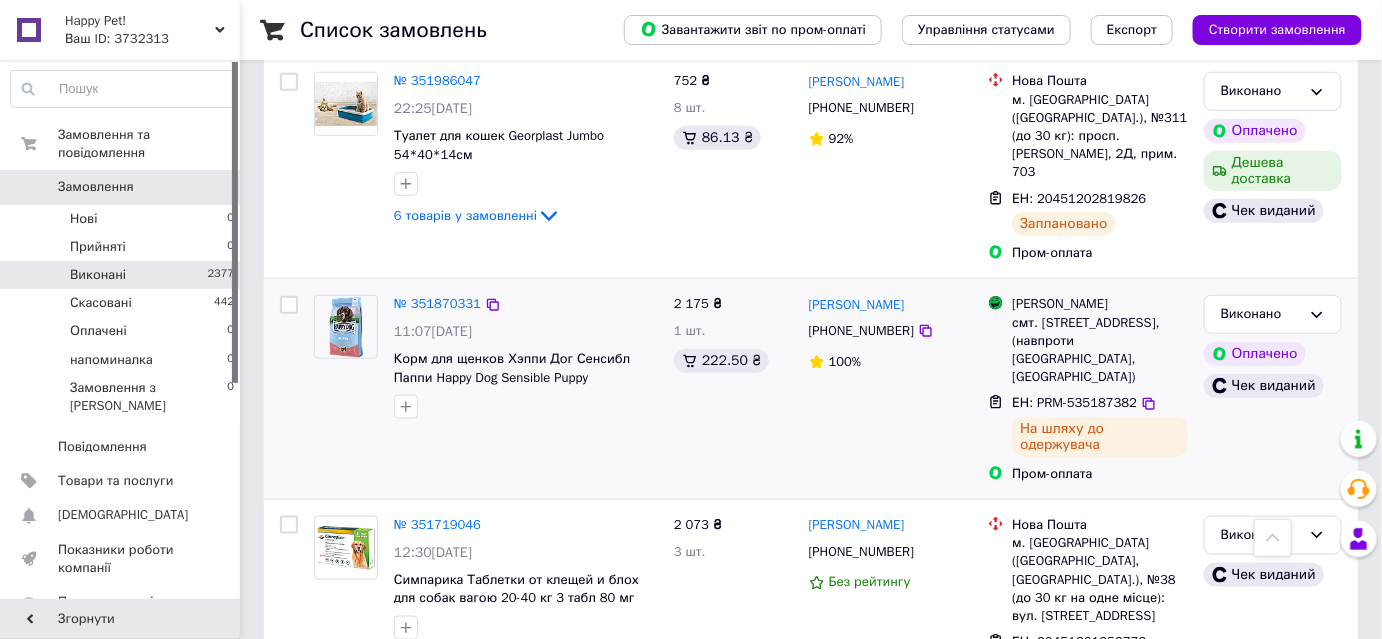 scroll, scrollTop: 363, scrollLeft: 0, axis: vertical 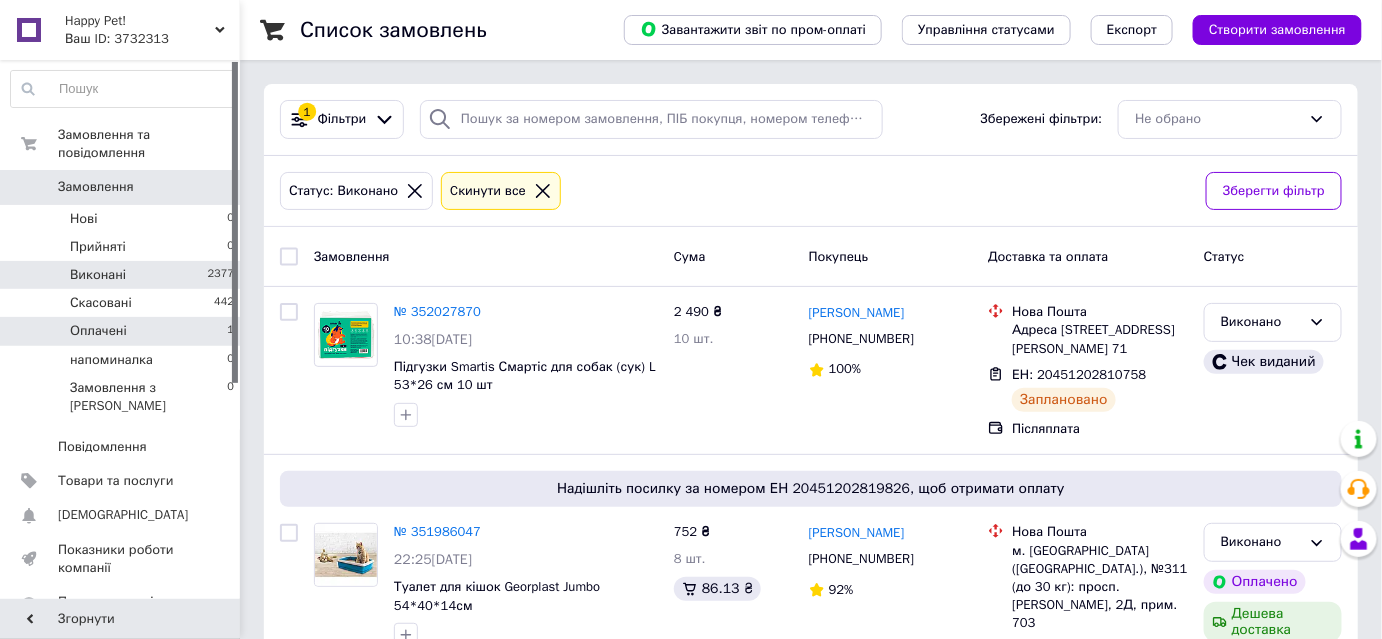 click on "Оплачені 1" at bounding box center [123, 331] 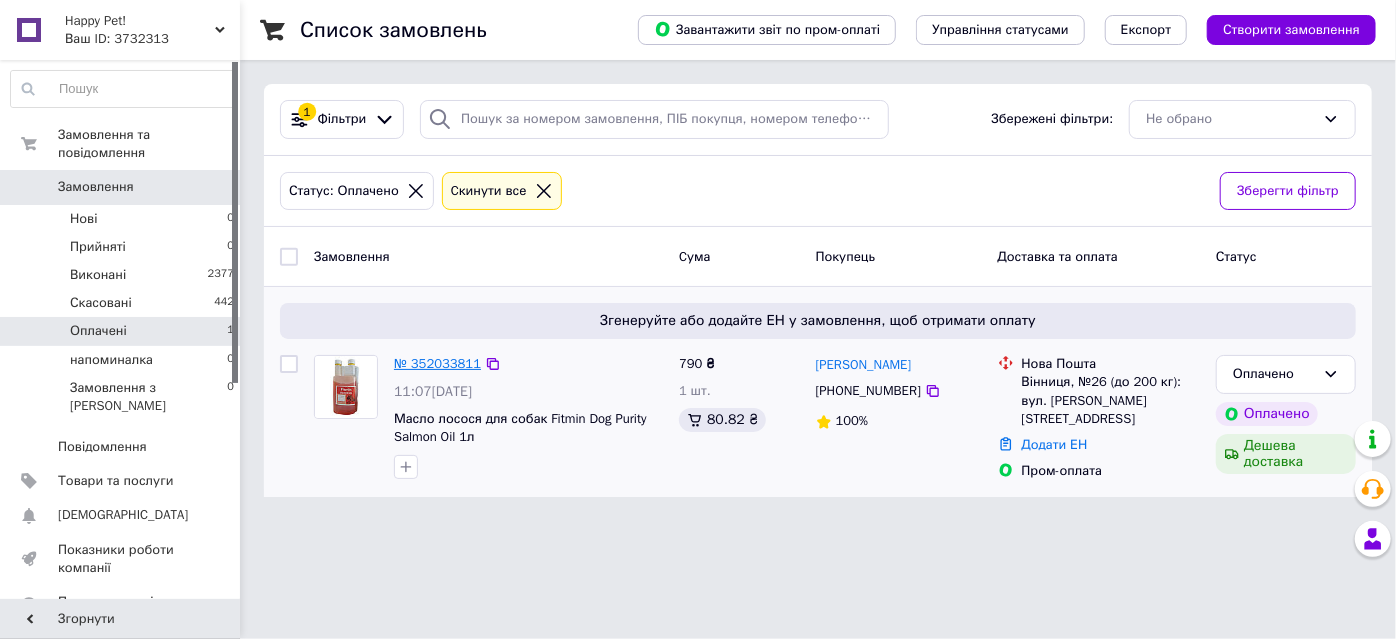 click on "№ 352033811" at bounding box center [437, 363] 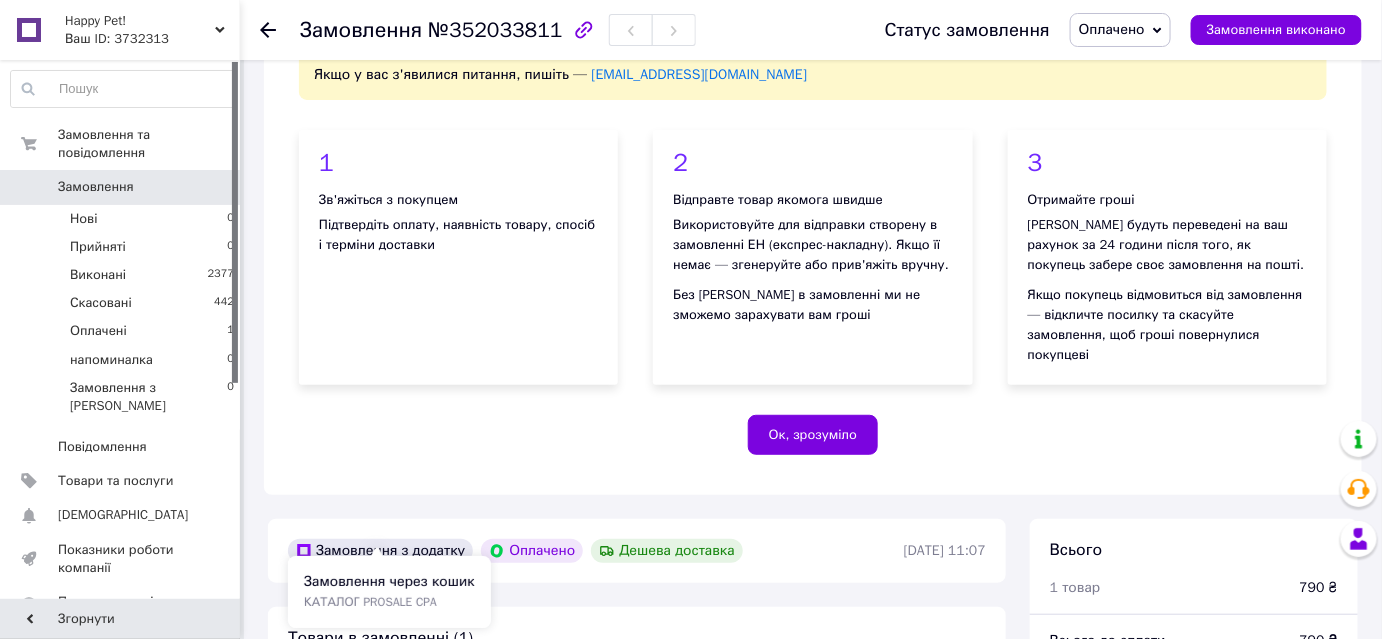scroll, scrollTop: 454, scrollLeft: 0, axis: vertical 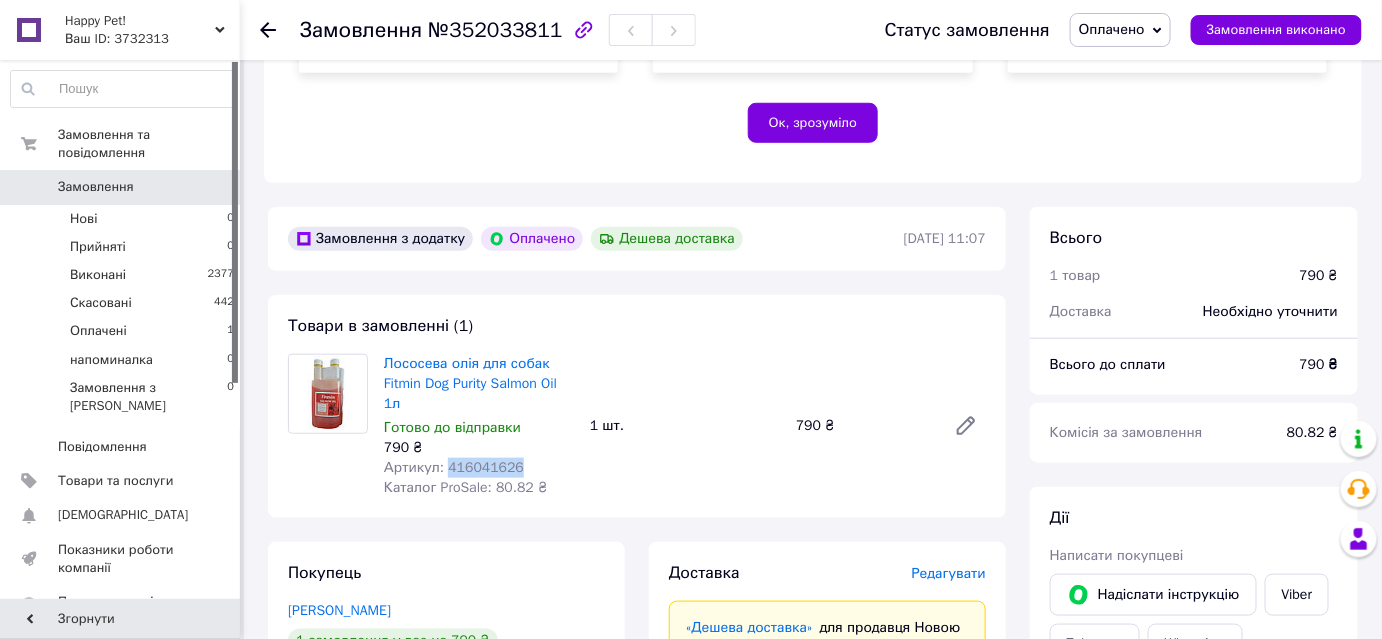 drag, startPoint x: 443, startPoint y: 450, endPoint x: 518, endPoint y: 450, distance: 75 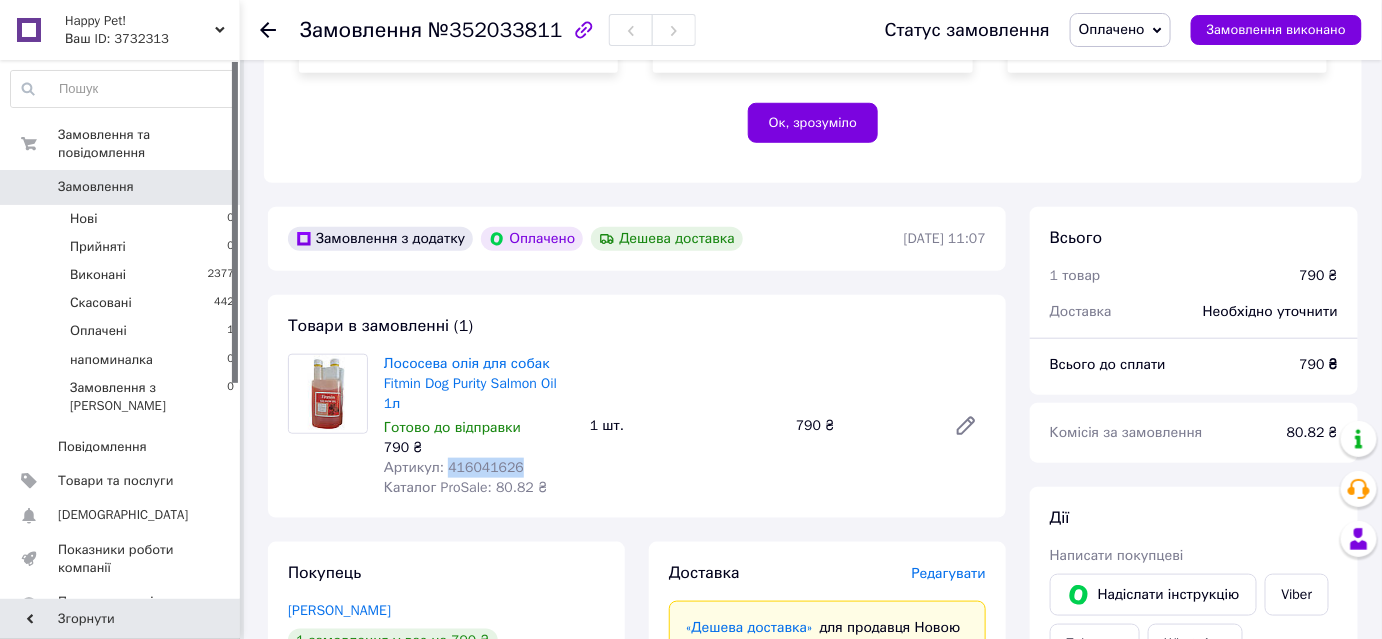 copy on "416041626" 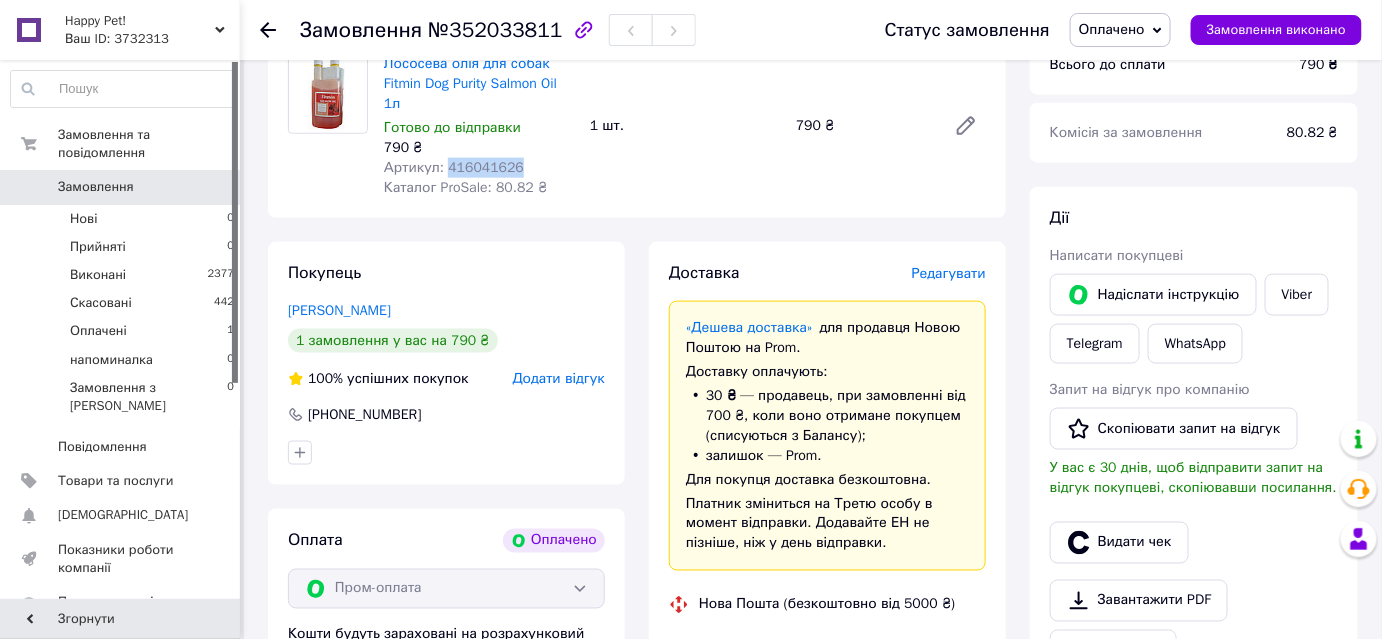 scroll, scrollTop: 909, scrollLeft: 0, axis: vertical 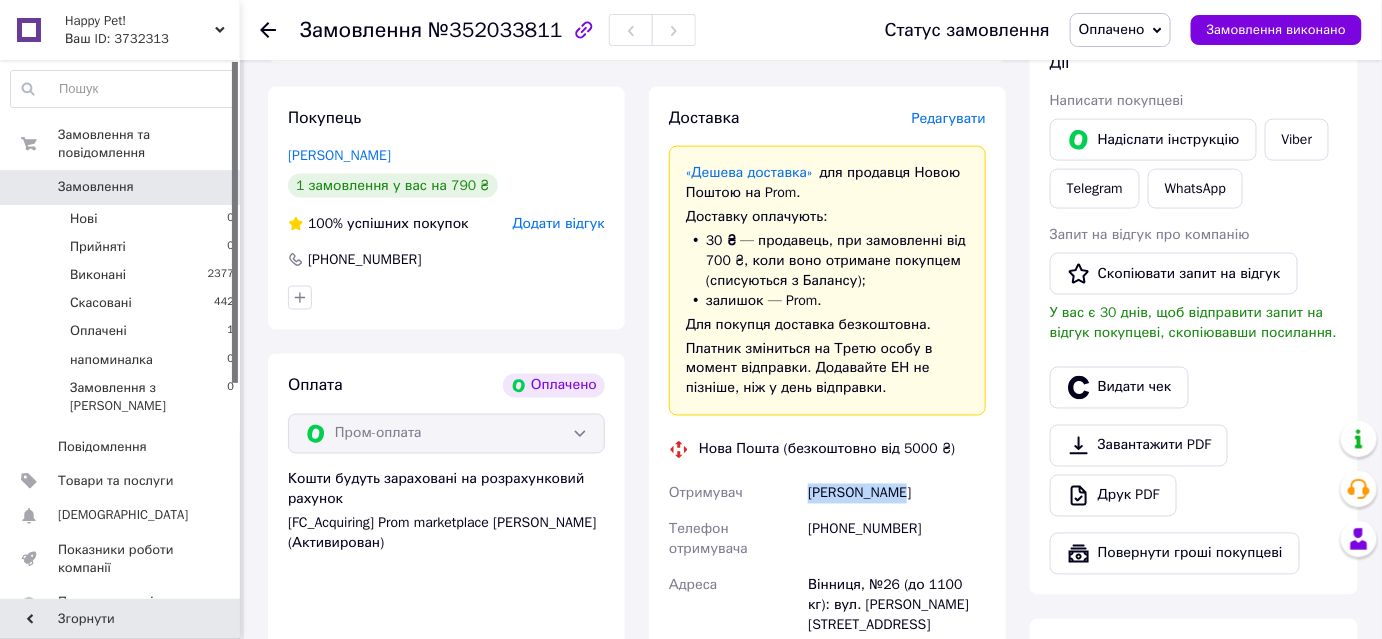 drag, startPoint x: 809, startPoint y: 471, endPoint x: 889, endPoint y: 476, distance: 80.1561 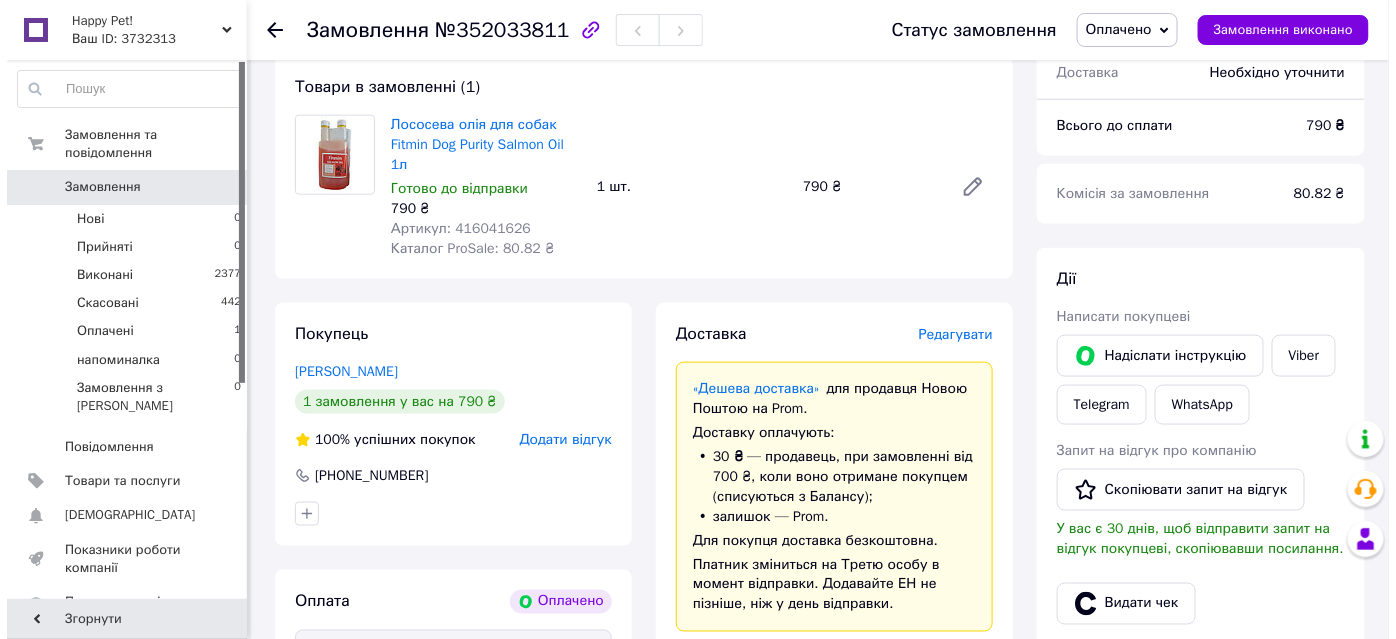scroll, scrollTop: 545, scrollLeft: 0, axis: vertical 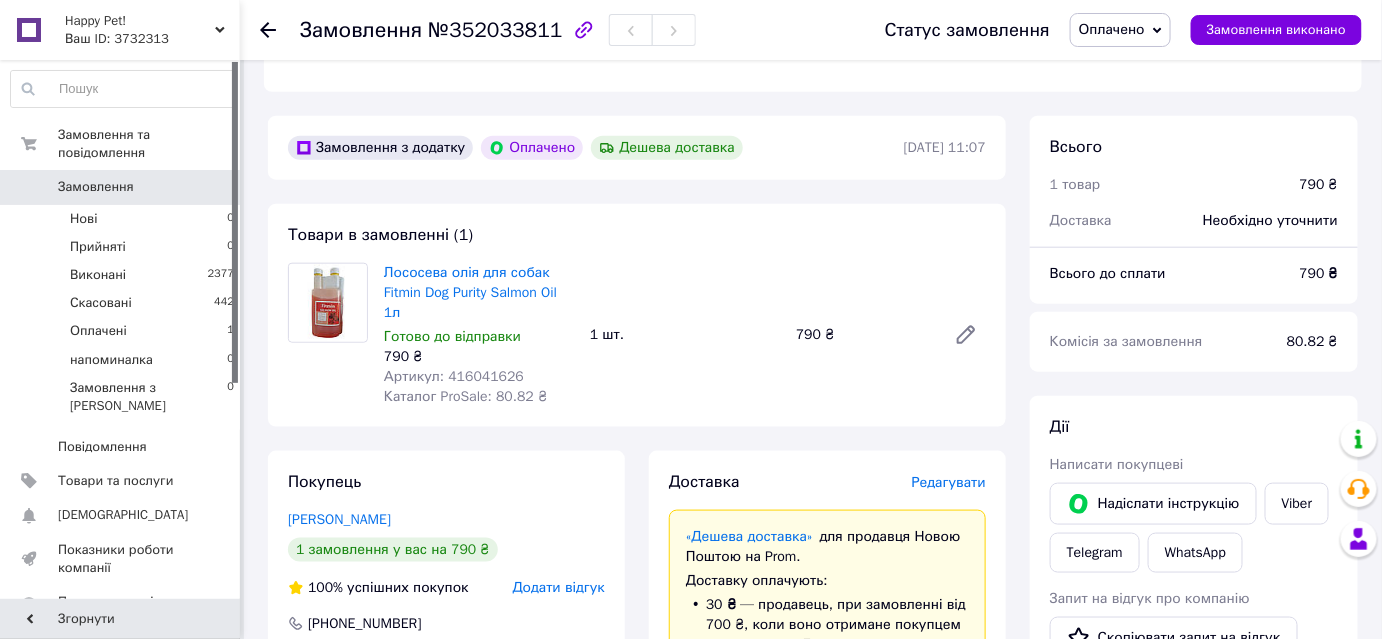 click on "Редагувати" at bounding box center (949, 482) 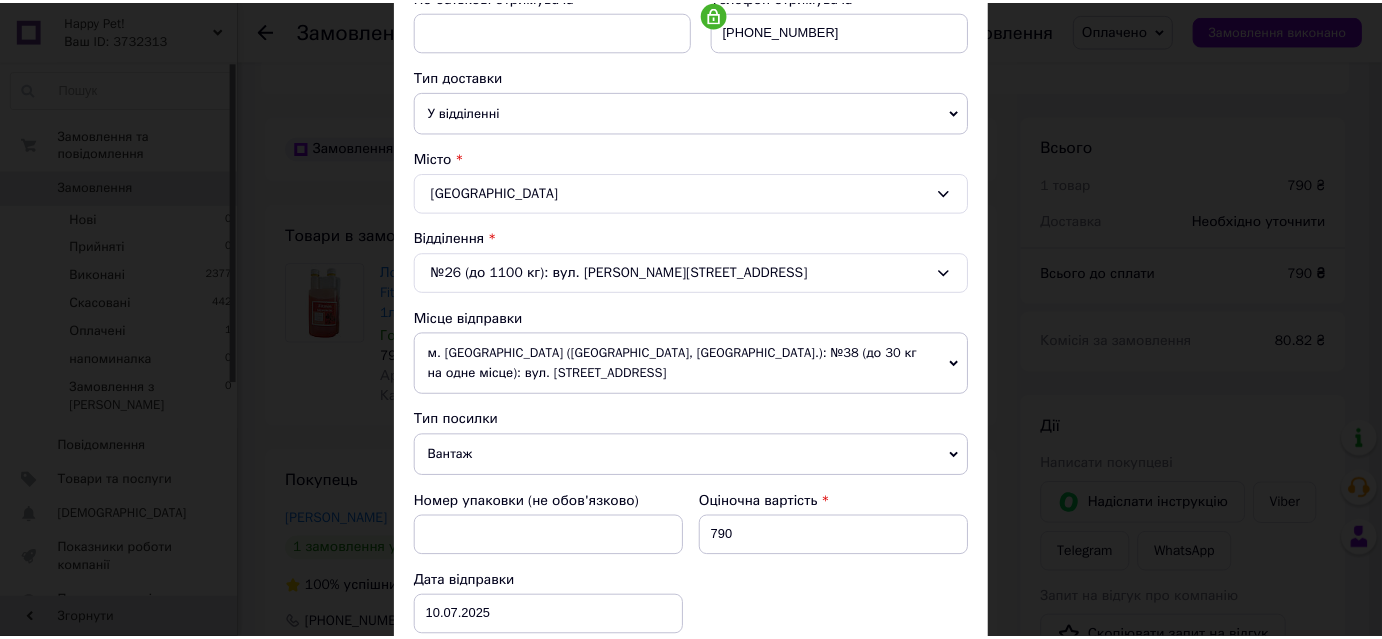 scroll, scrollTop: 701, scrollLeft: 0, axis: vertical 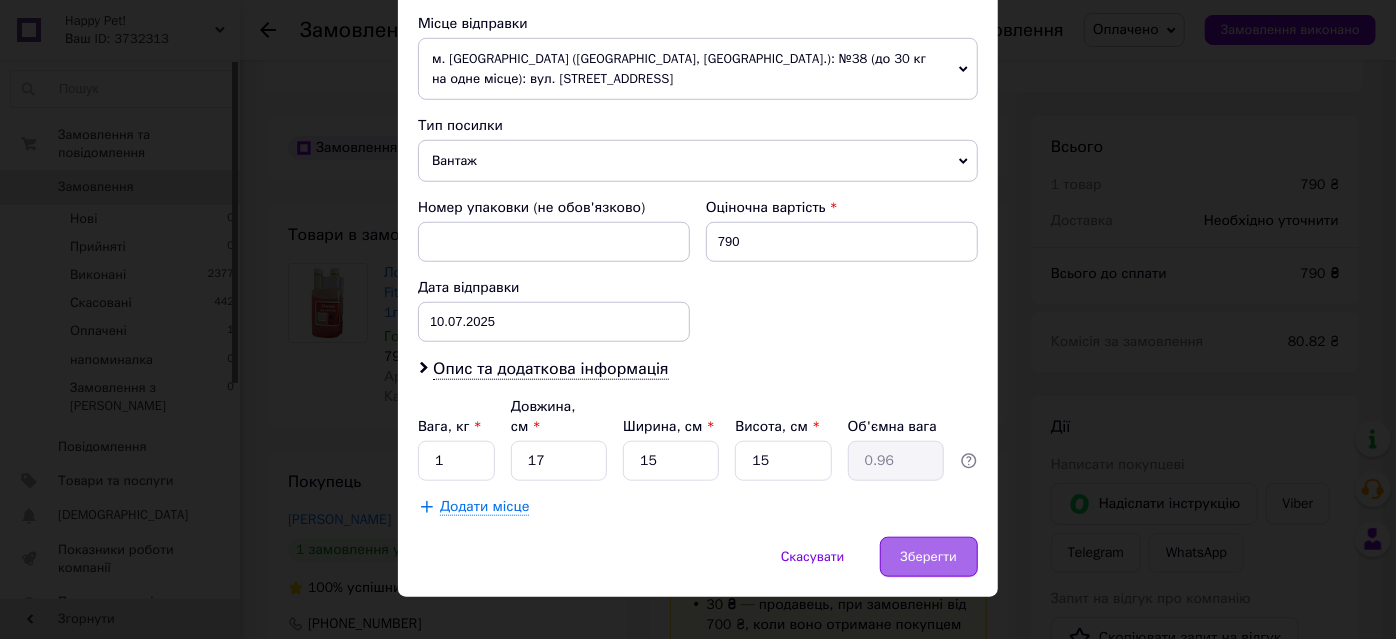 click on "Зберегти" at bounding box center [929, 557] 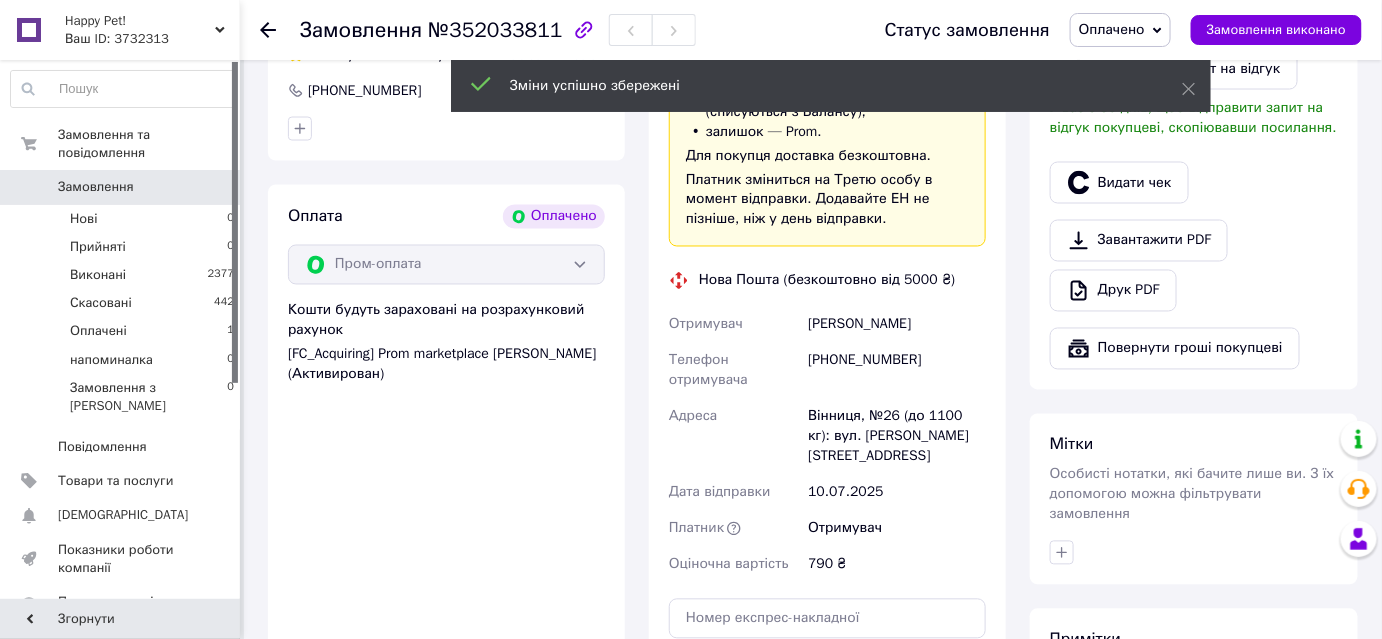 scroll, scrollTop: 1363, scrollLeft: 0, axis: vertical 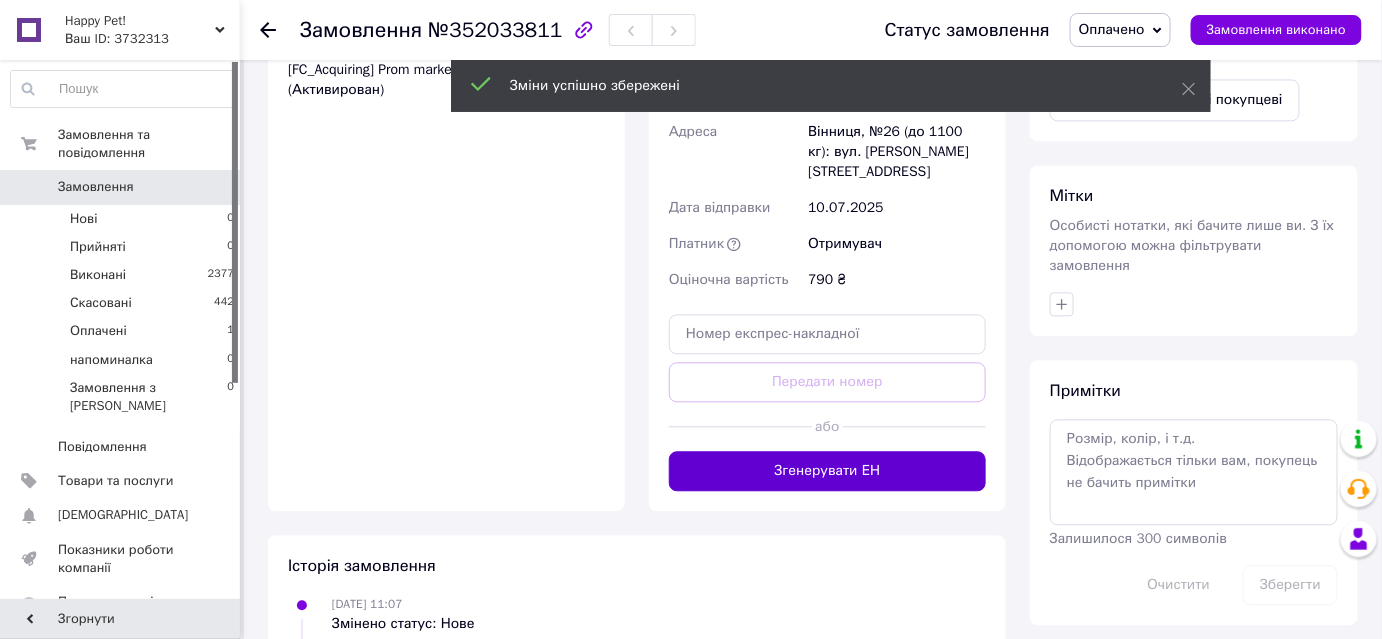 click on "Згенерувати ЕН" at bounding box center (827, 471) 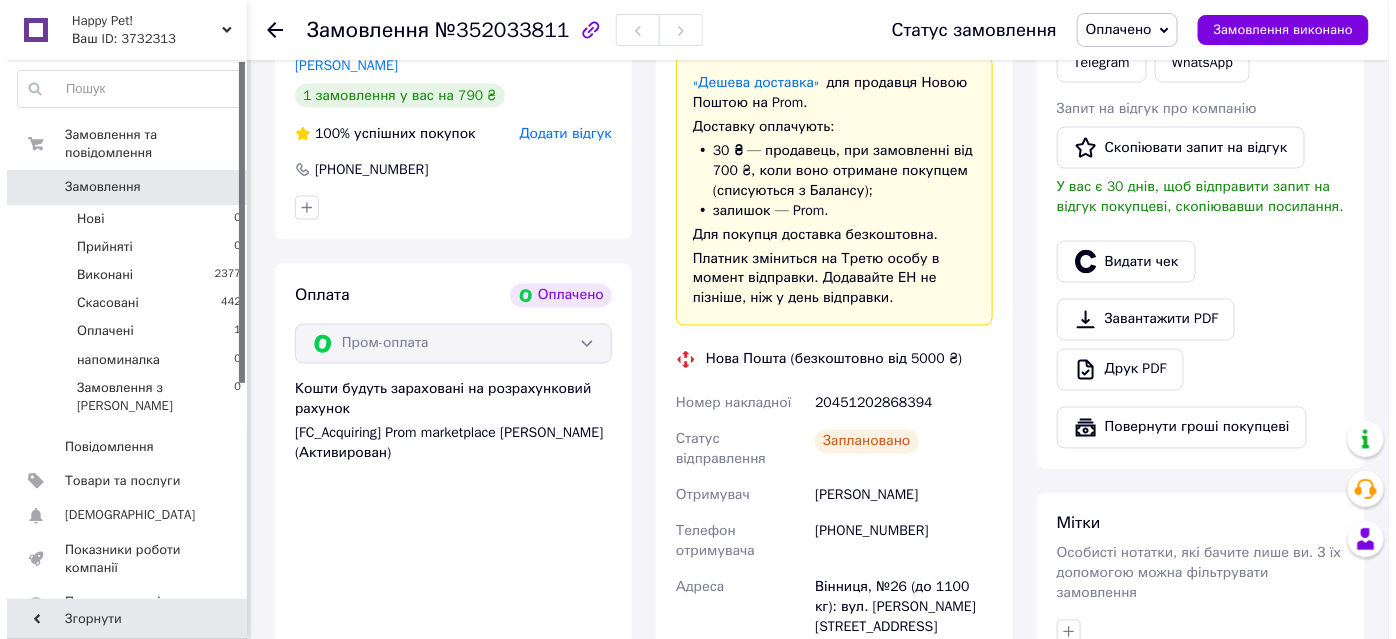 scroll, scrollTop: 1000, scrollLeft: 0, axis: vertical 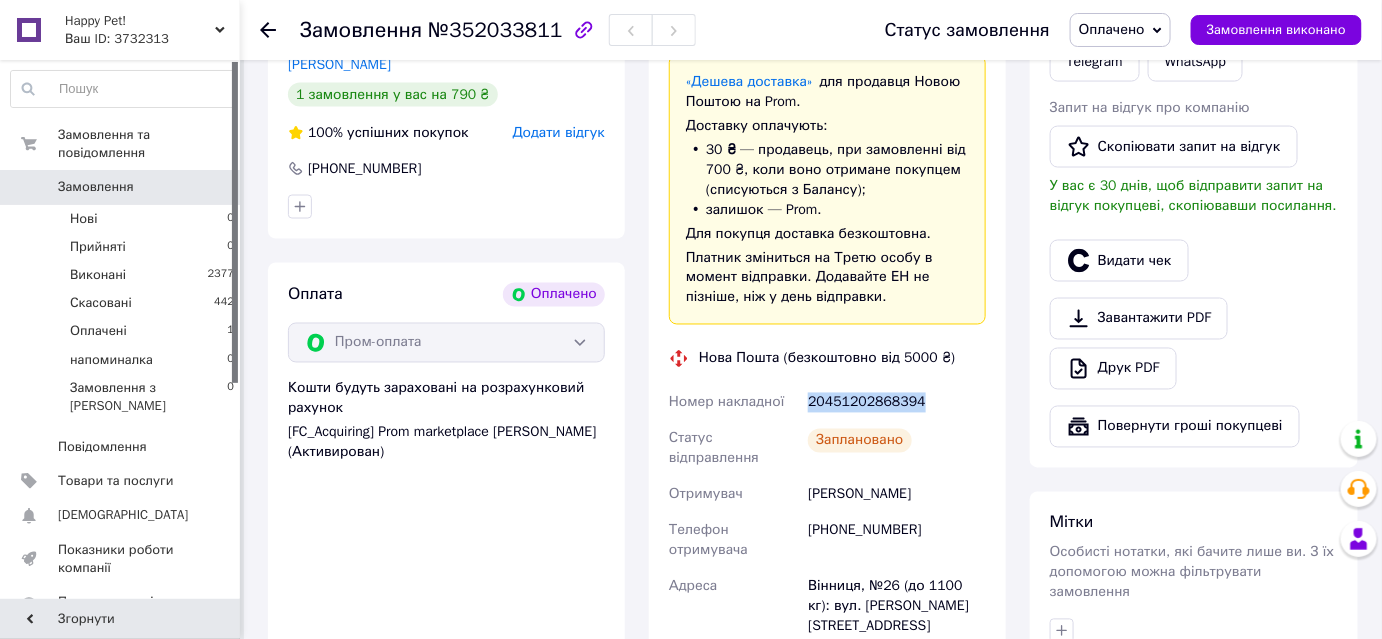 drag, startPoint x: 810, startPoint y: 381, endPoint x: 929, endPoint y: 388, distance: 119.2057 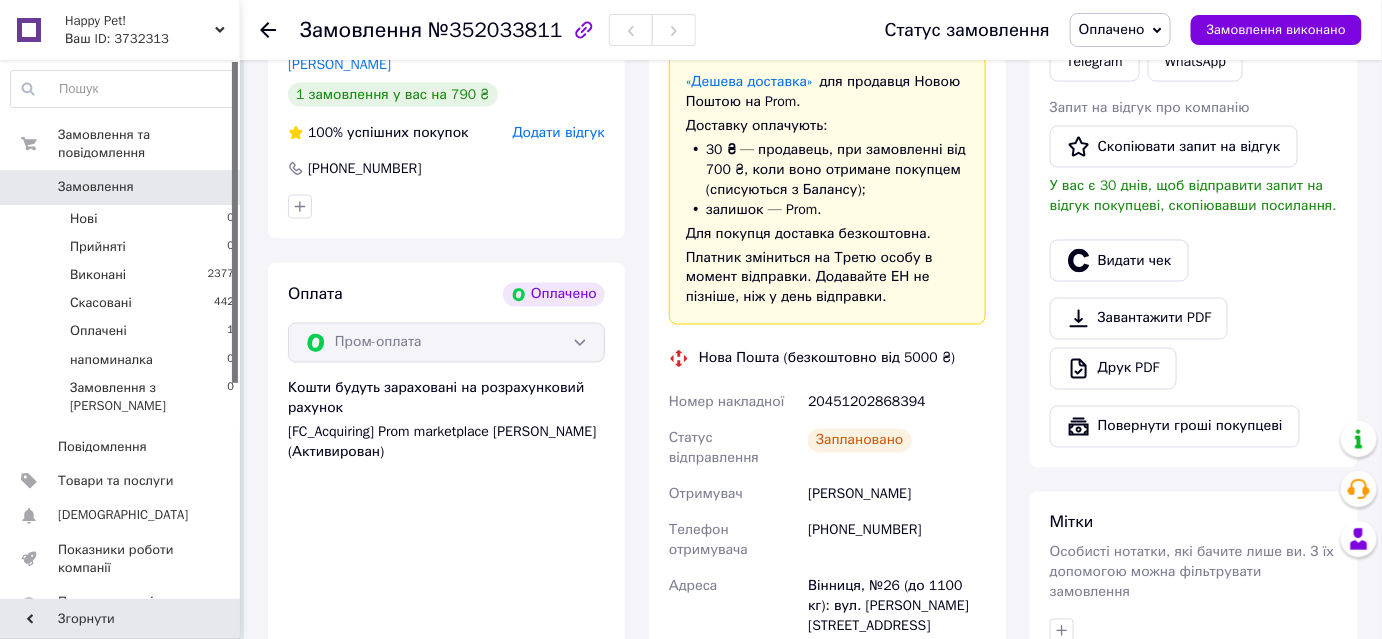 click on "Оплата Оплачено Пром-оплата Кошти будуть зараховані на розрахунковий рахунок [FC_Acquiring] Prom marketplace Цюпило Юлія Володимирівна (Активирован)" at bounding box center (446, 574) 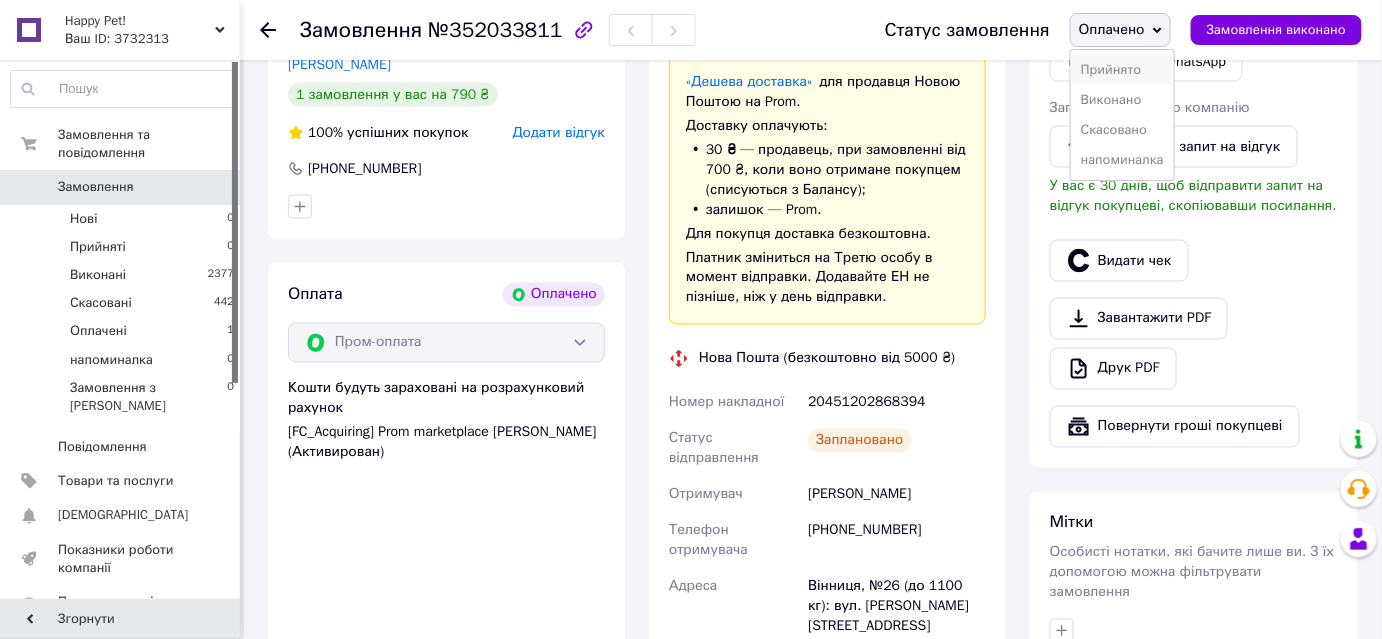 click on "Прийнято" at bounding box center [1122, 70] 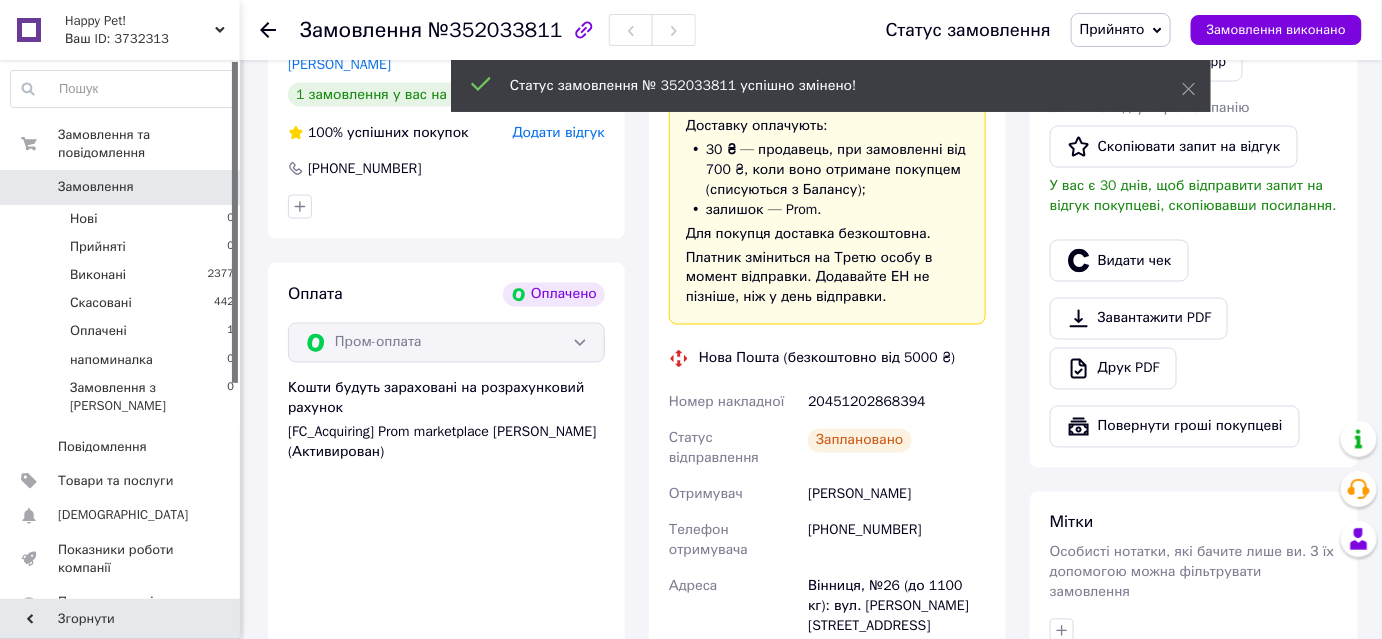 click 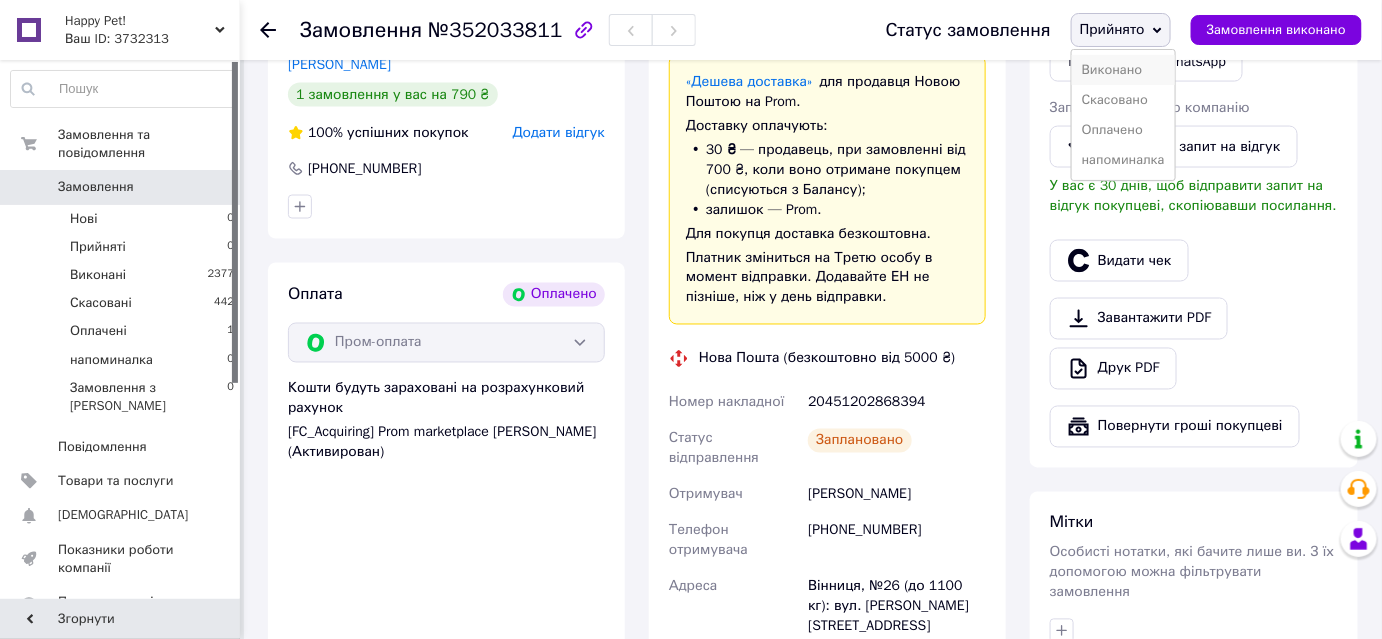 click on "Виконано" at bounding box center [1123, 70] 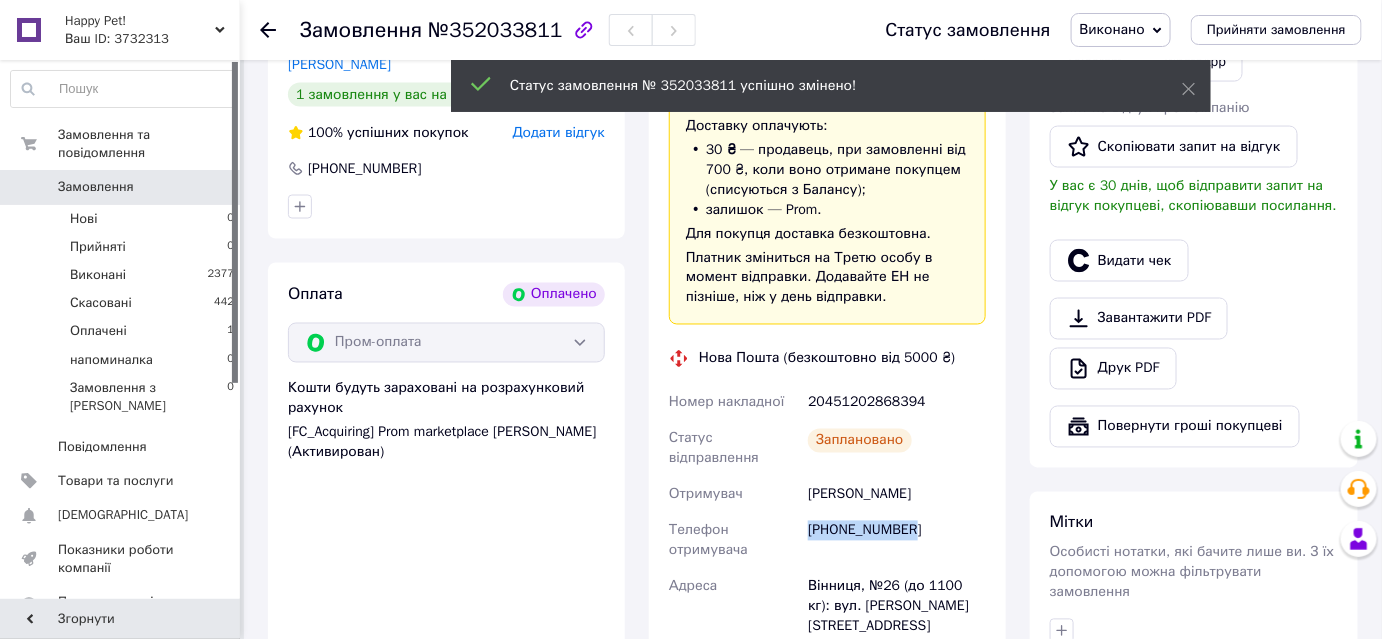 drag, startPoint x: 810, startPoint y: 507, endPoint x: 880, endPoint y: 494, distance: 71.19691 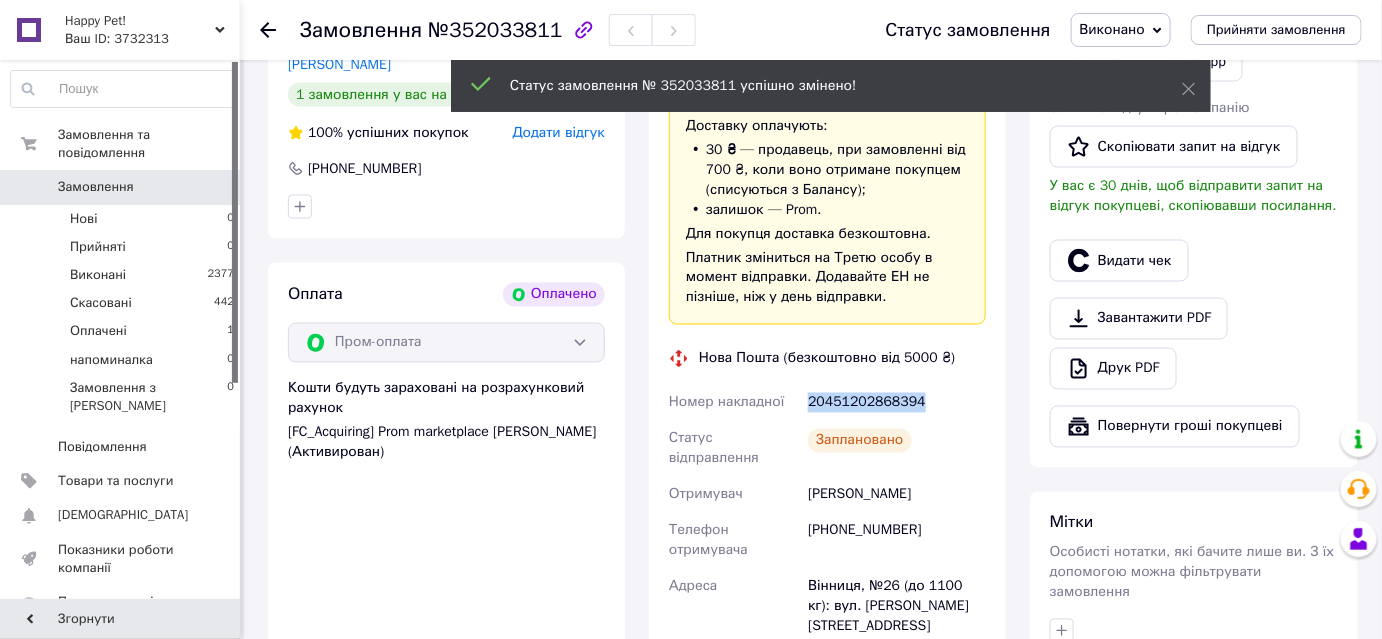 drag, startPoint x: 810, startPoint y: 380, endPoint x: 928, endPoint y: 388, distance: 118.270874 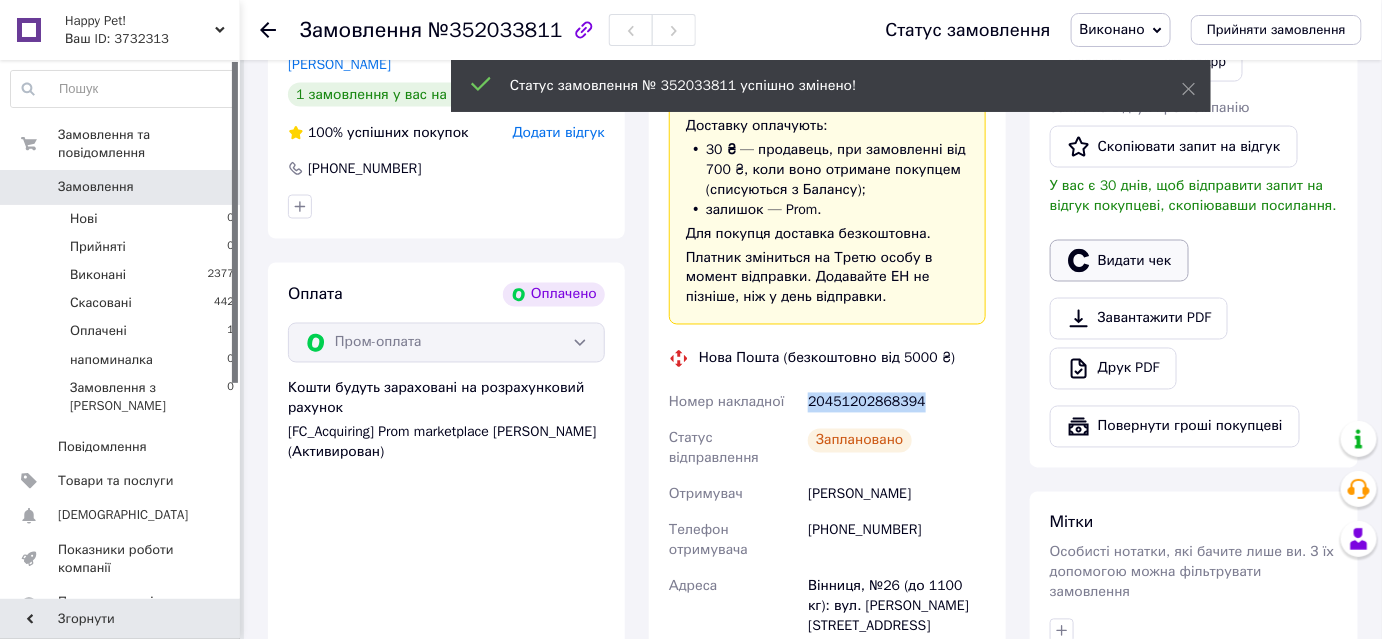 click on "Видати чек" at bounding box center (1119, 261) 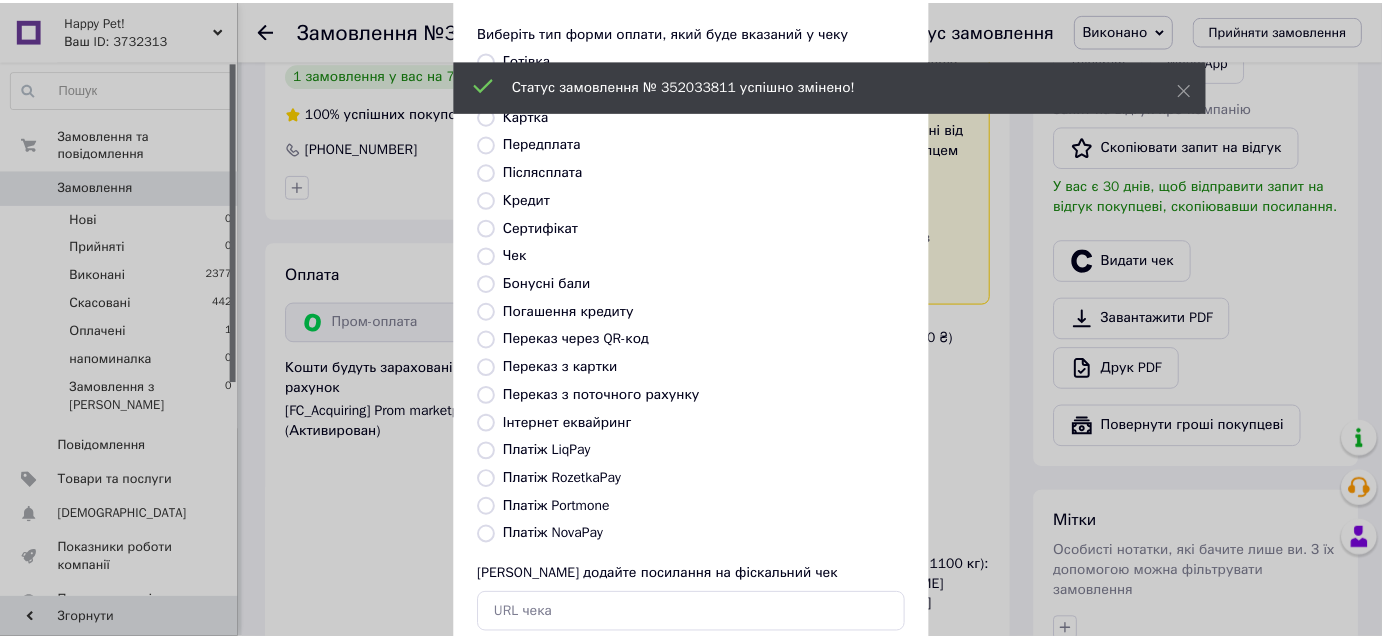 scroll, scrollTop: 219, scrollLeft: 0, axis: vertical 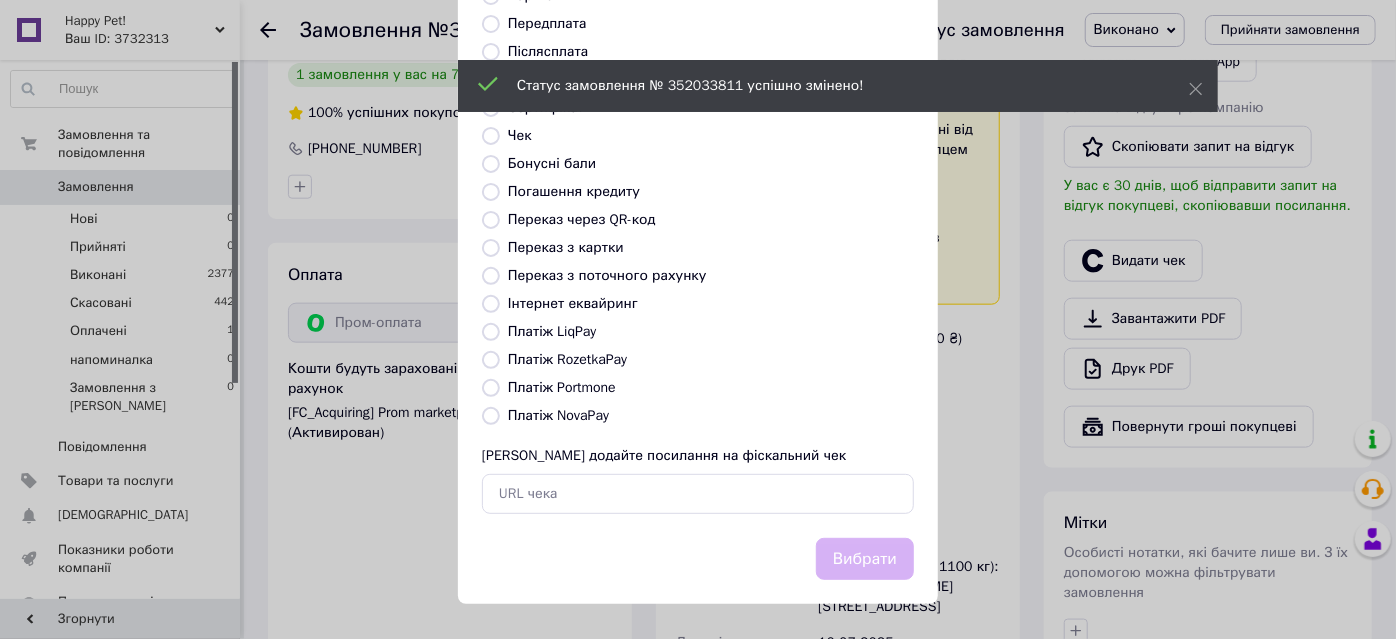 click on "Платіж RozetkaPay" at bounding box center [491, 360] 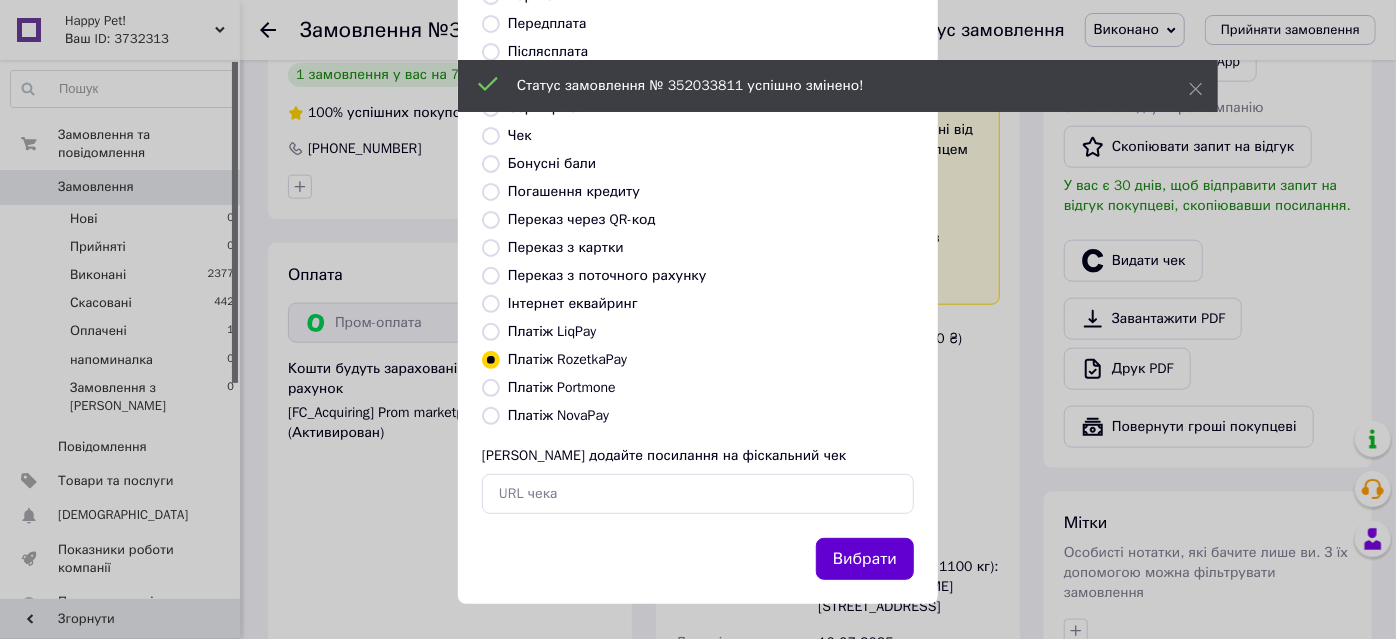 click on "Вибрати" at bounding box center (865, 559) 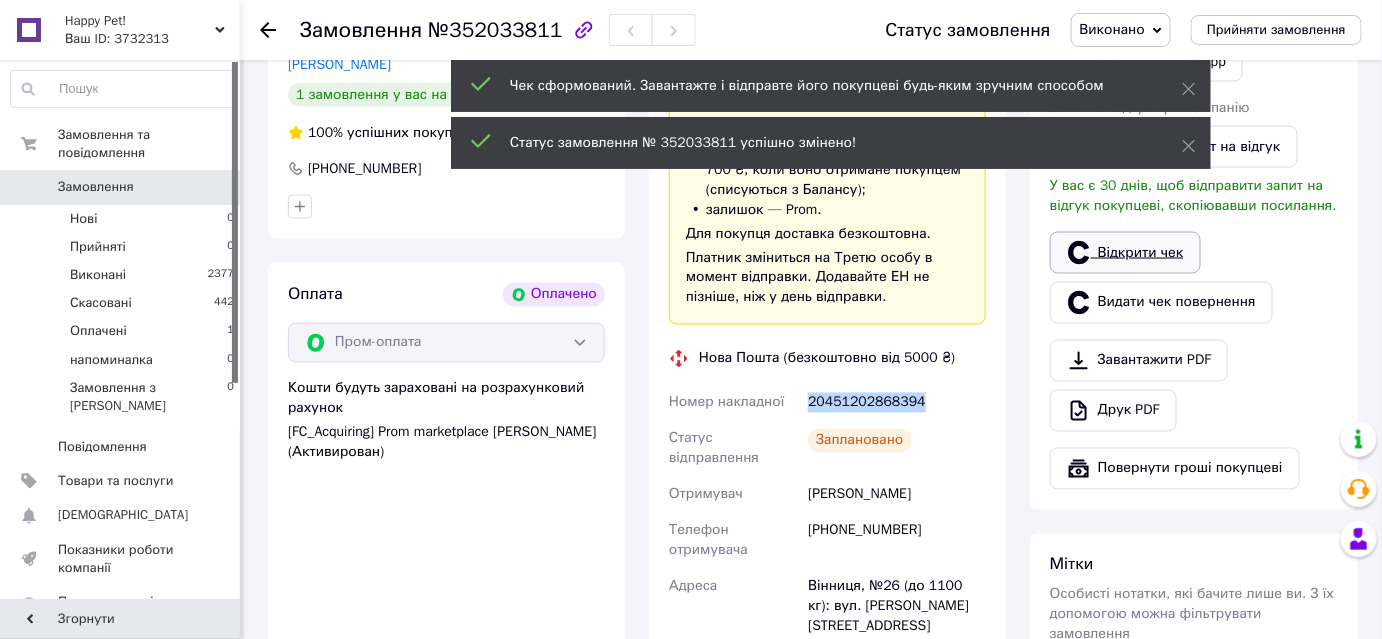 click on "Відкрити чек" at bounding box center (1125, 253) 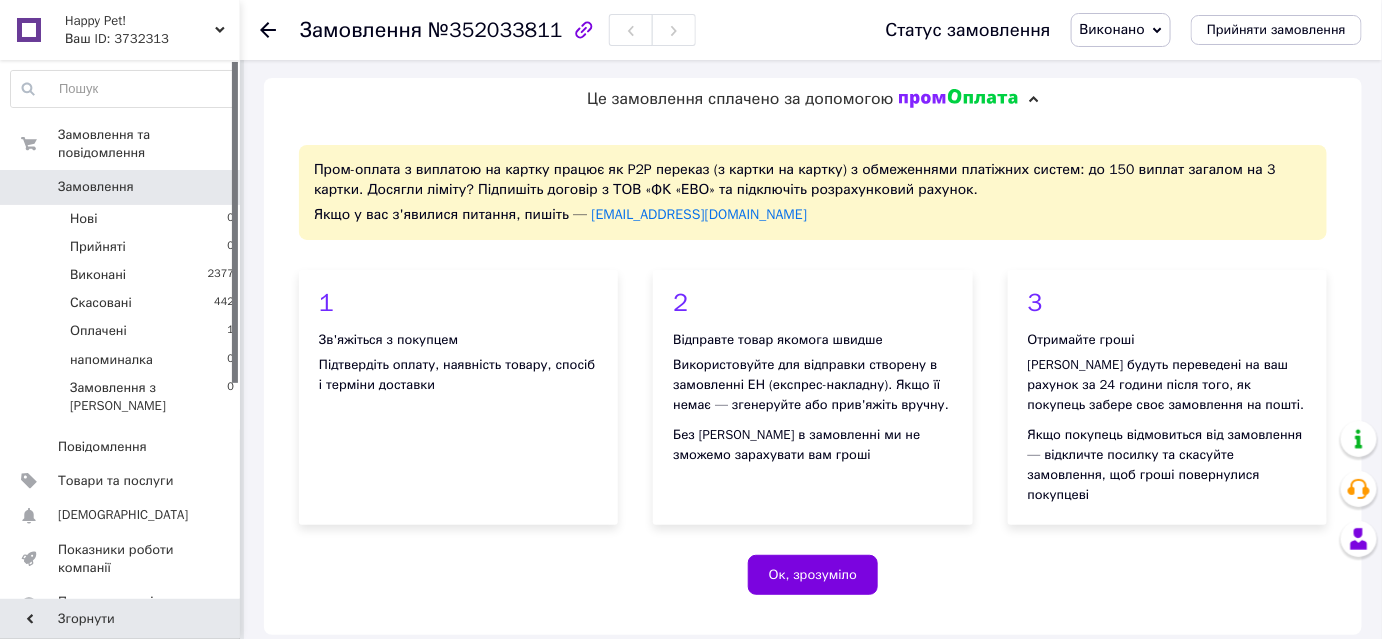 scroll, scrollTop: 0, scrollLeft: 0, axis: both 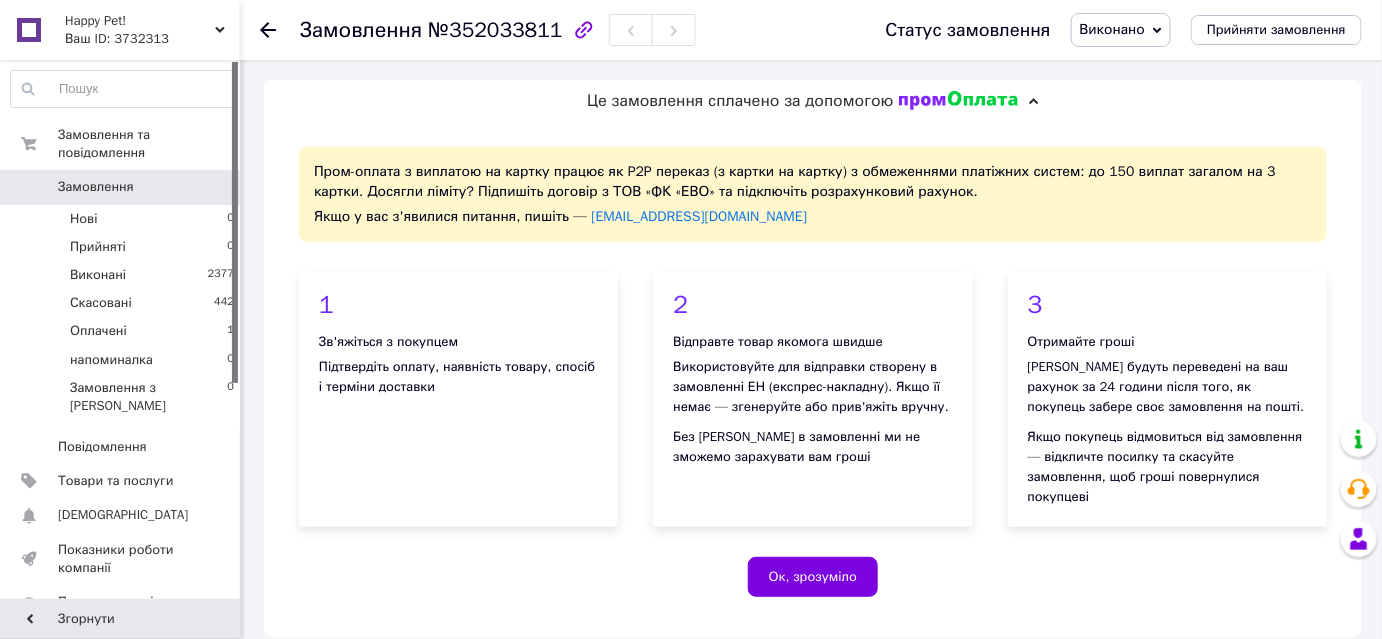 click 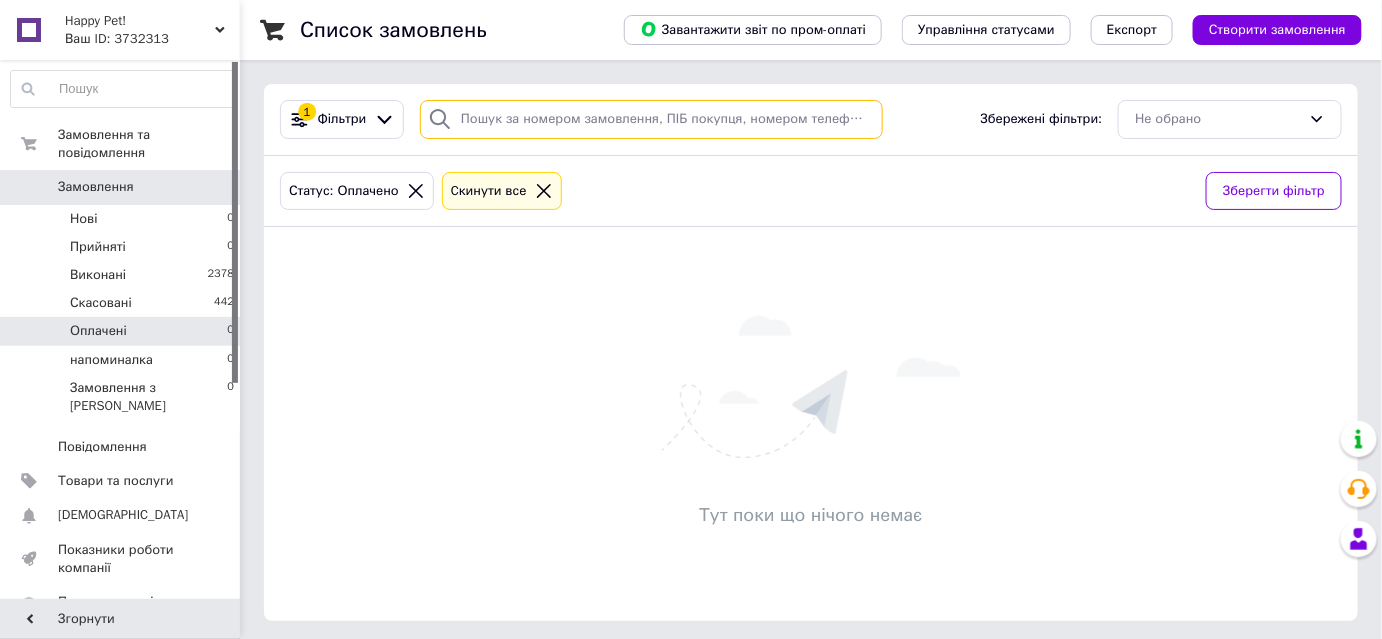 click at bounding box center [651, 119] 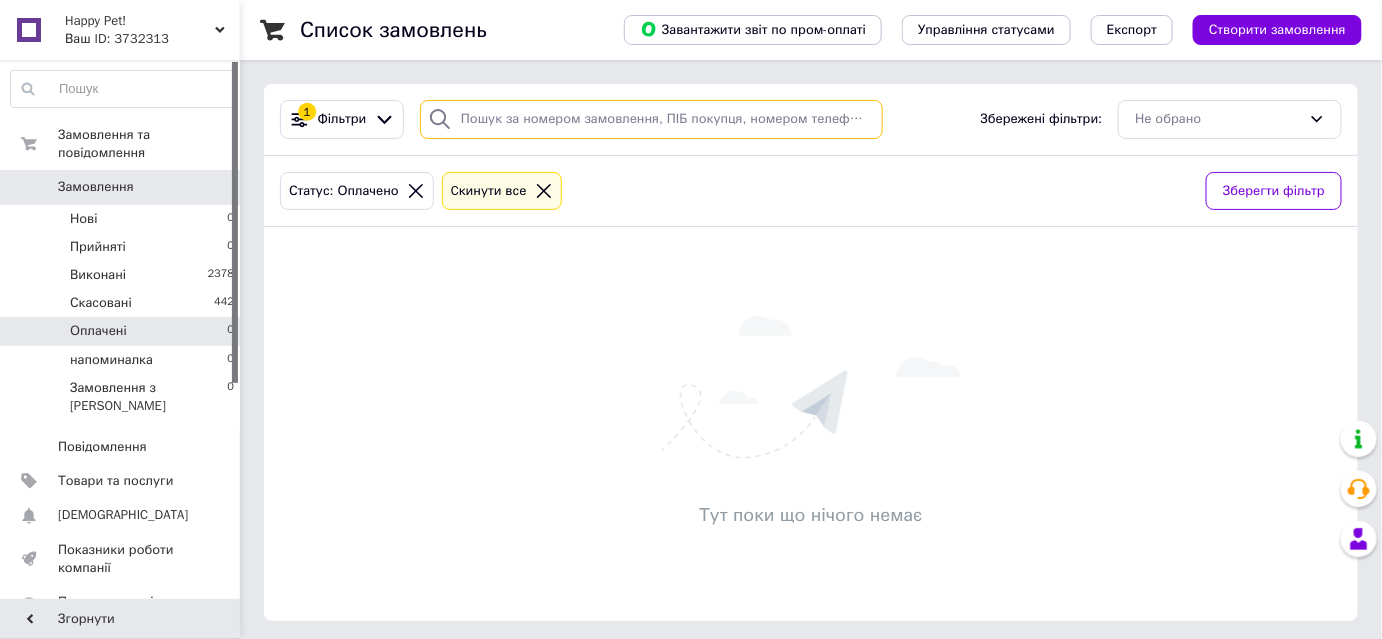 paste on "351186869" 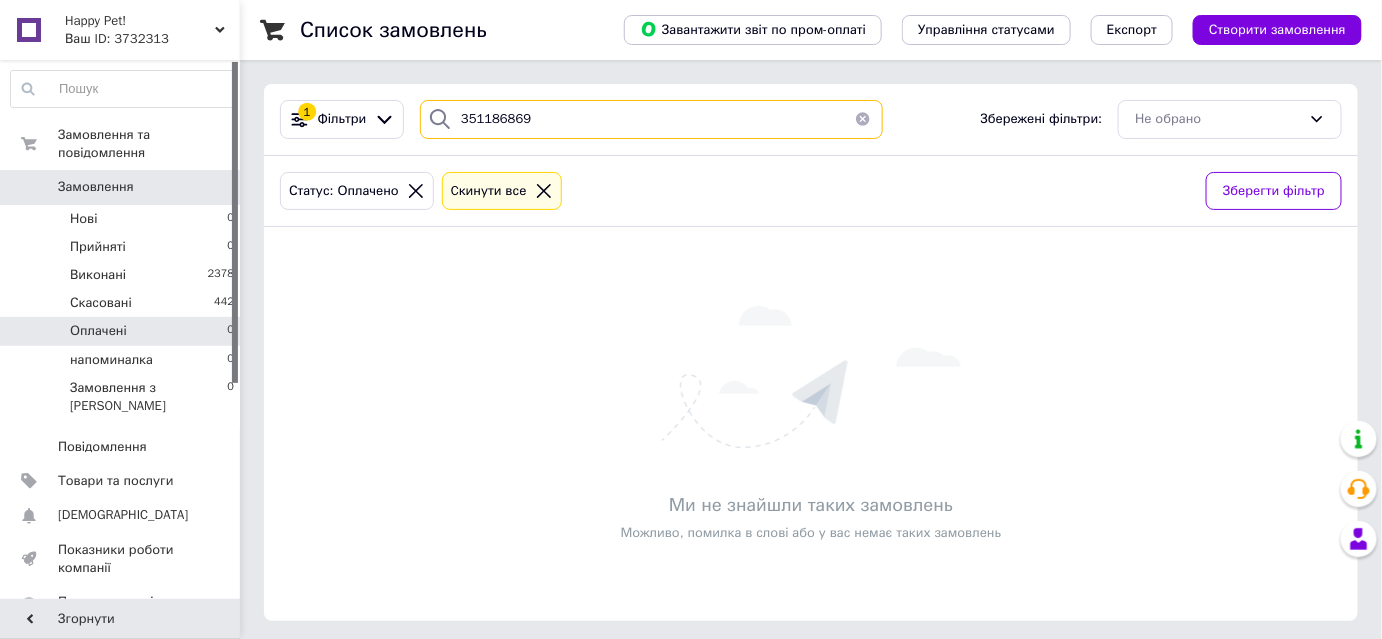 type on "351186869" 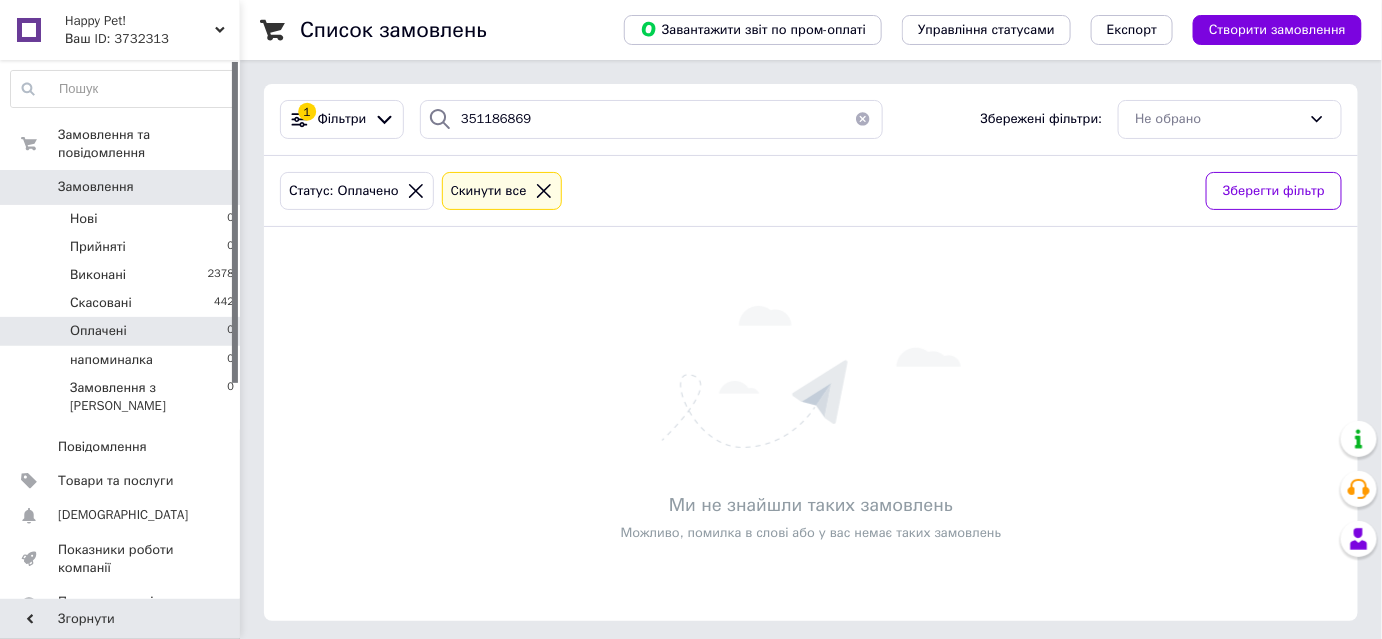 click 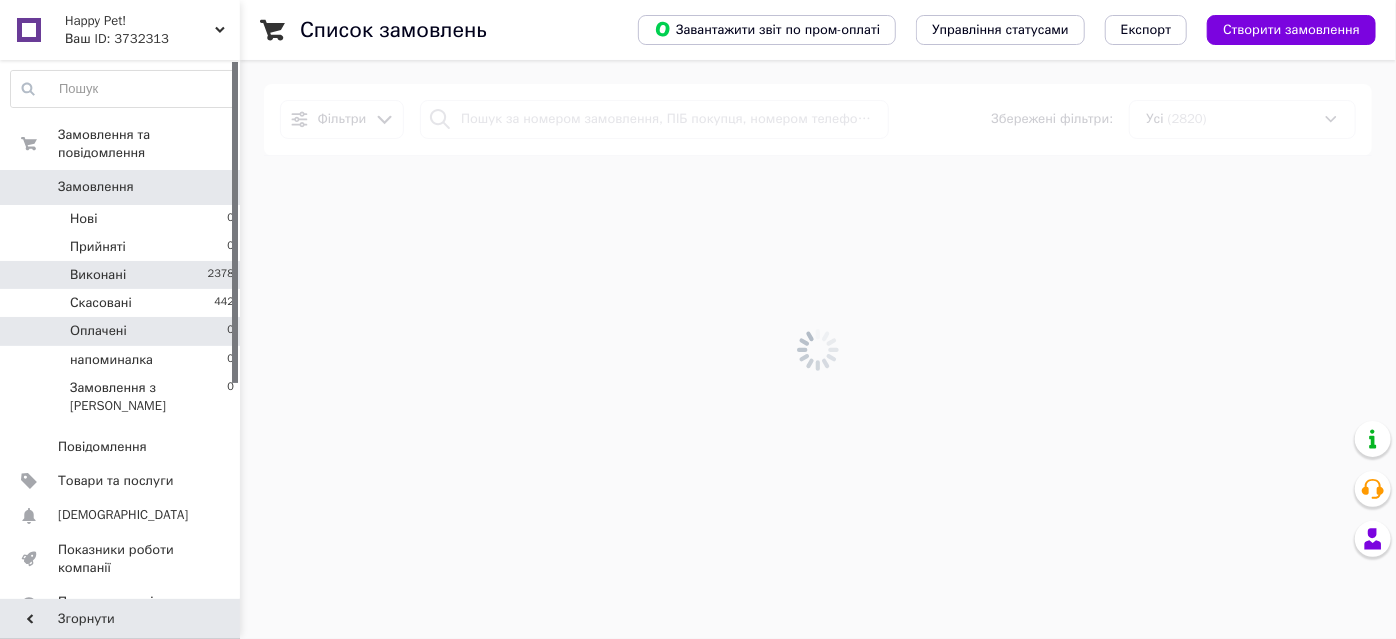 click on "Виконані 2378" at bounding box center [123, 275] 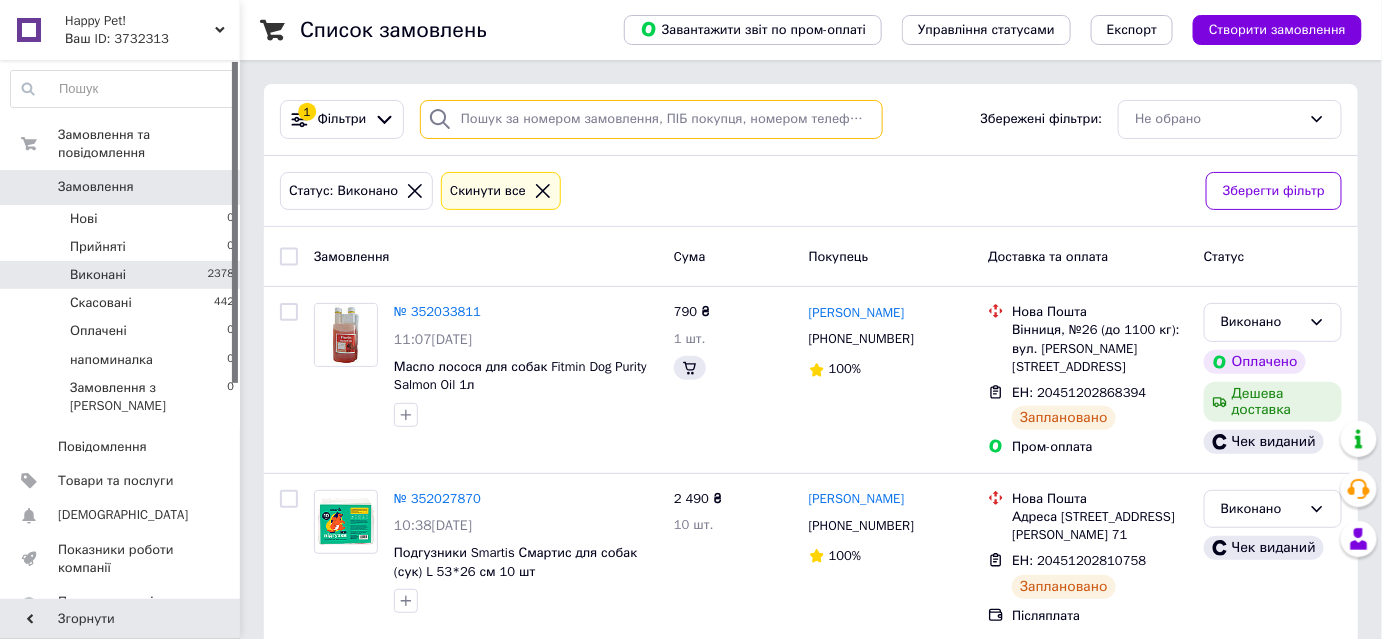 click at bounding box center (651, 119) 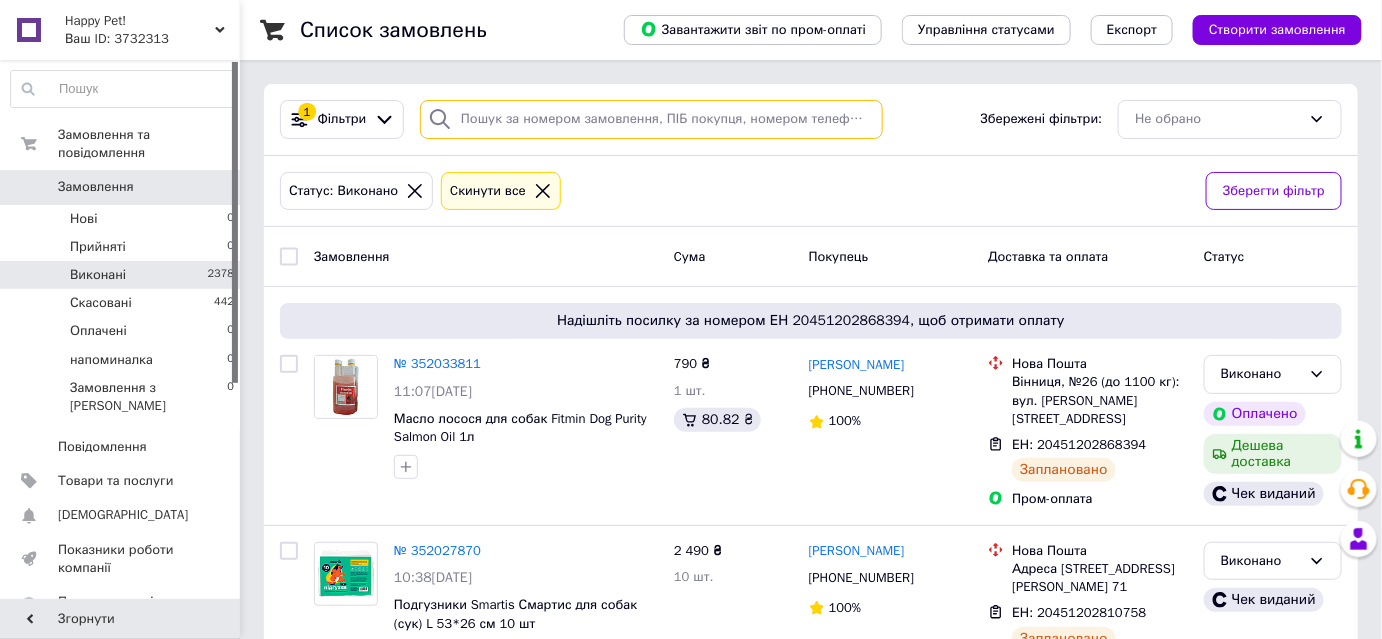 paste on "351186869" 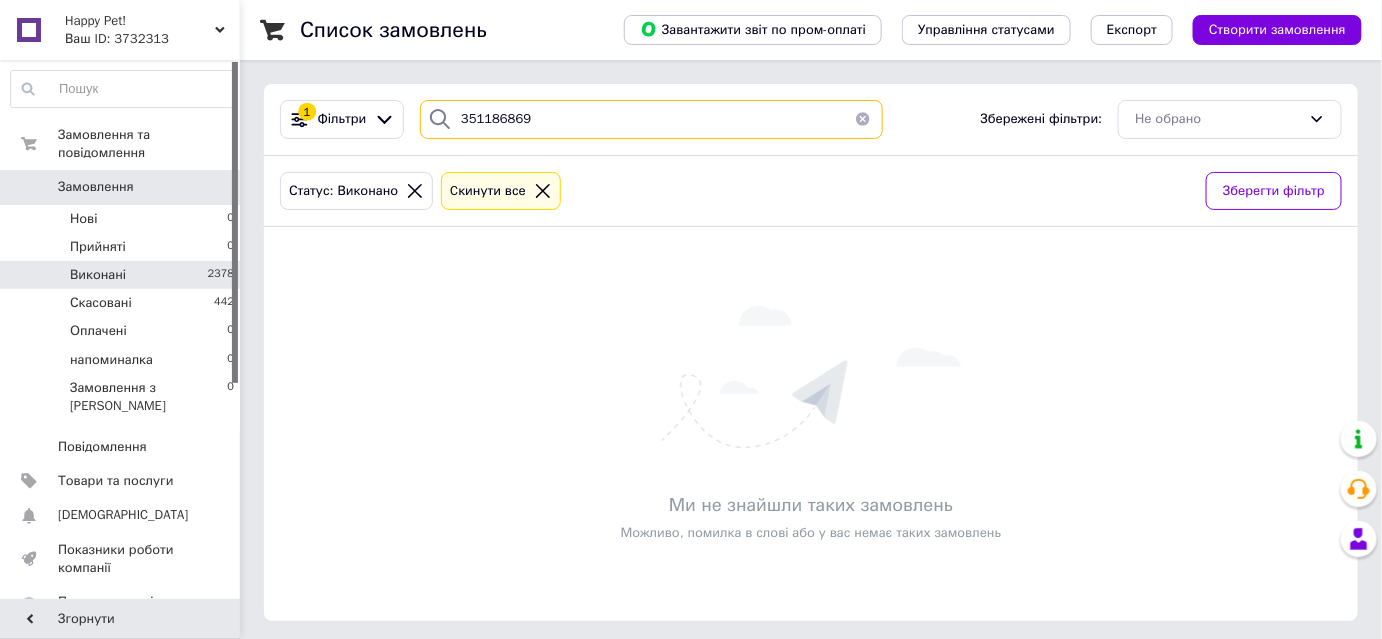 type on "351186869" 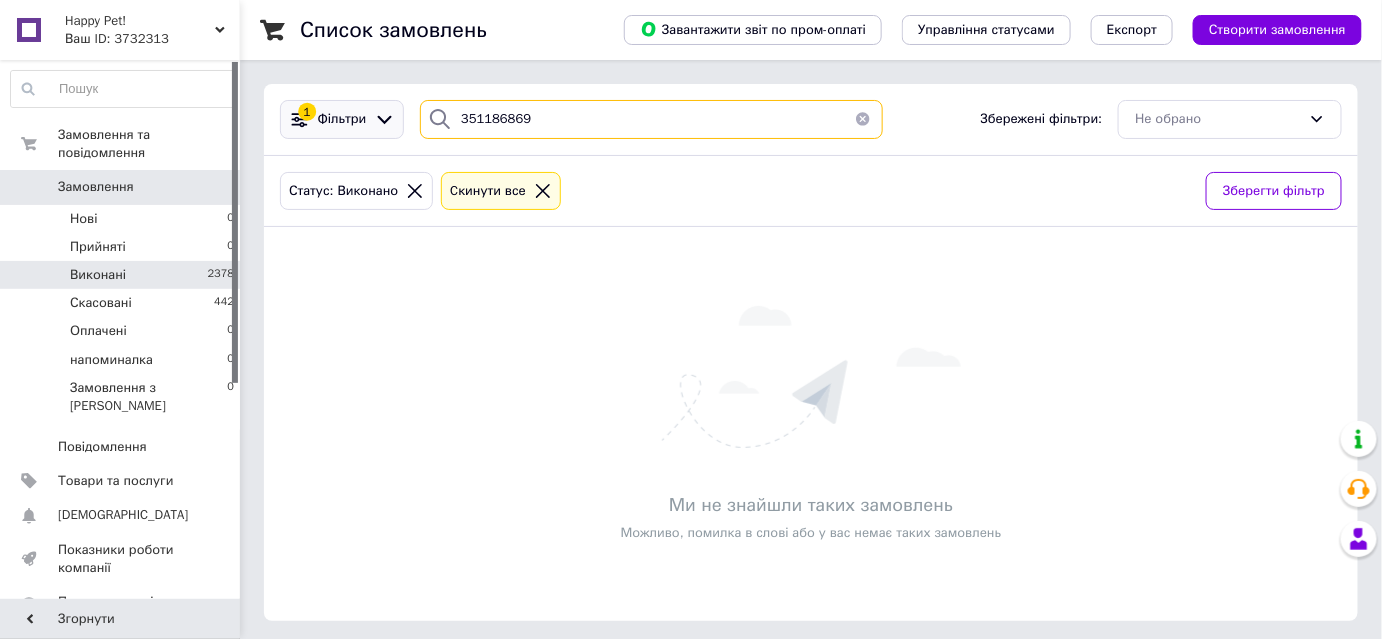 drag, startPoint x: 614, startPoint y: 101, endPoint x: 368, endPoint y: 136, distance: 248.47736 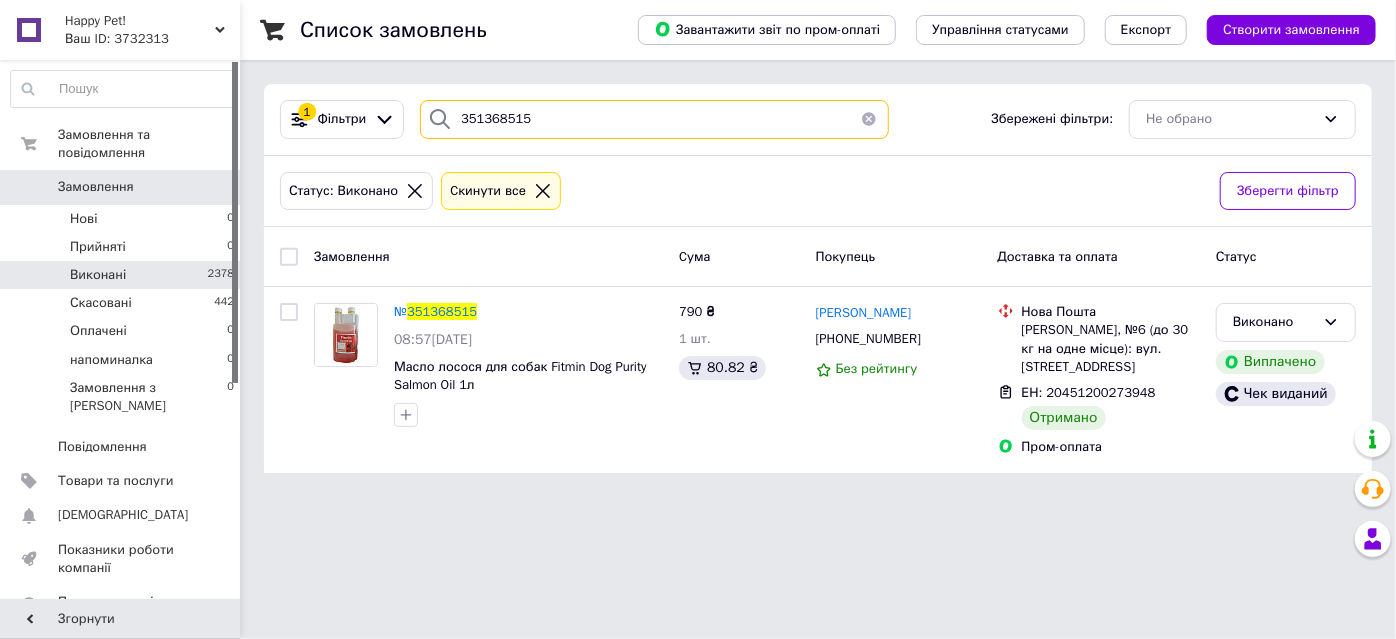 type on "351368515" 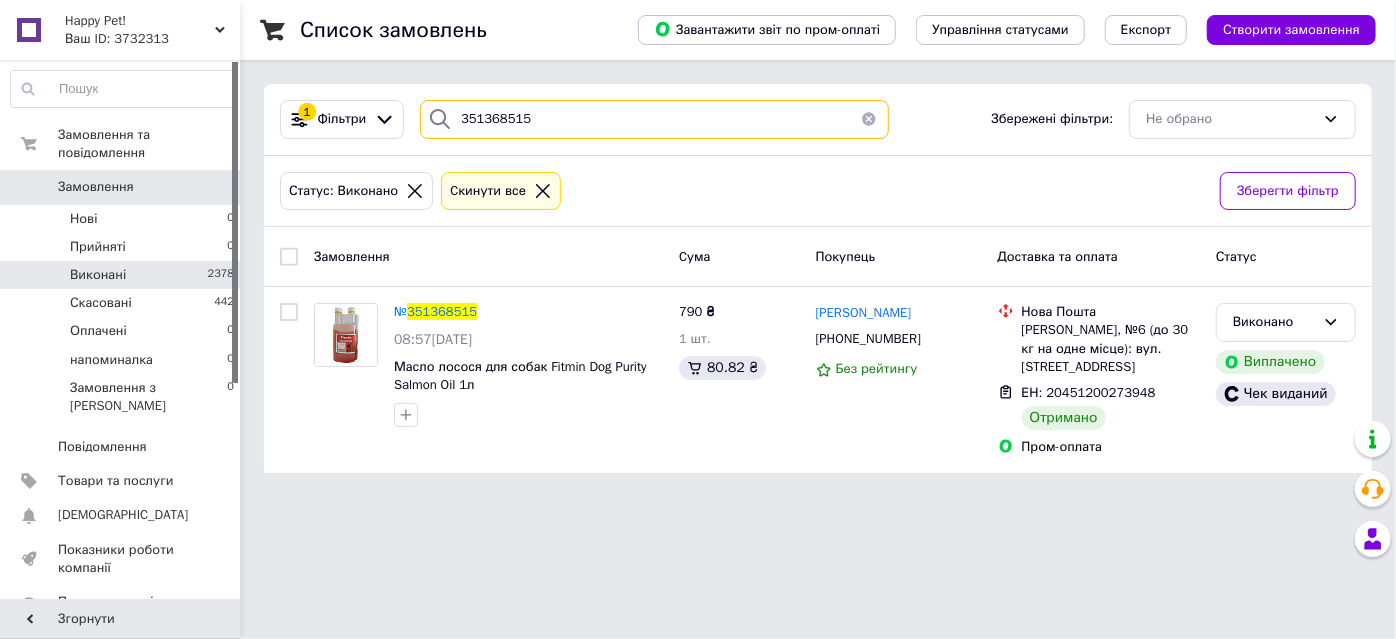 drag, startPoint x: 560, startPoint y: 114, endPoint x: 401, endPoint y: 114, distance: 159 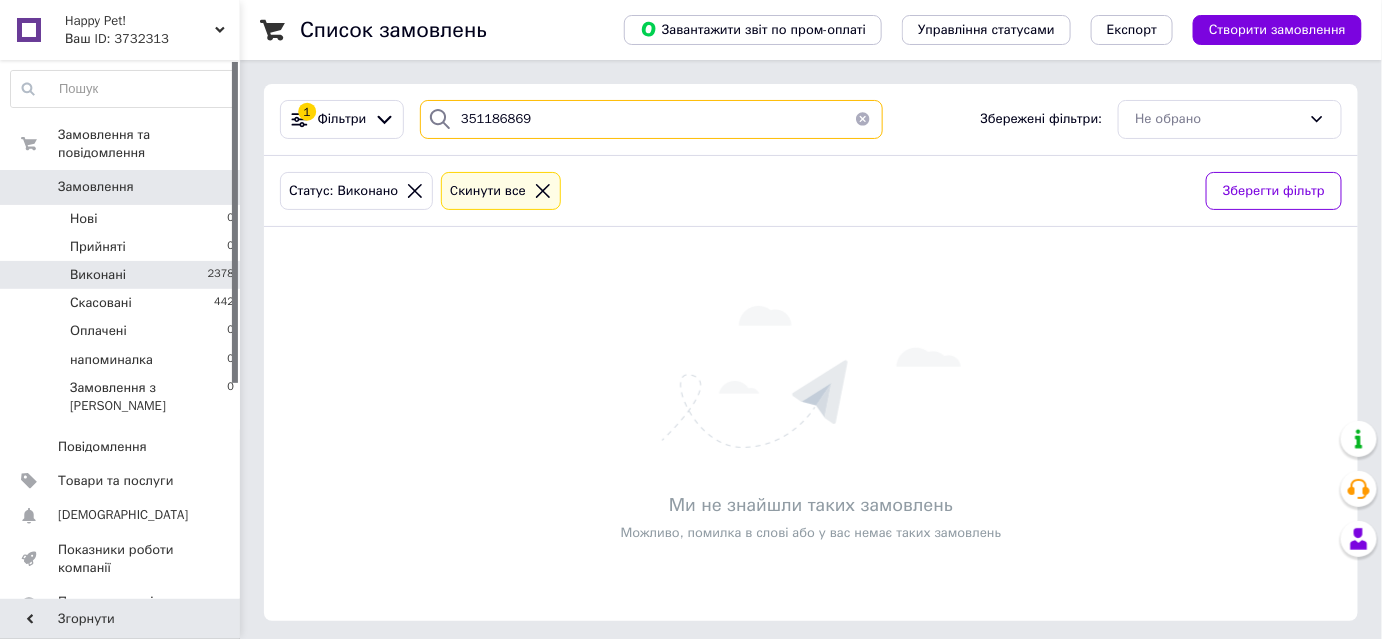 type on "351186869" 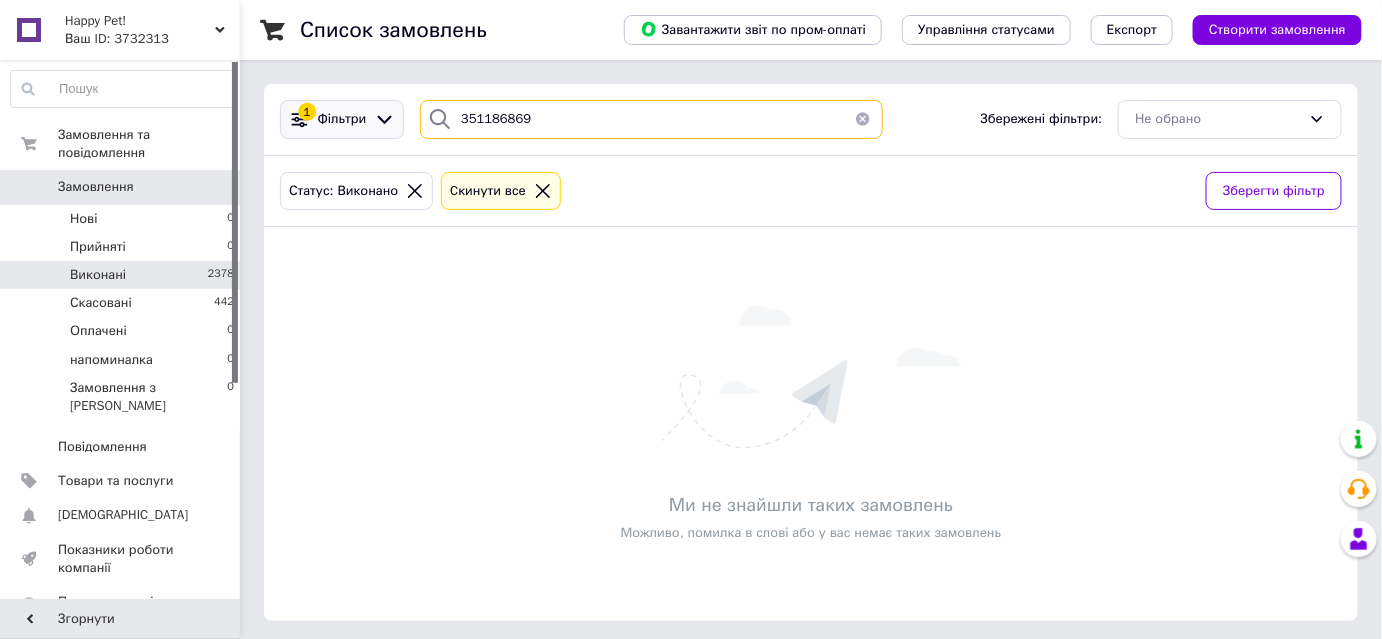 drag, startPoint x: 578, startPoint y: 110, endPoint x: 289, endPoint y: 108, distance: 289.00693 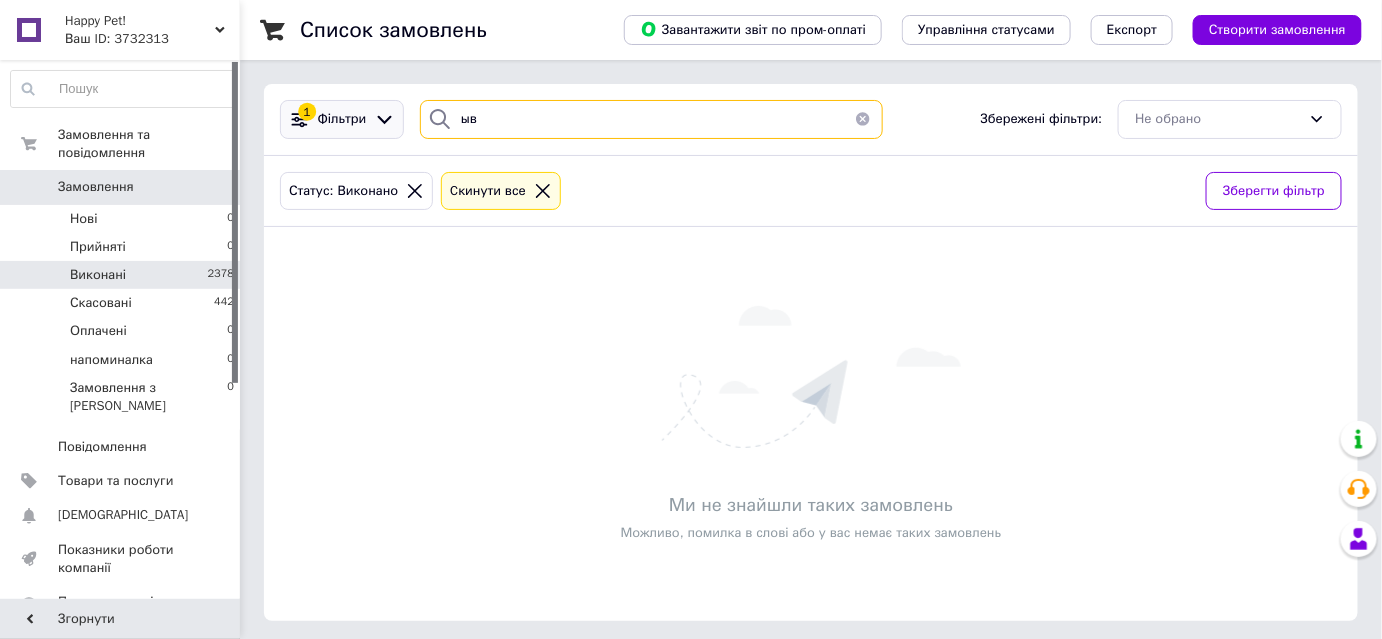type on "ы" 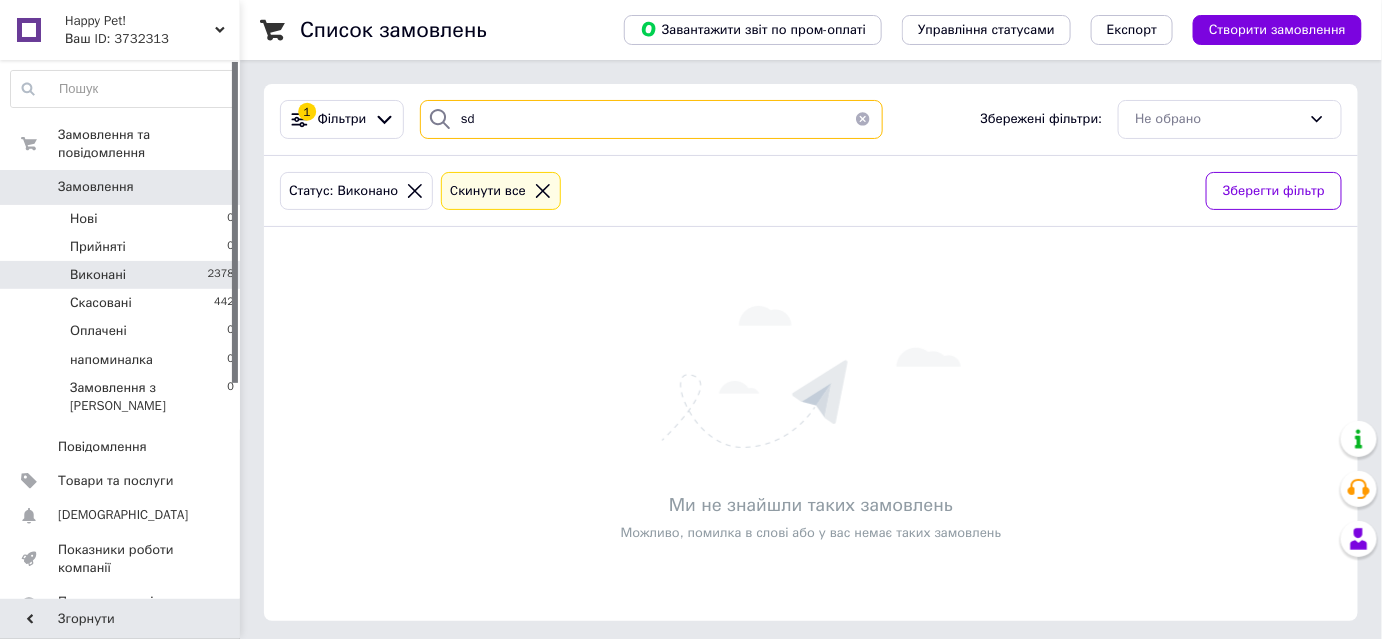 type on "s" 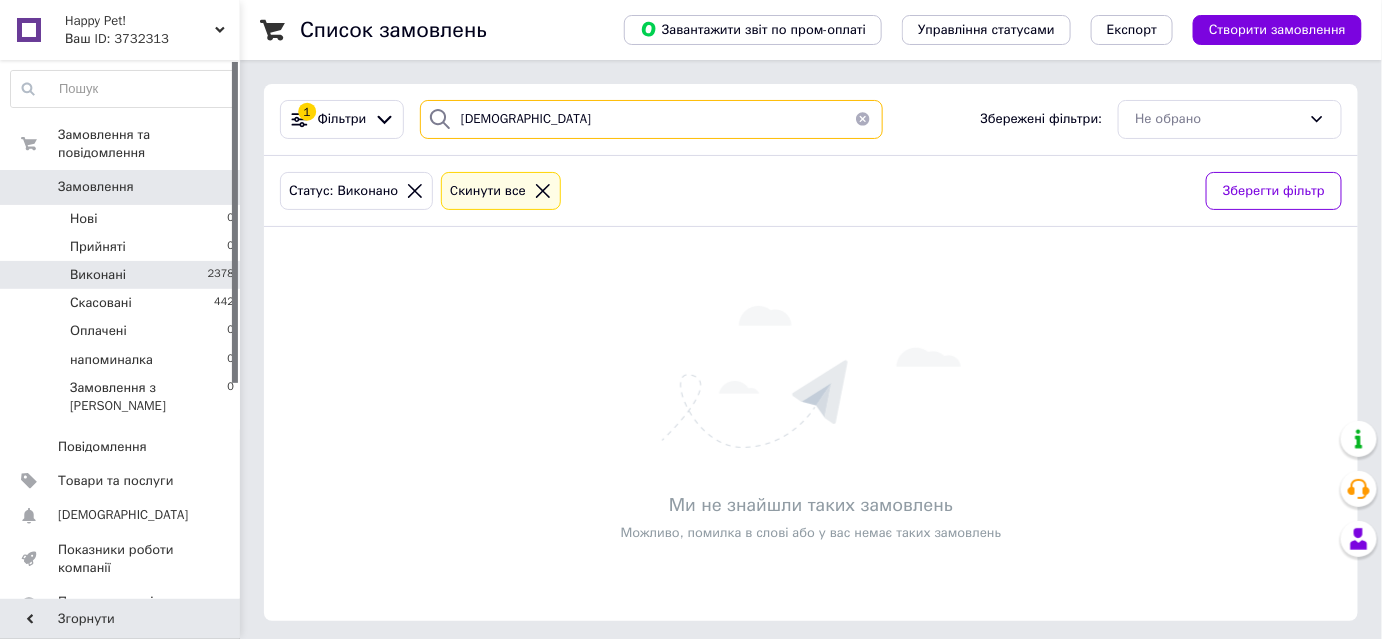 type on "івашків" 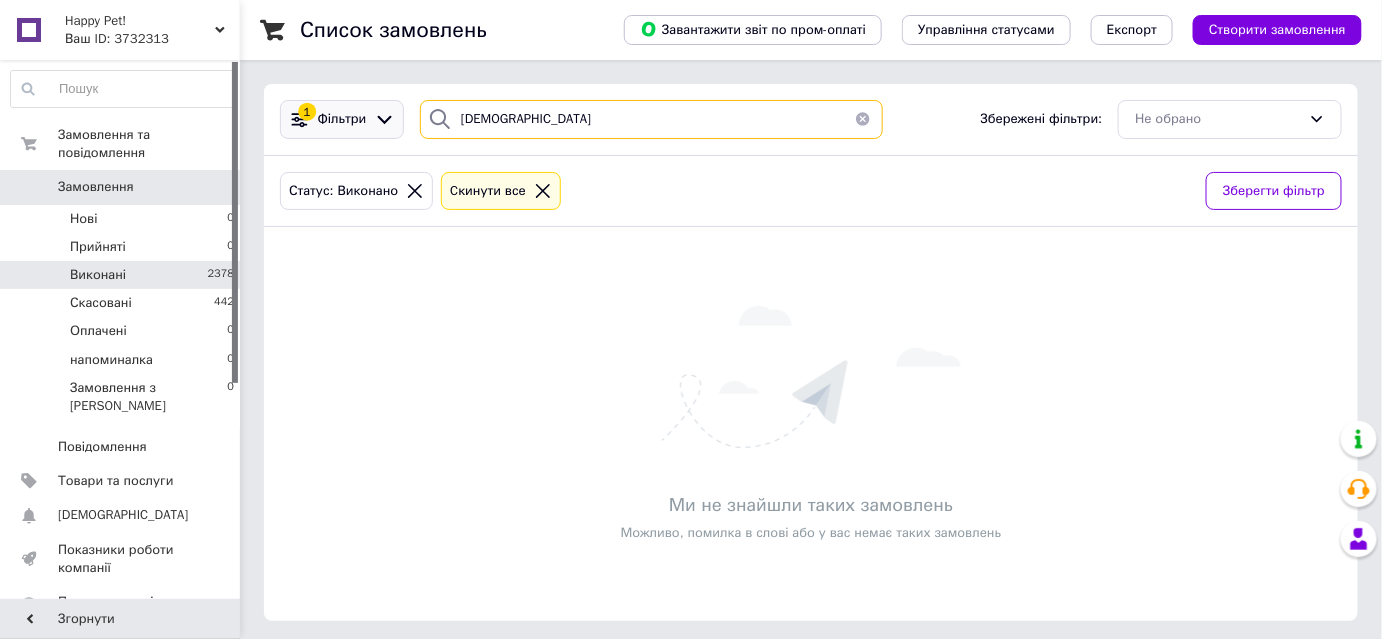 drag, startPoint x: 546, startPoint y: 126, endPoint x: 332, endPoint y: 116, distance: 214.23352 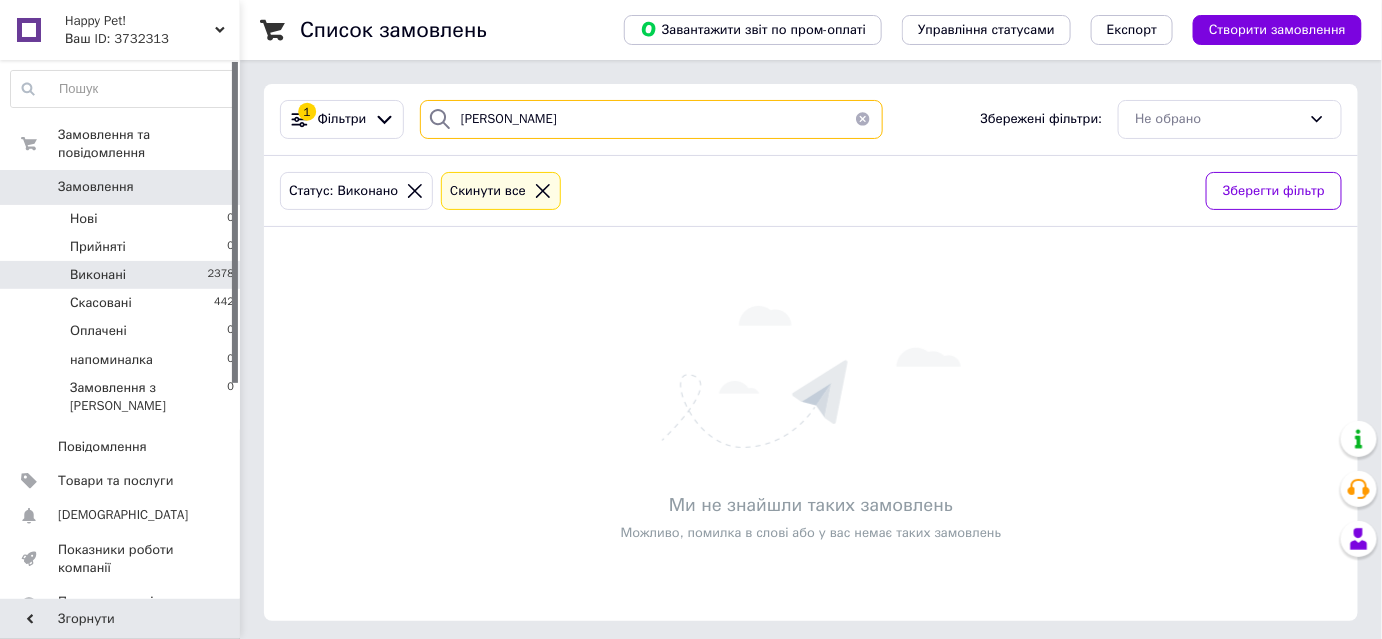 type on "Івашків Елеонора Богданівна" 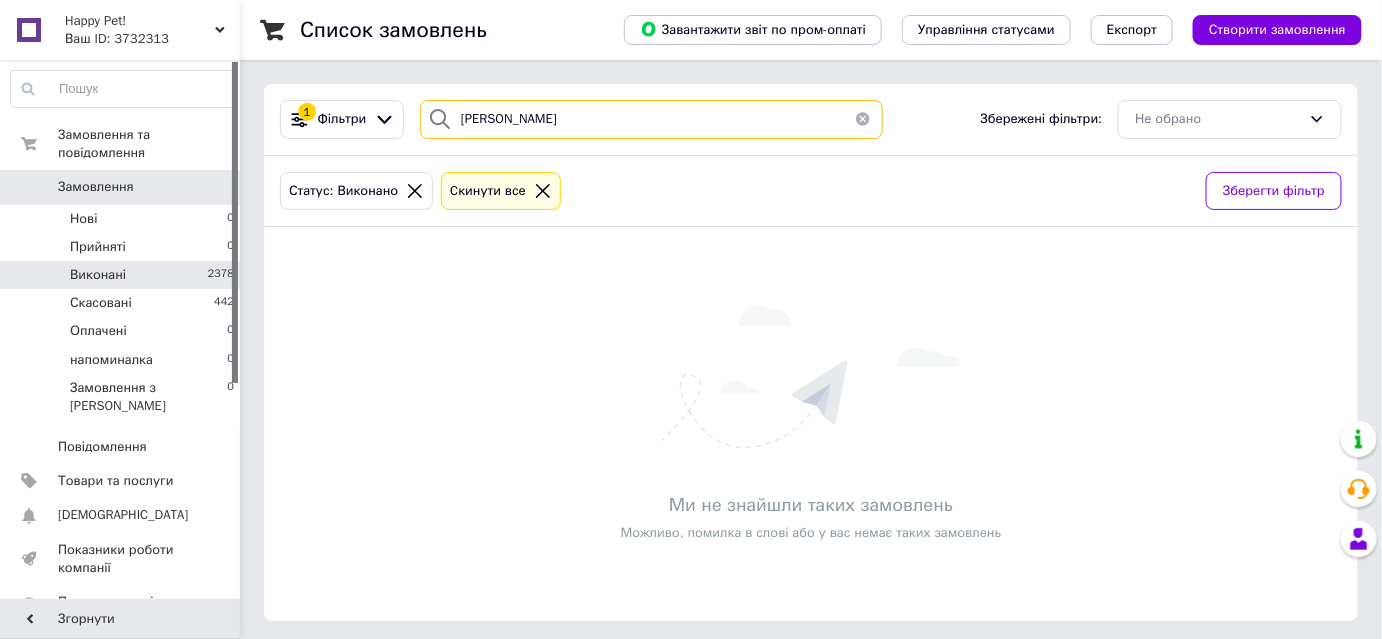 drag, startPoint x: 661, startPoint y: 119, endPoint x: 429, endPoint y: 118, distance: 232.00215 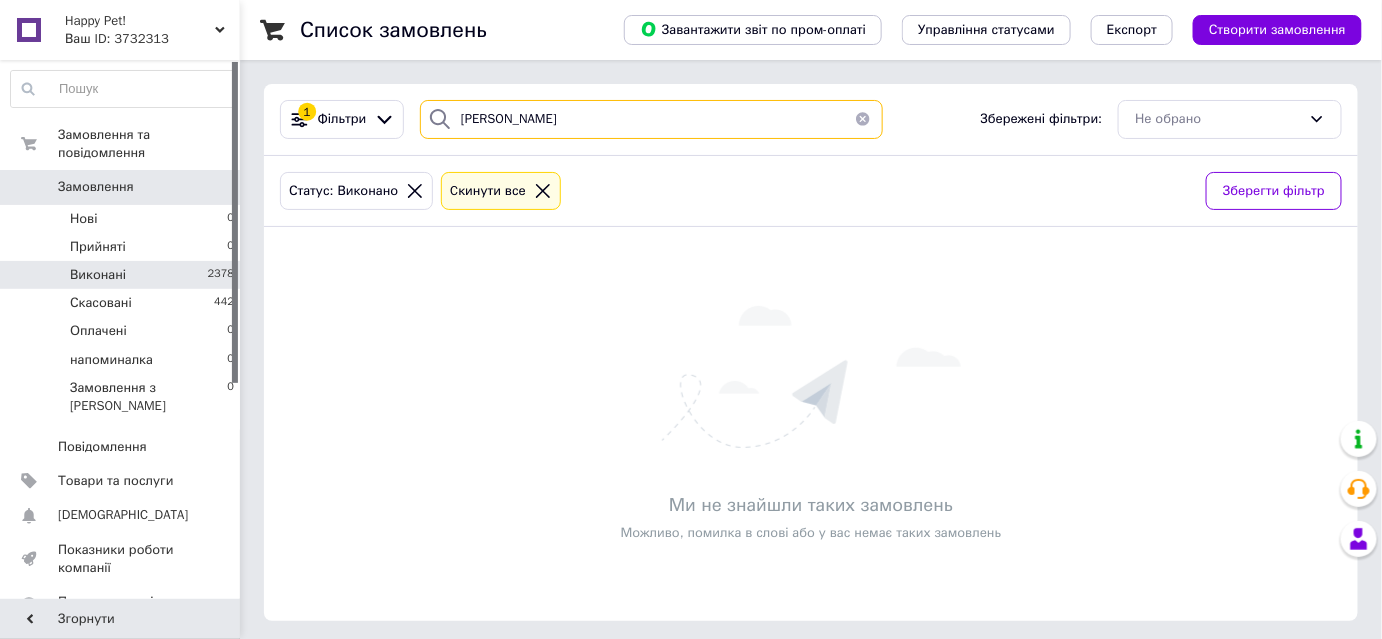 type on "Шульга Людмила Дмитрівна" 